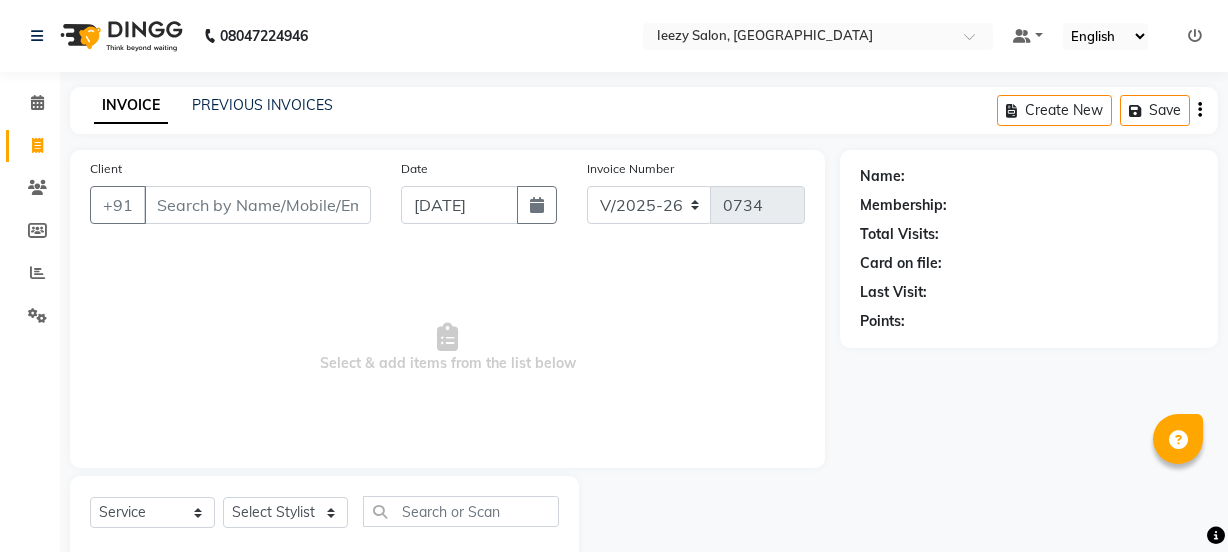 select on "5982" 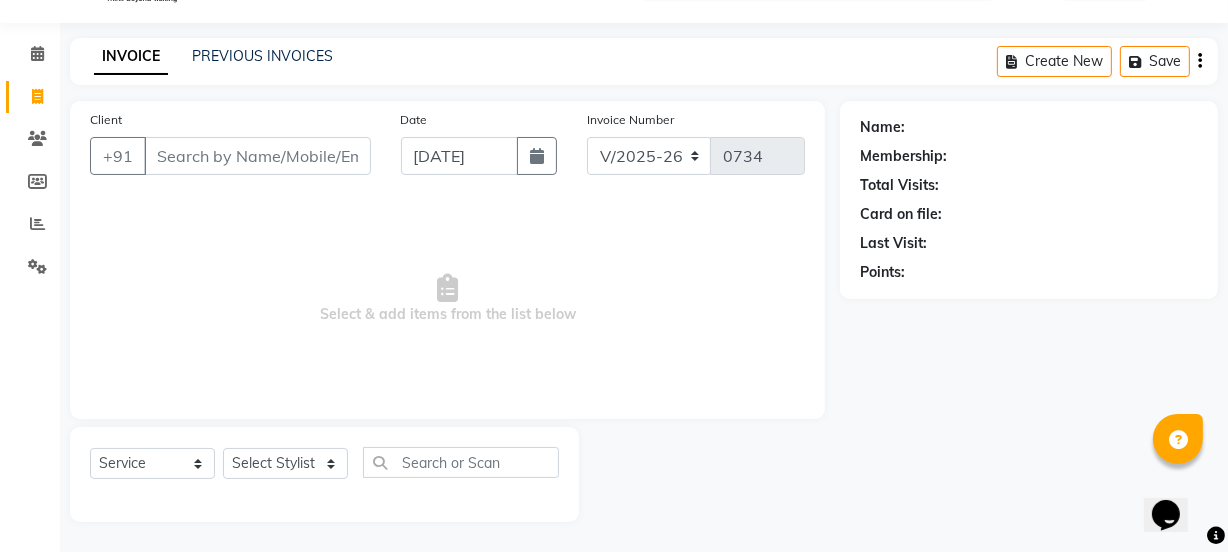 scroll, scrollTop: 0, scrollLeft: 0, axis: both 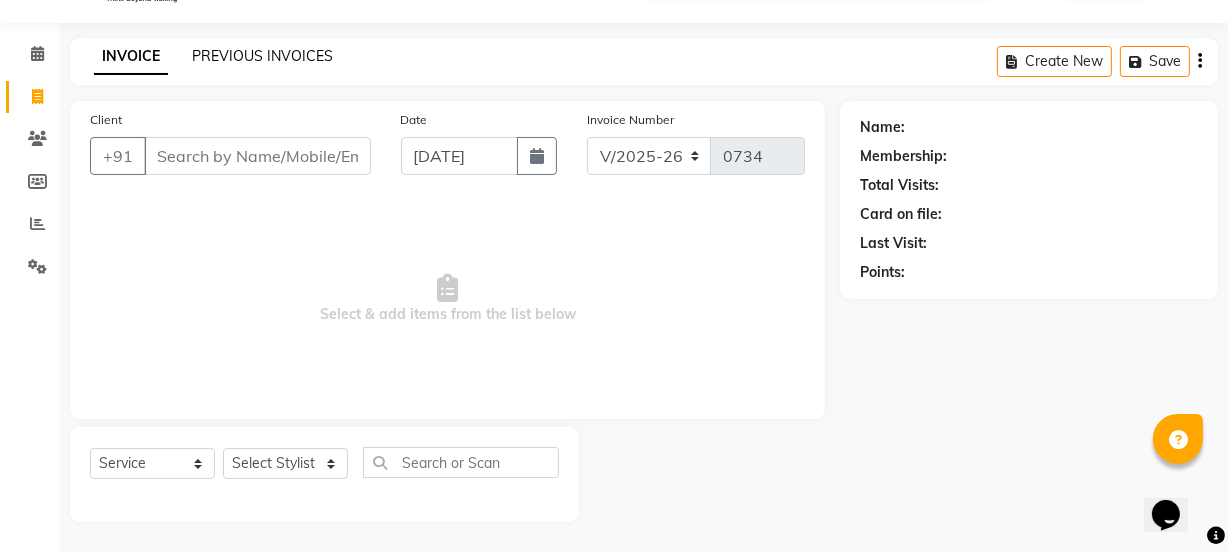 click on "PREVIOUS INVOICES" 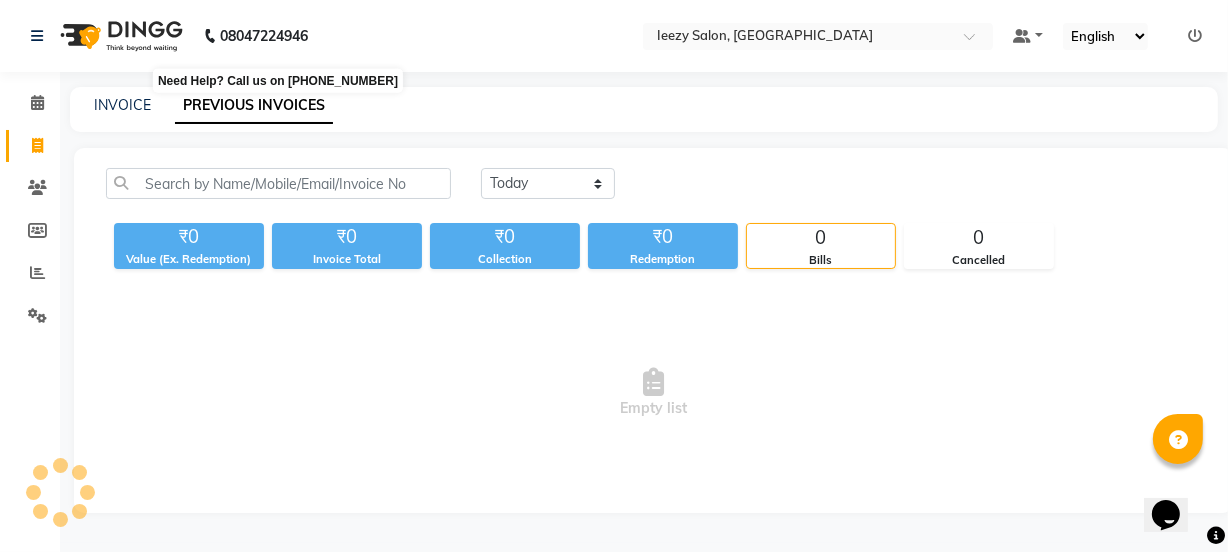 scroll, scrollTop: 0, scrollLeft: 0, axis: both 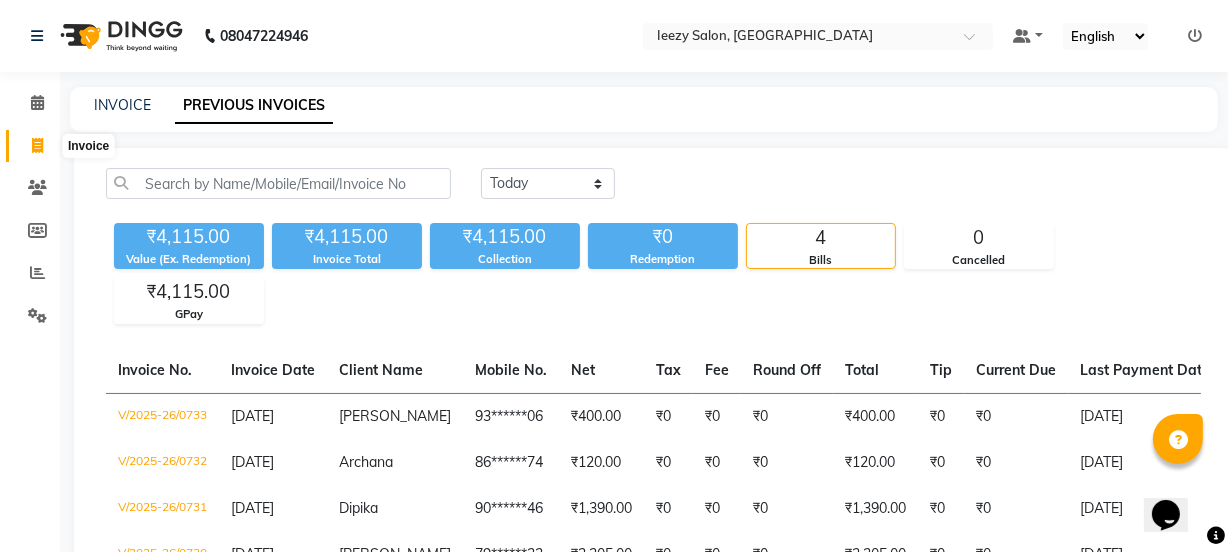 click 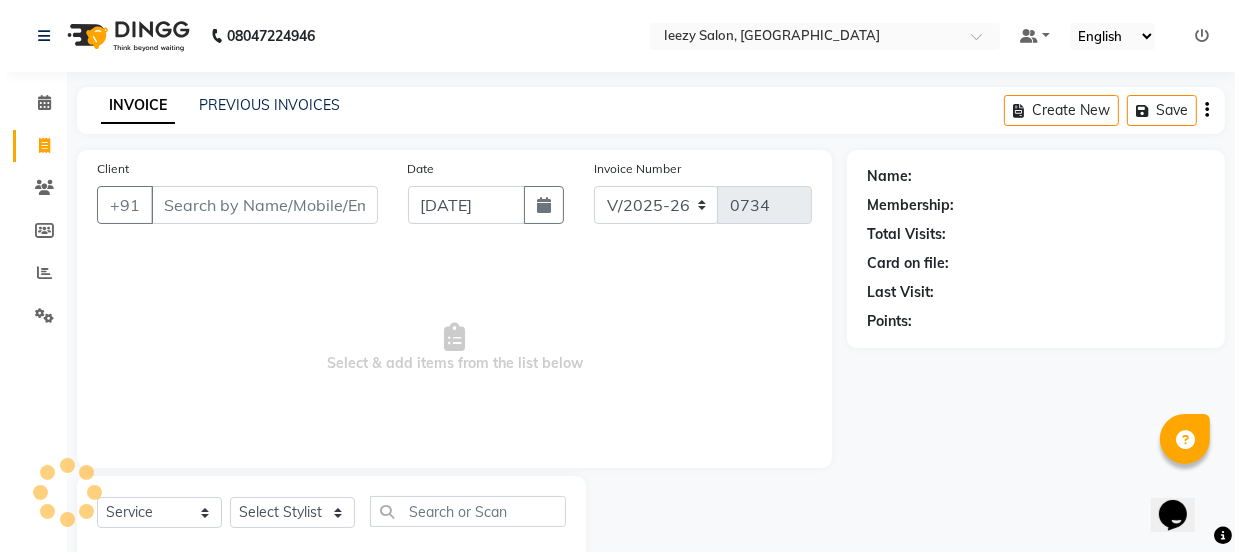 scroll, scrollTop: 50, scrollLeft: 0, axis: vertical 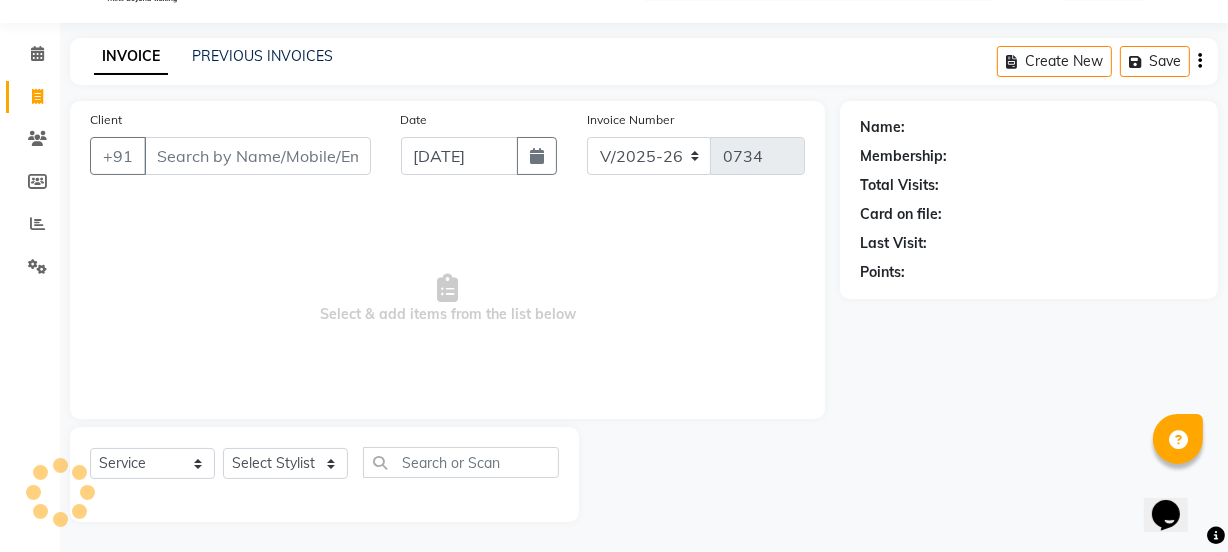 click on "Client" at bounding box center [257, 156] 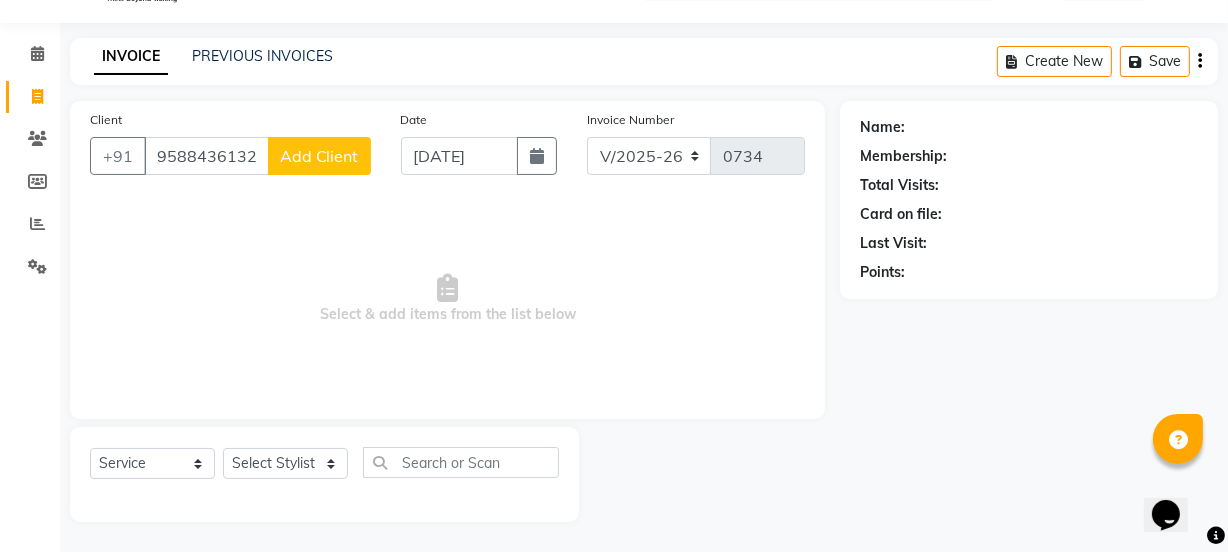 type on "9588436132" 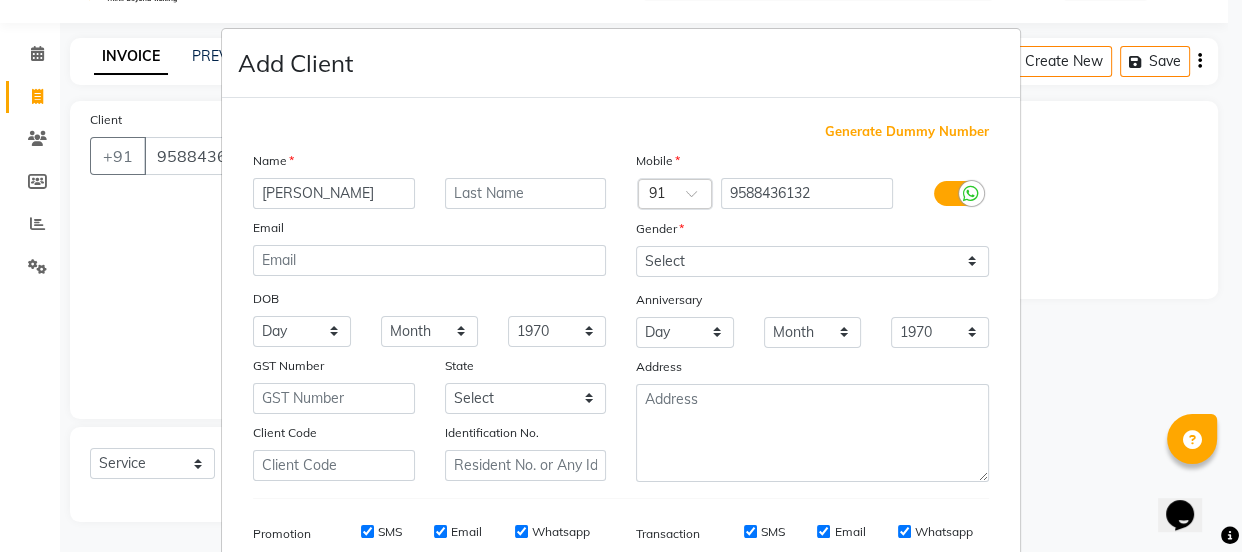 type on "[PERSON_NAME]" 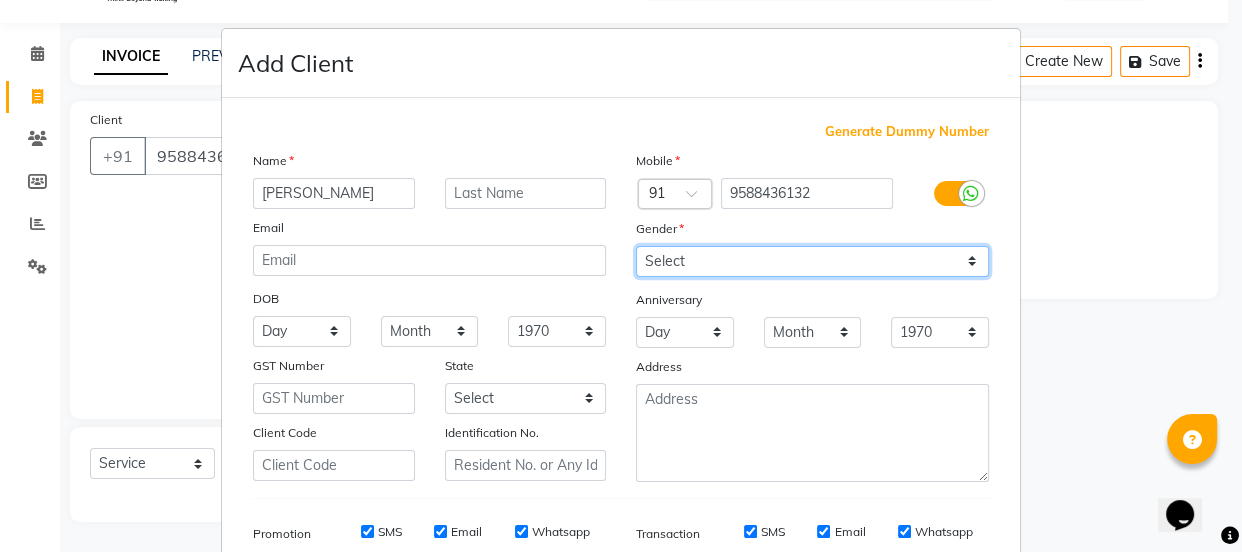 click on "Select [DEMOGRAPHIC_DATA] [DEMOGRAPHIC_DATA] Other Prefer Not To Say" at bounding box center [812, 261] 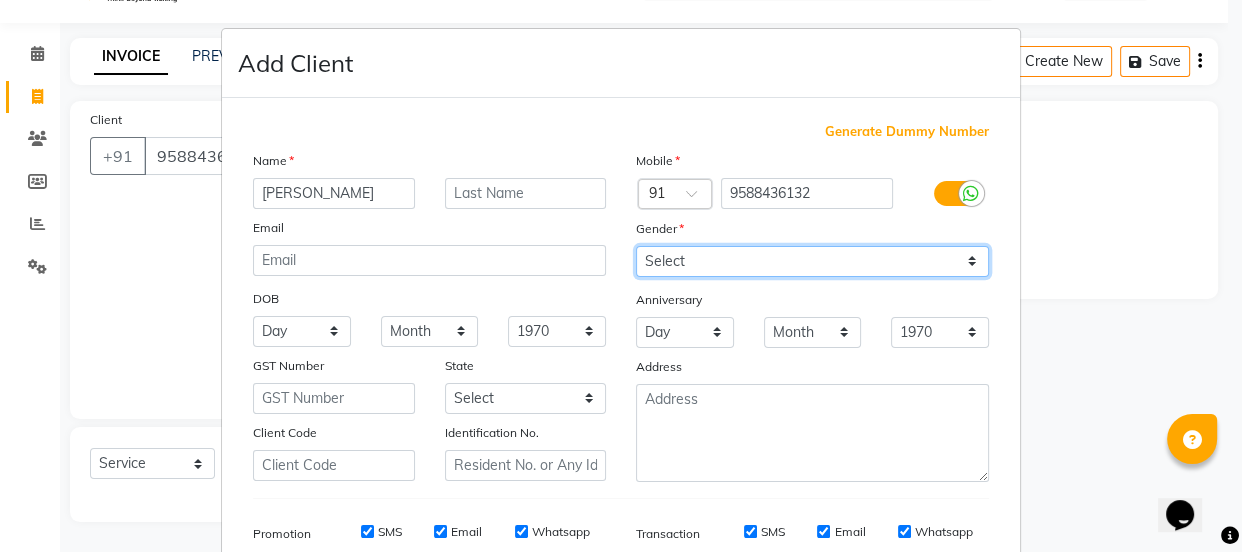 select on "[DEMOGRAPHIC_DATA]" 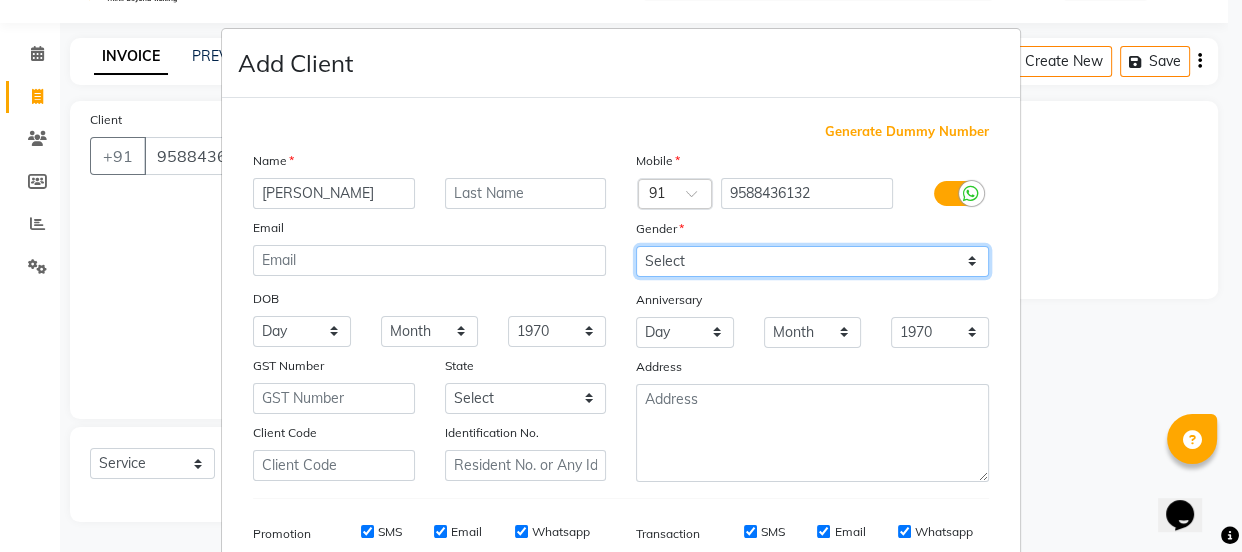 click on "Select [DEMOGRAPHIC_DATA] [DEMOGRAPHIC_DATA] Other Prefer Not To Say" at bounding box center [812, 261] 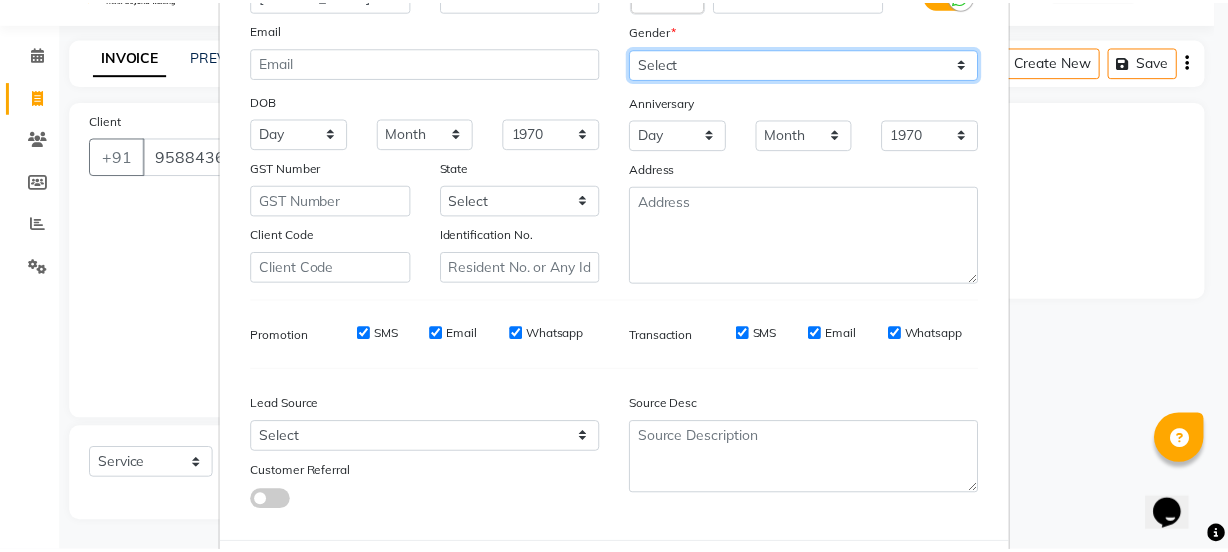 scroll, scrollTop: 272, scrollLeft: 0, axis: vertical 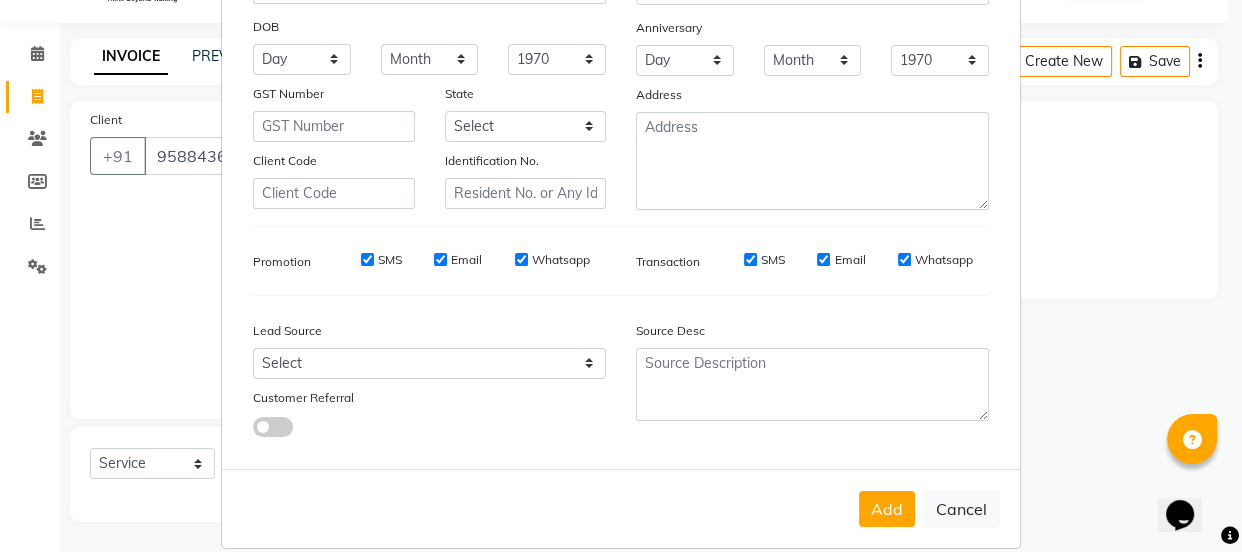 click on "SMS" at bounding box center [750, 259] 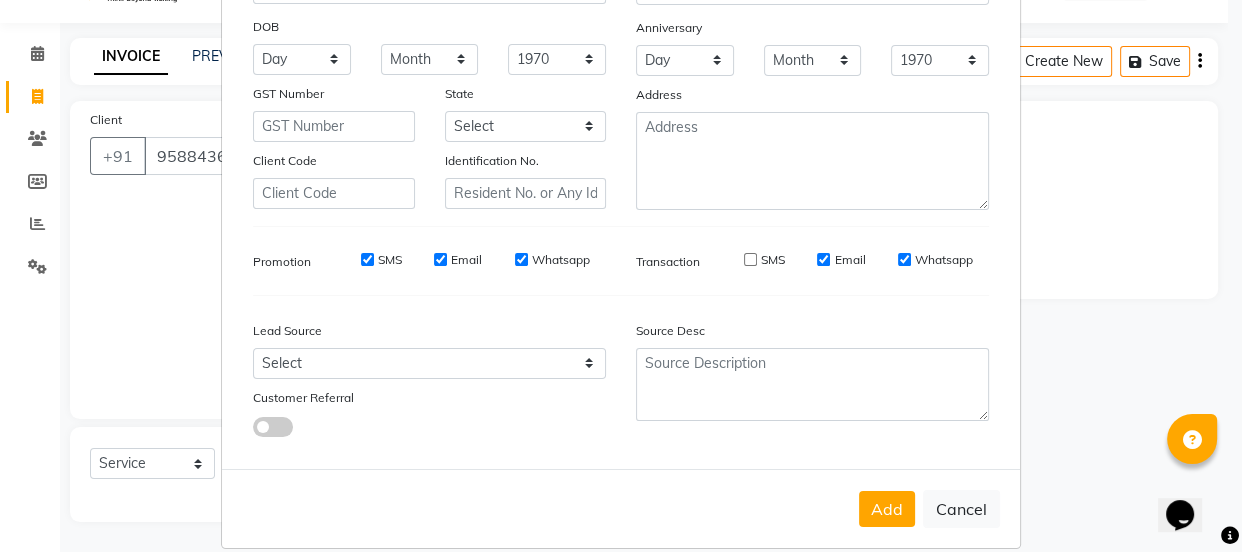 click on "SMS" at bounding box center (750, 259) 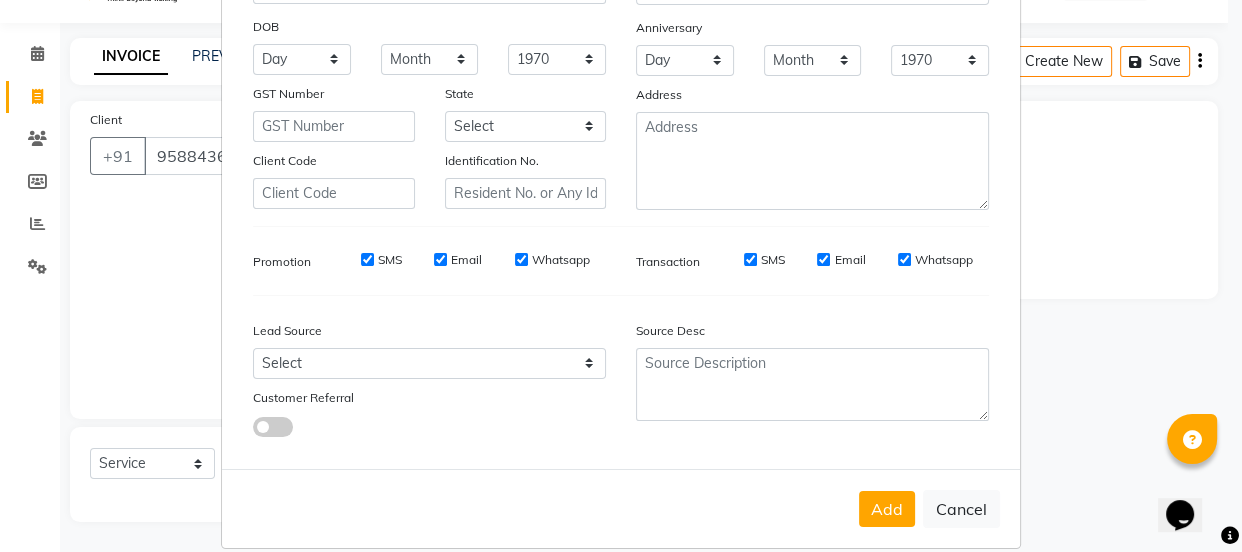 click on "Email" at bounding box center (823, 259) 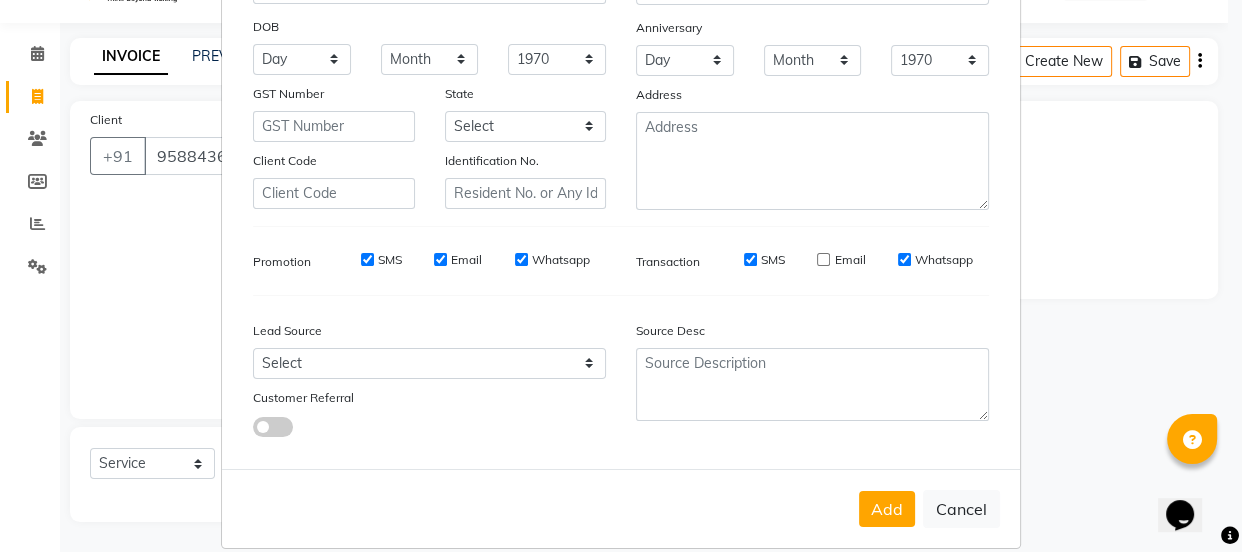 click on "SMS" at bounding box center [750, 259] 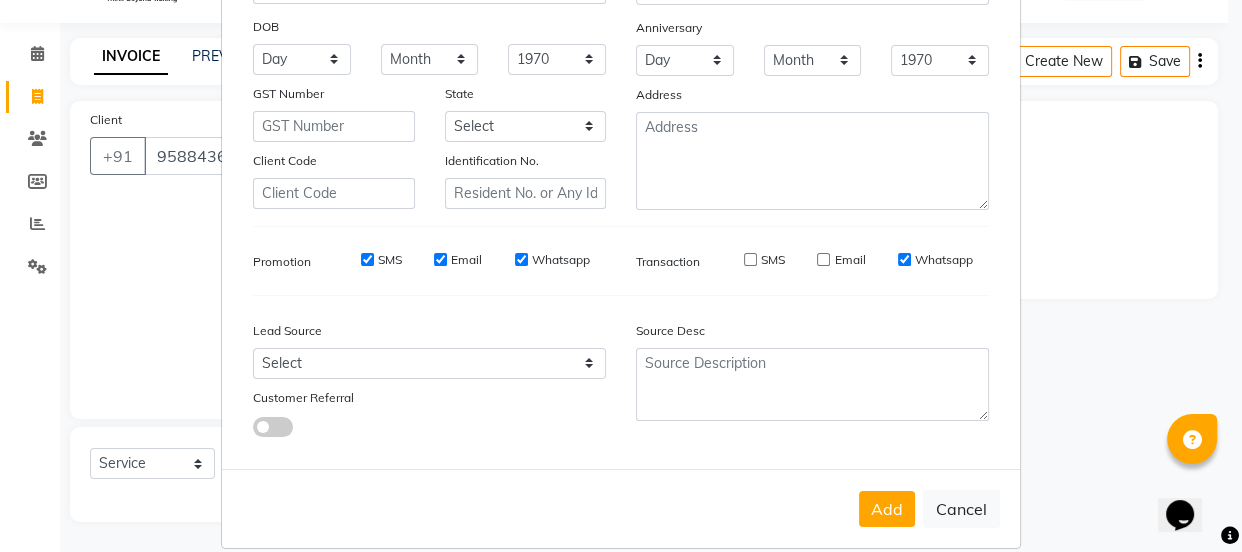 click on "Whatsapp" at bounding box center (904, 259) 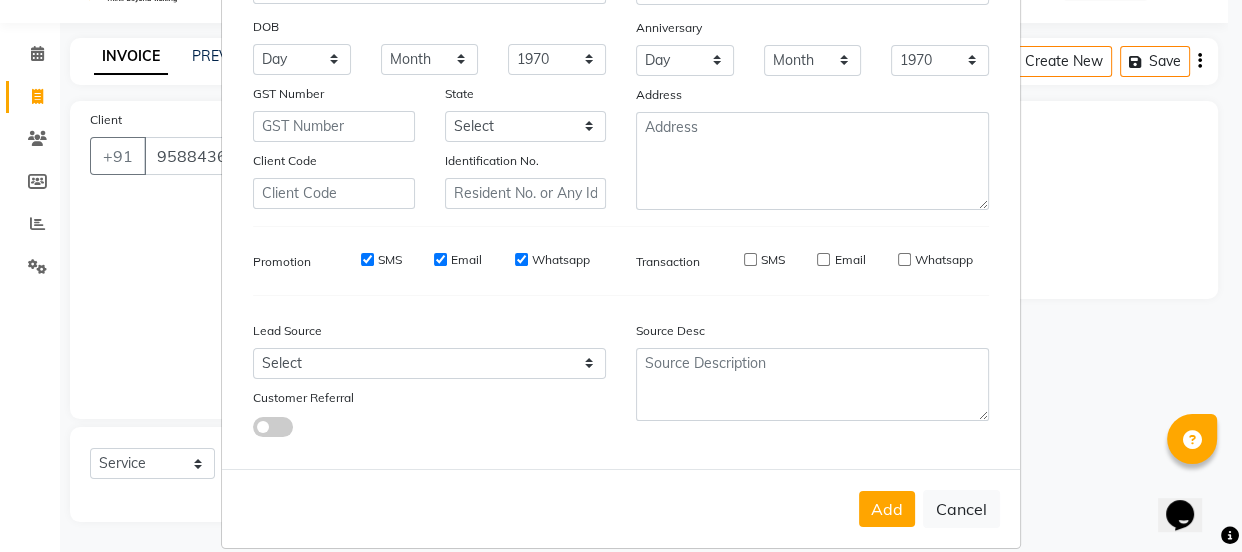 drag, startPoint x: 892, startPoint y: 261, endPoint x: 780, endPoint y: 276, distance: 113 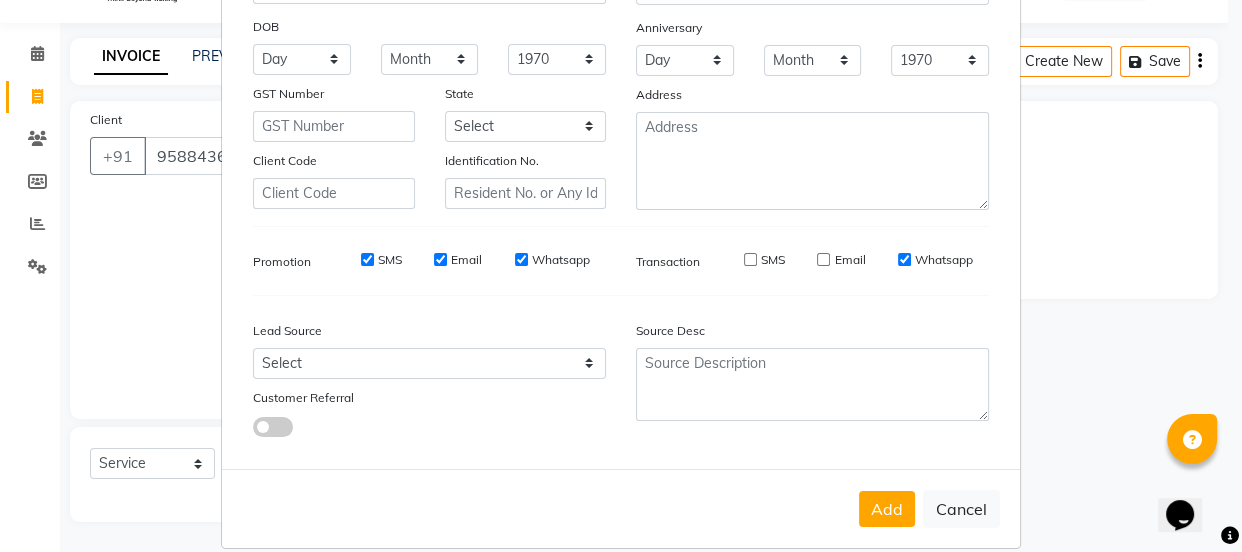 click on "Whatsapp" at bounding box center [521, 259] 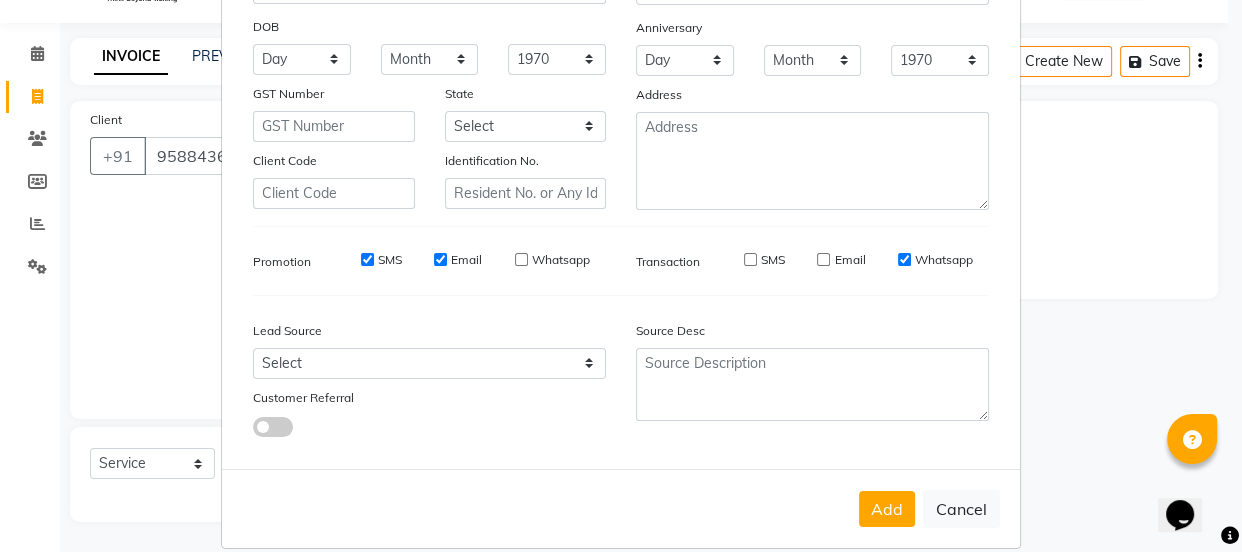 click on "Email" at bounding box center (440, 259) 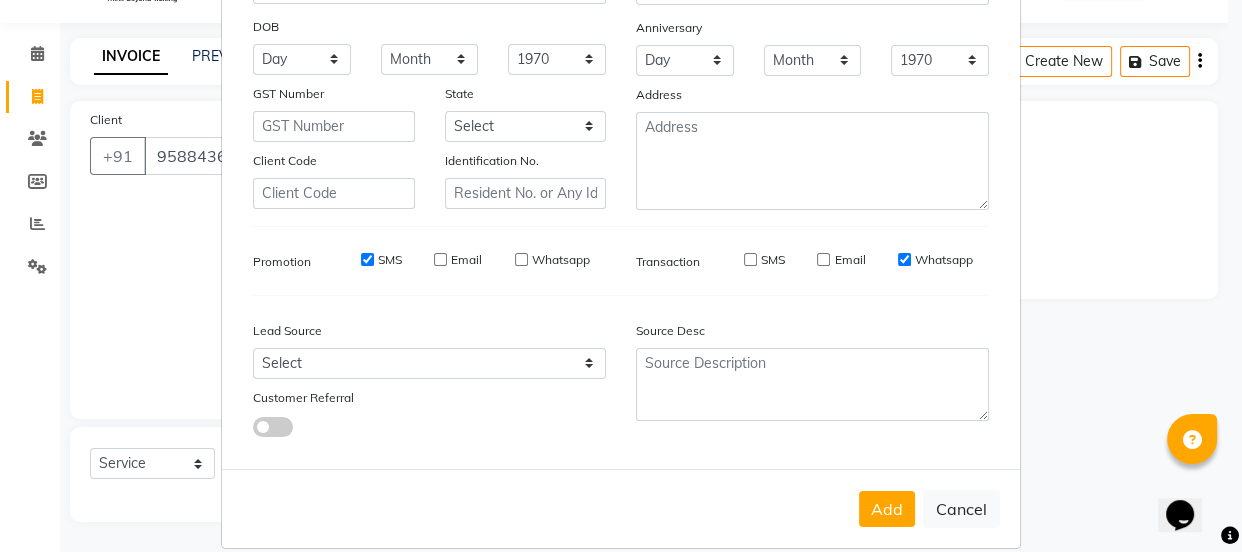 click on "SMS" at bounding box center [367, 259] 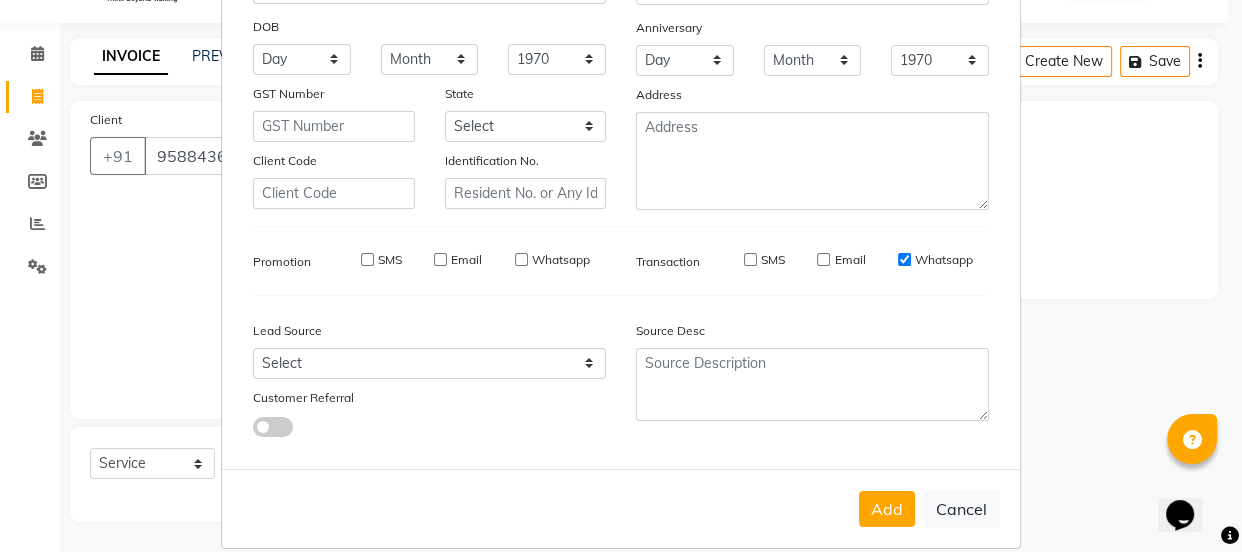click on "Whatsapp" at bounding box center (904, 259) 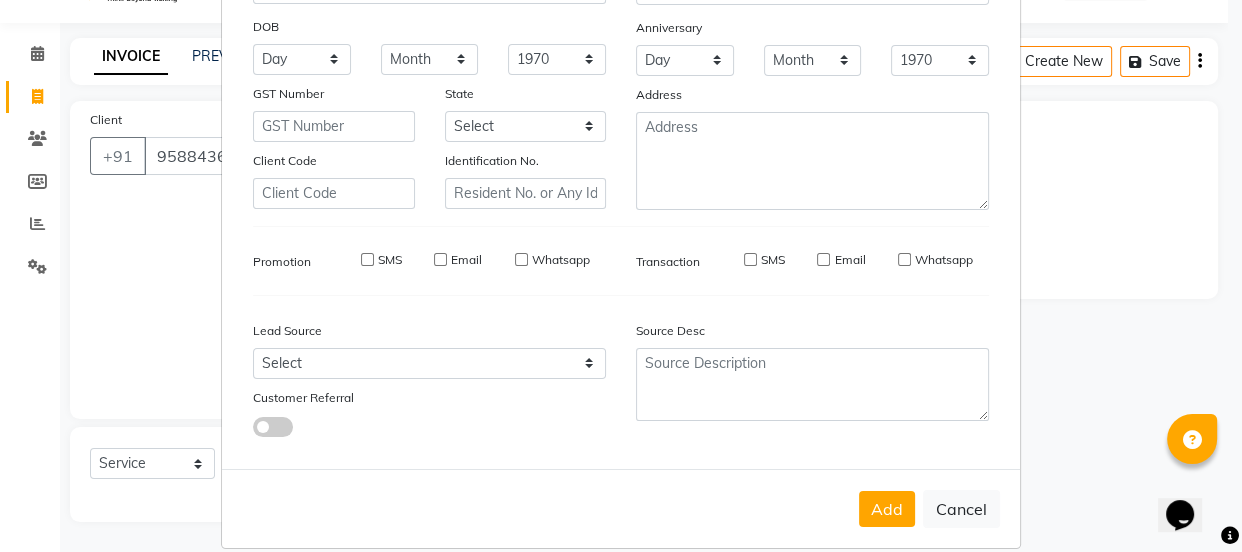 click on "Whatsapp" at bounding box center (904, 259) 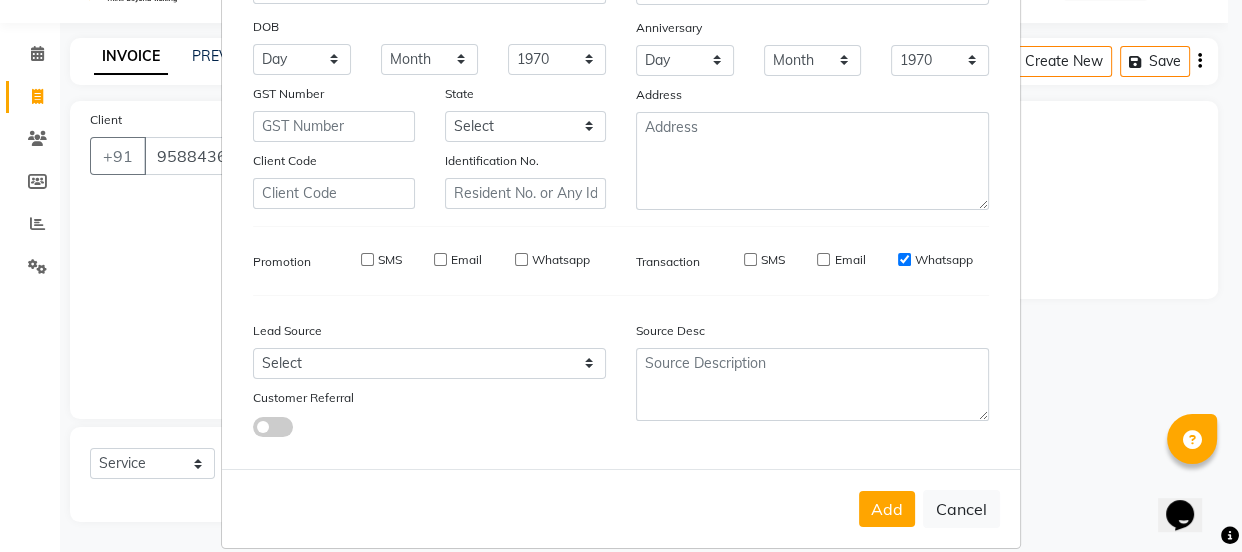 click on "Whatsapp" at bounding box center (904, 259) 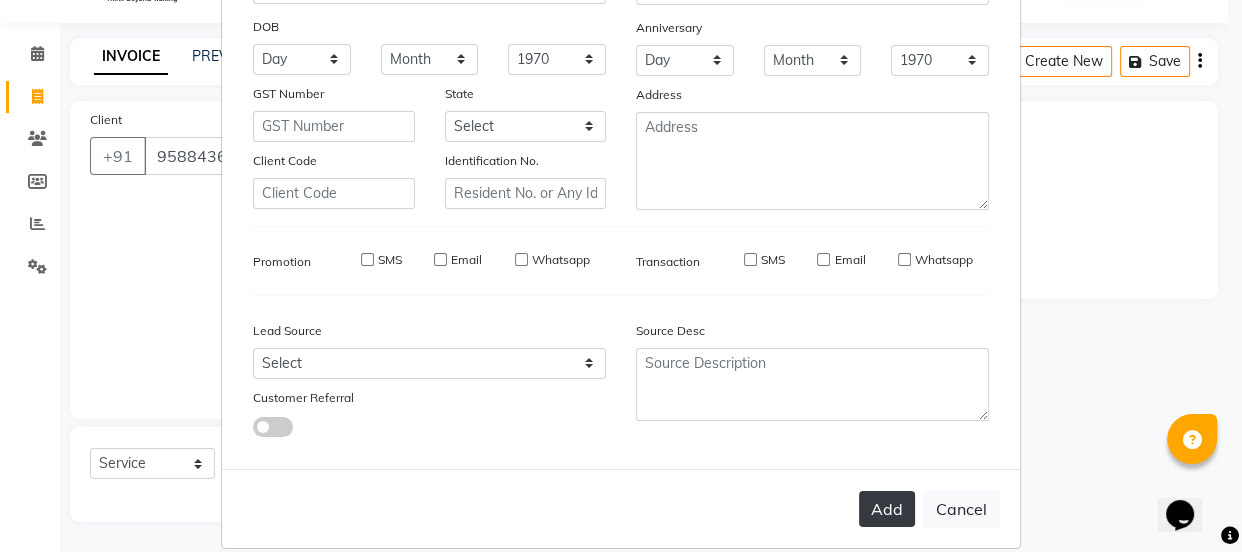click on "Add" at bounding box center [887, 509] 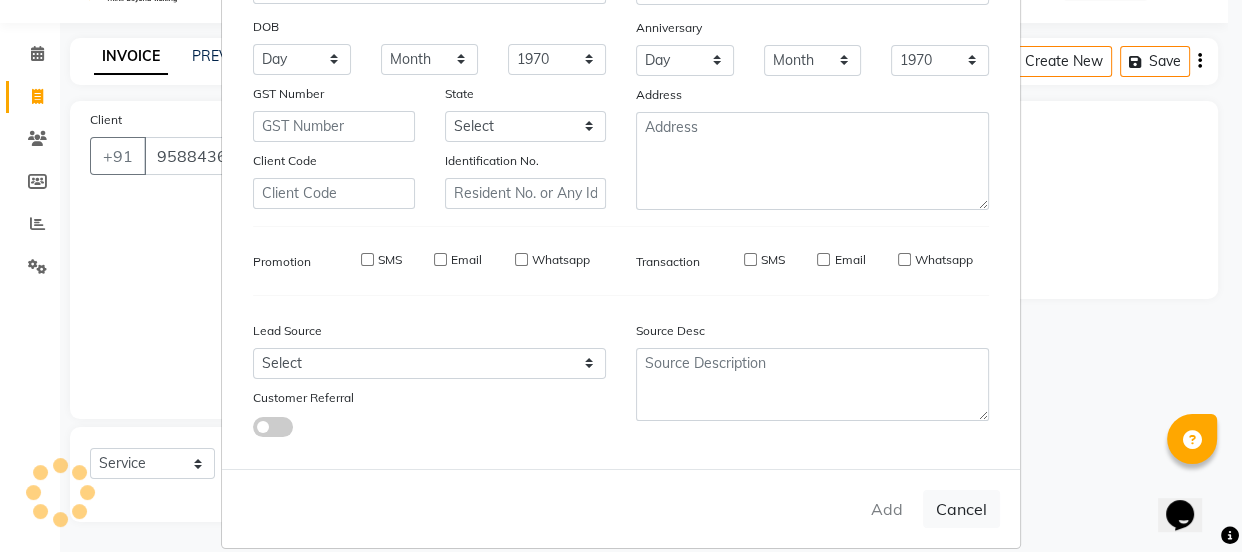 type on "95******32" 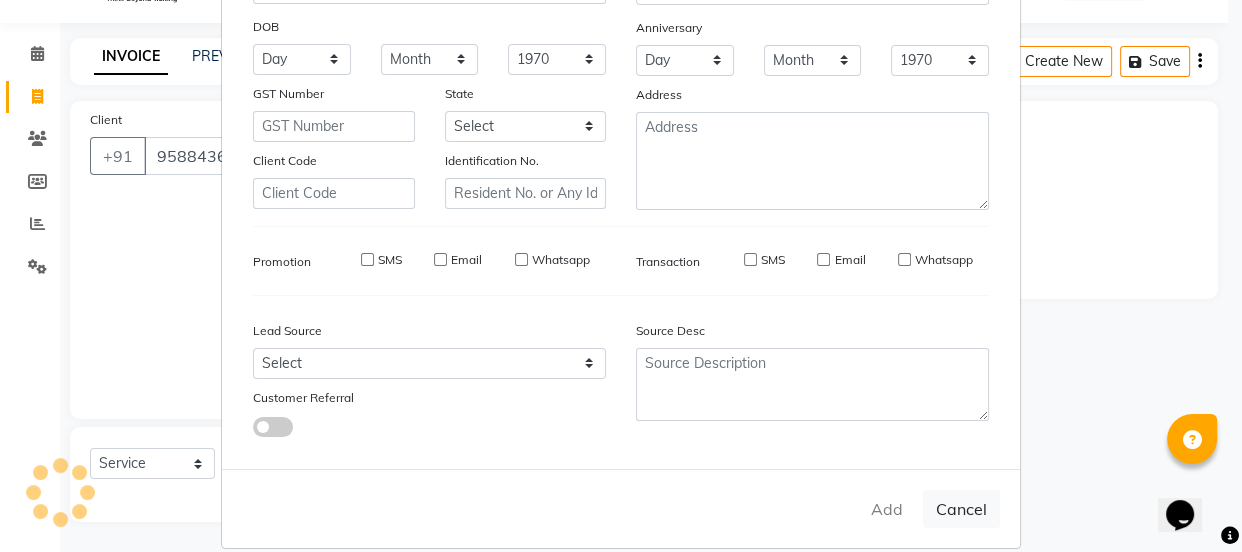 type 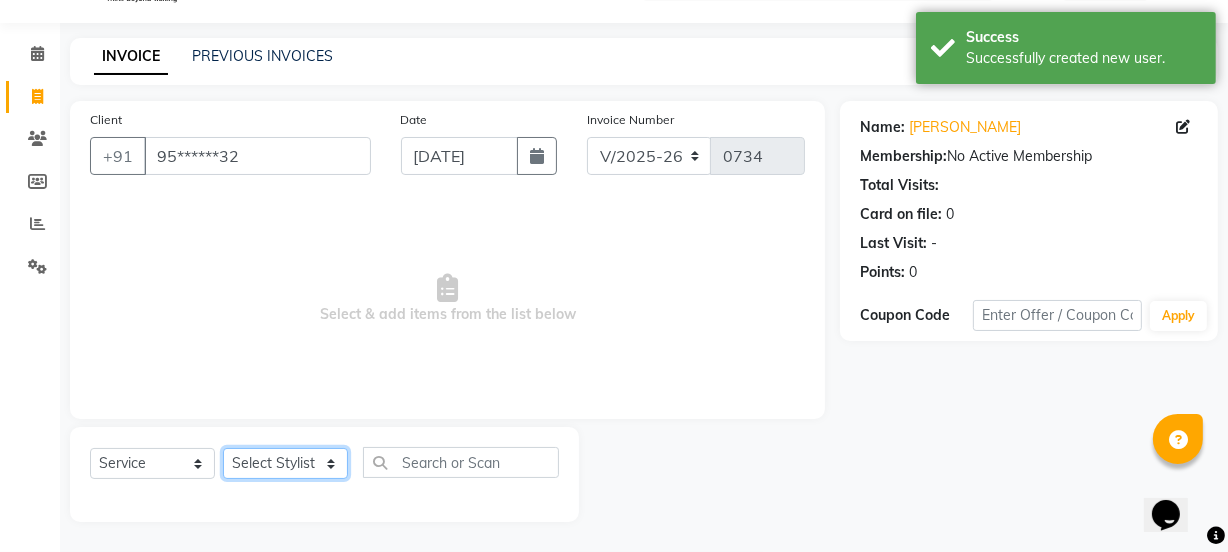 click on "Select Stylist IEEZY -Owner MS [PERSON_NAME]  Ms [PERSON_NAME] [PERSON_NAME]  [PERSON_NAME]Bu Rohini  Stylist Shree" 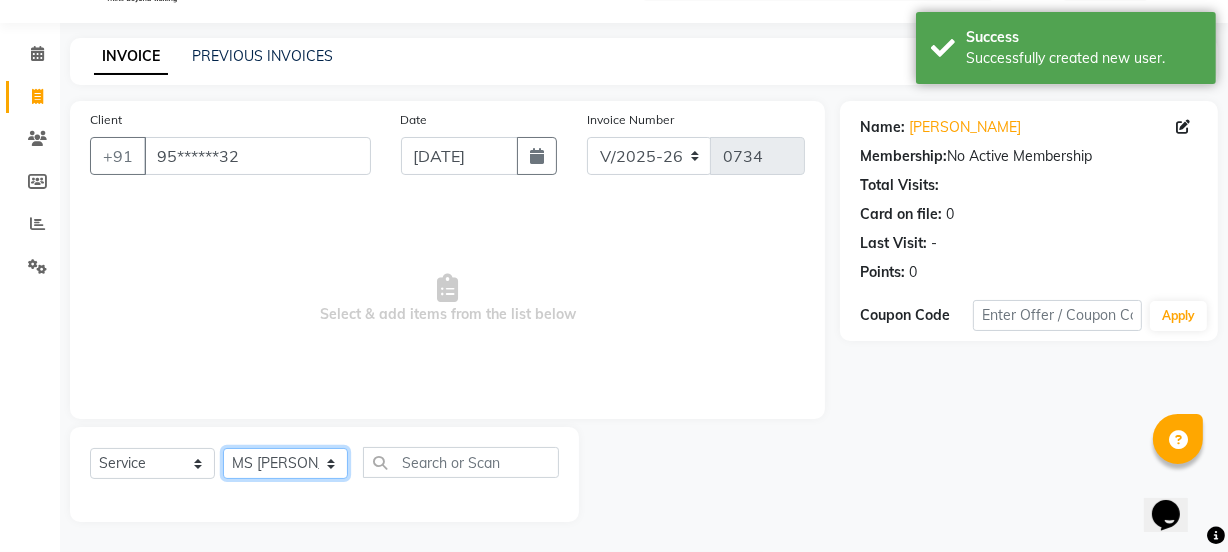 click on "Select Stylist IEEZY -Owner MS [PERSON_NAME]  Ms [PERSON_NAME] [PERSON_NAME]  [PERSON_NAME]Bu Rohini  Stylist Shree" 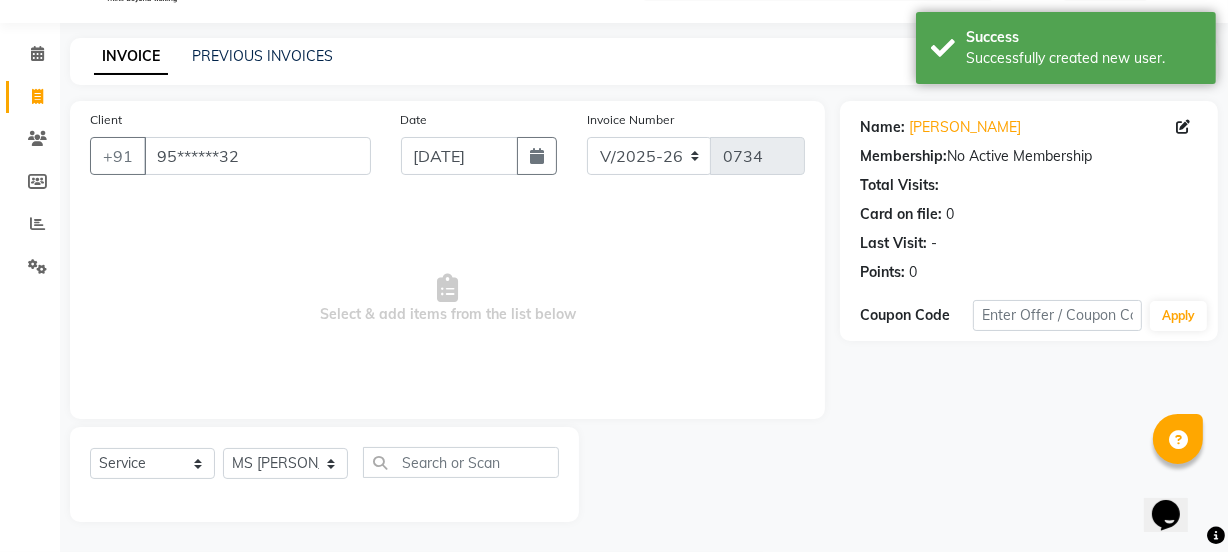 drag, startPoint x: 333, startPoint y: 448, endPoint x: 480, endPoint y: 468, distance: 148.35431 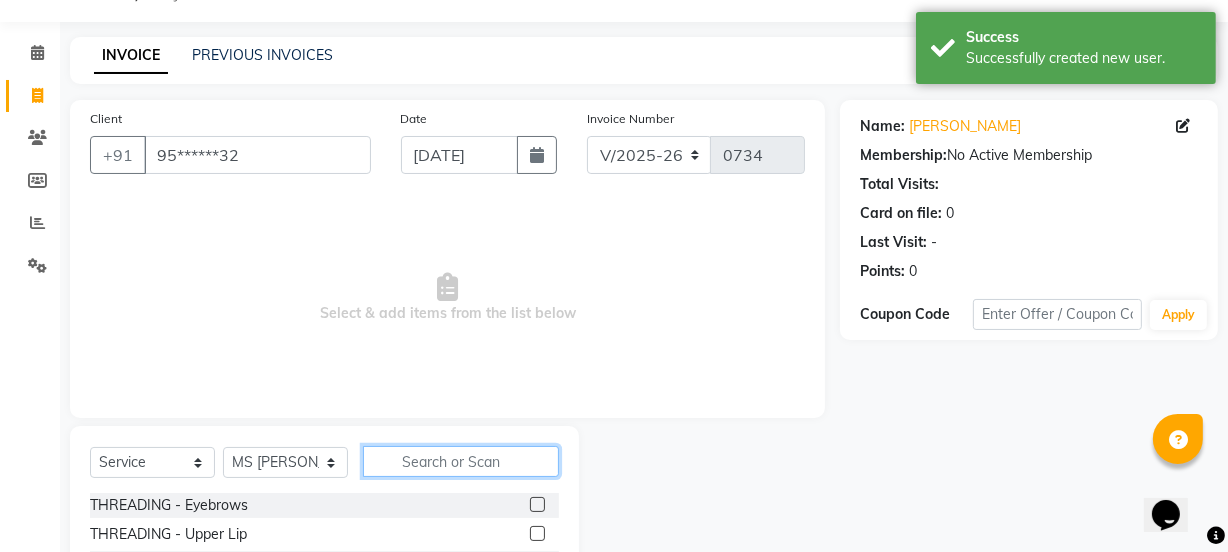 click 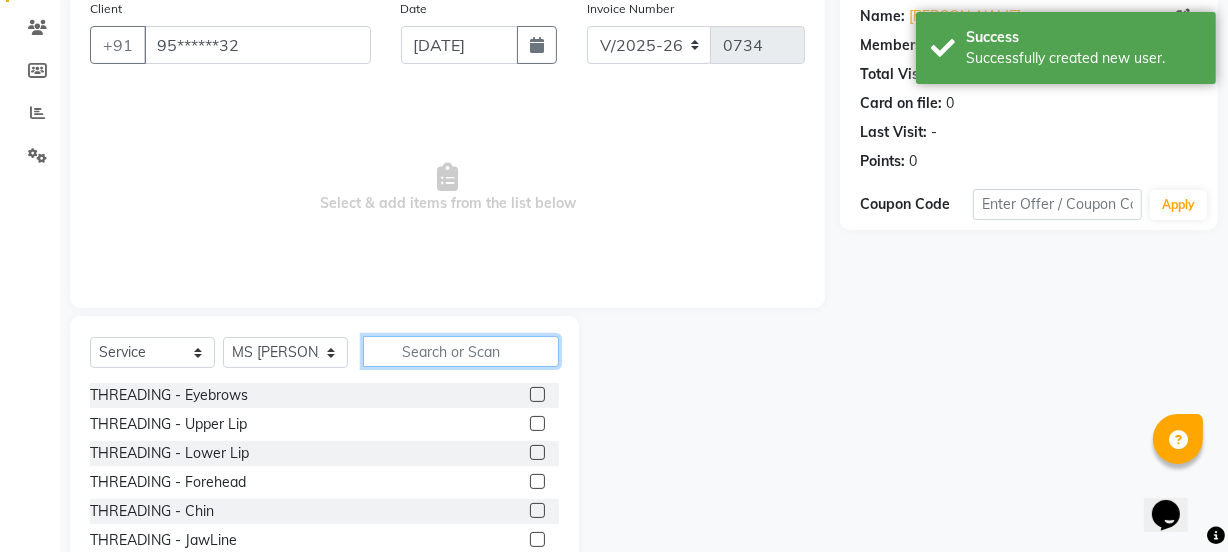 scroll, scrollTop: 250, scrollLeft: 0, axis: vertical 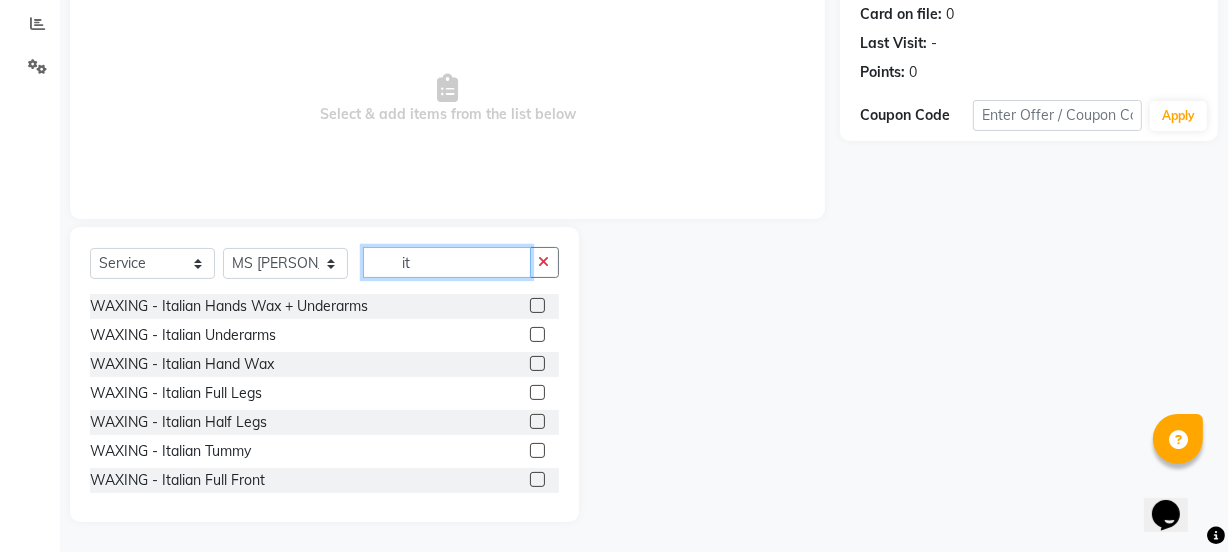 type on "it" 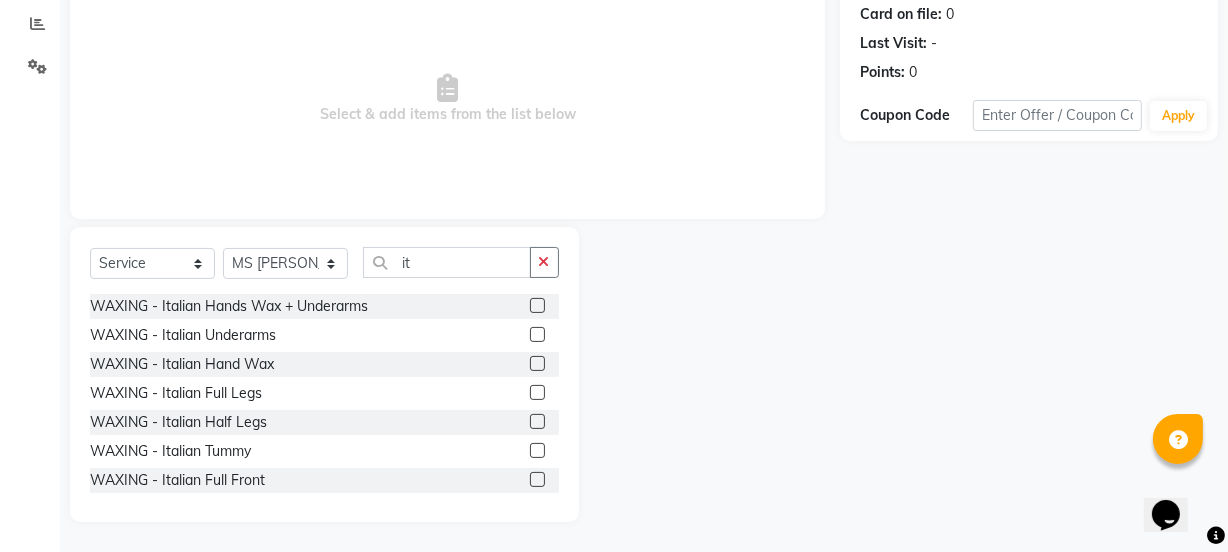click 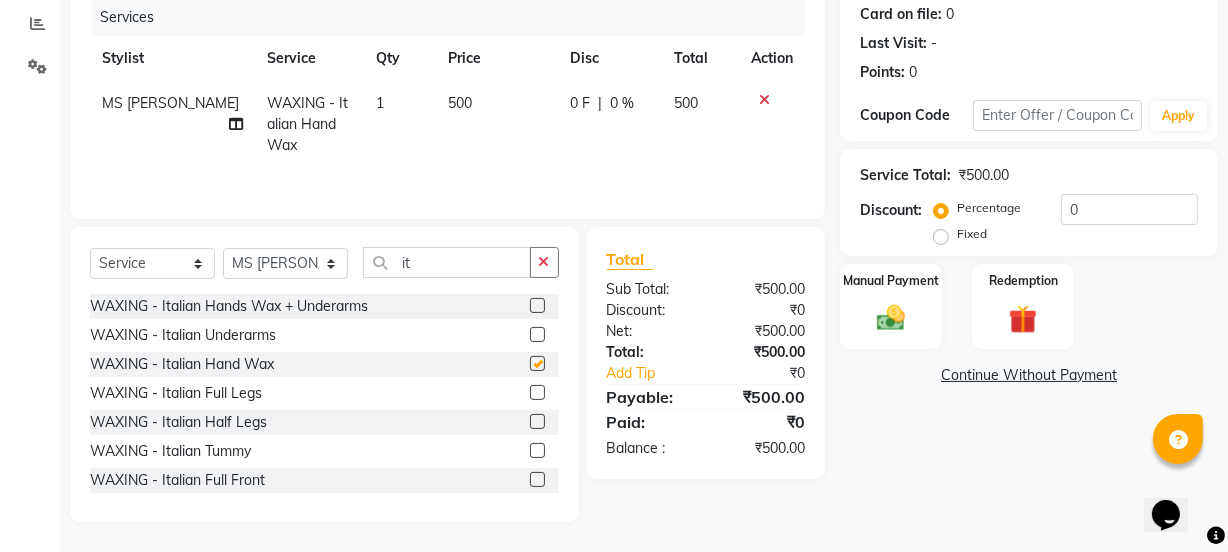 checkbox on "false" 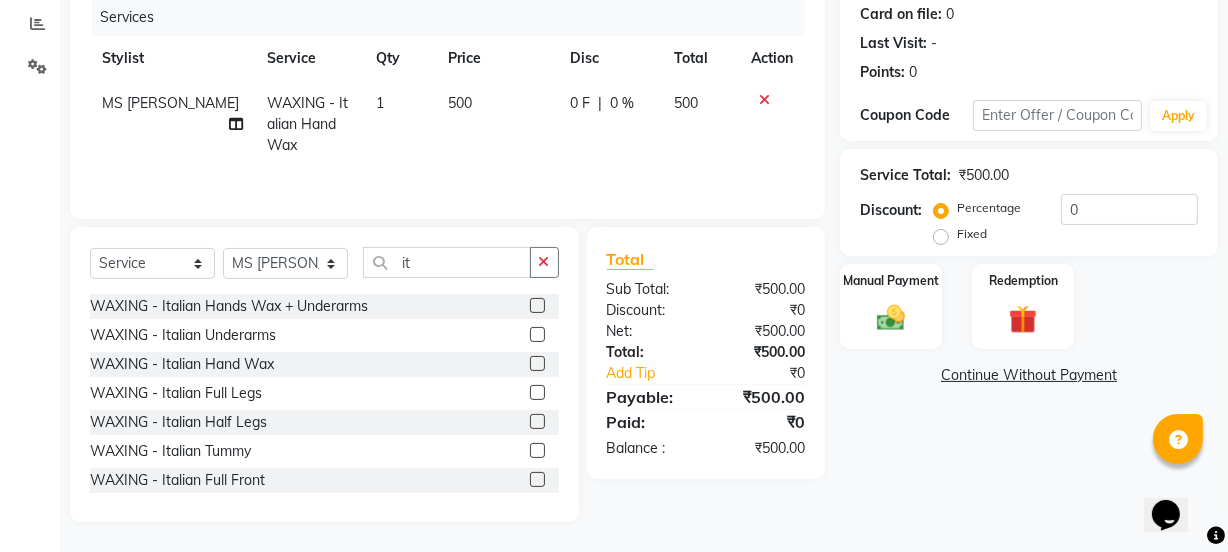 click 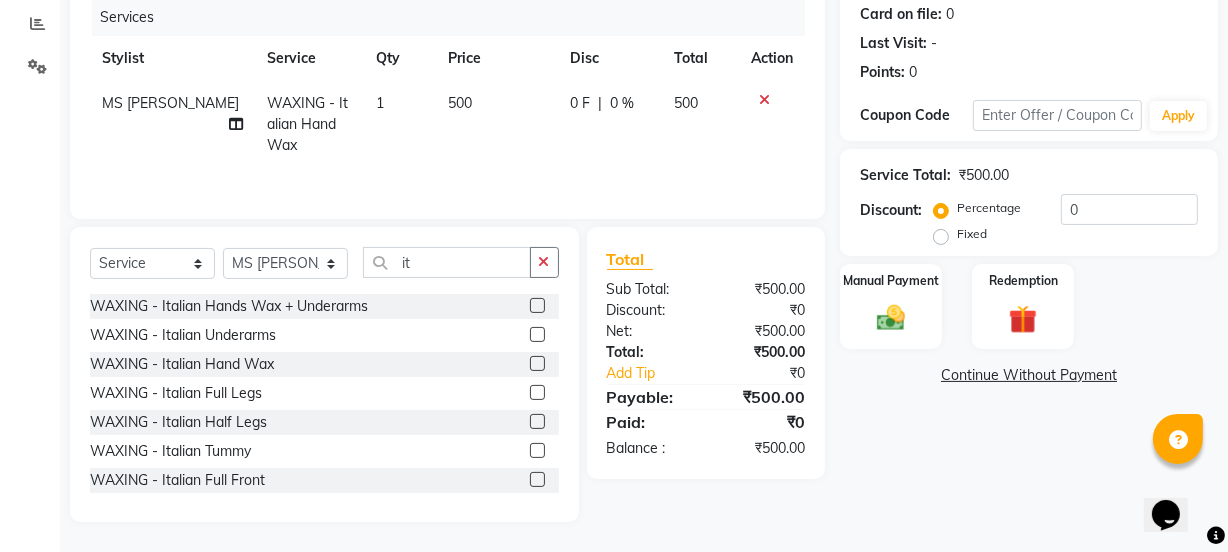 click at bounding box center [536, 335] 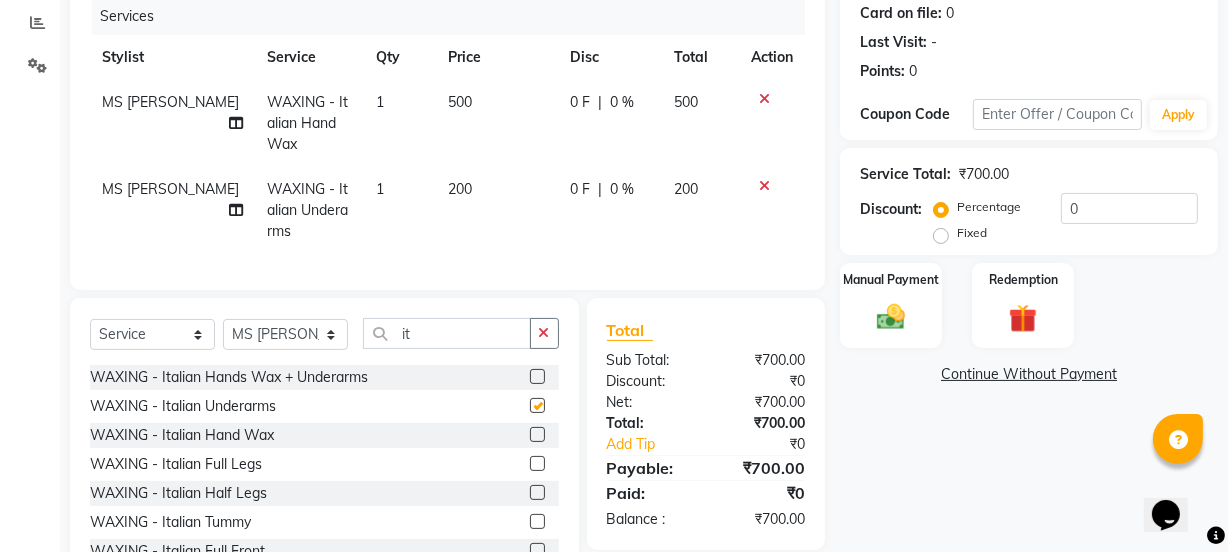 checkbox on "false" 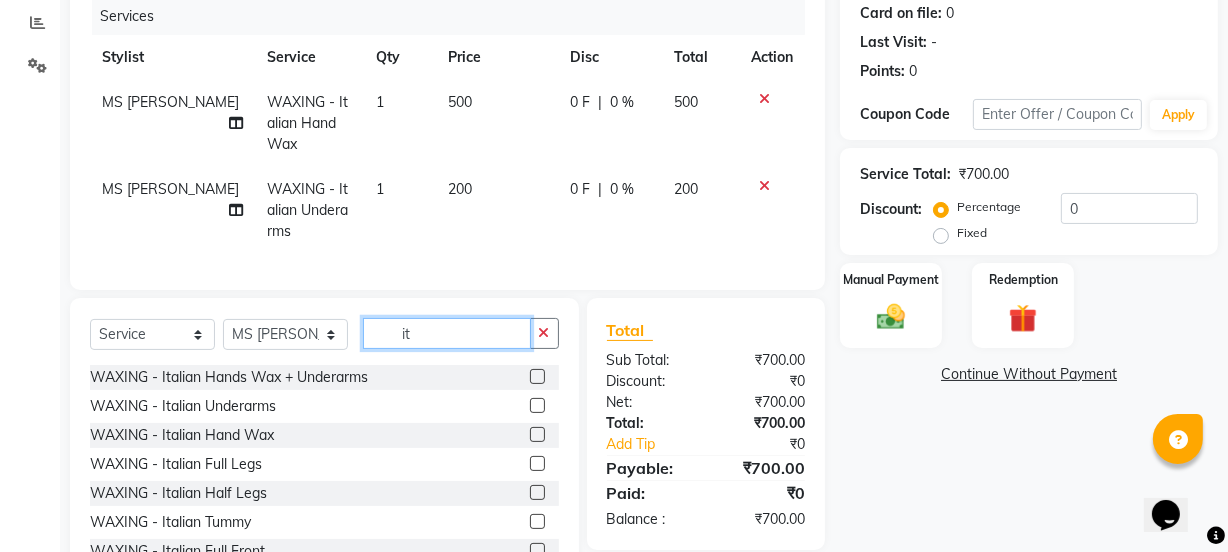 click on "it" 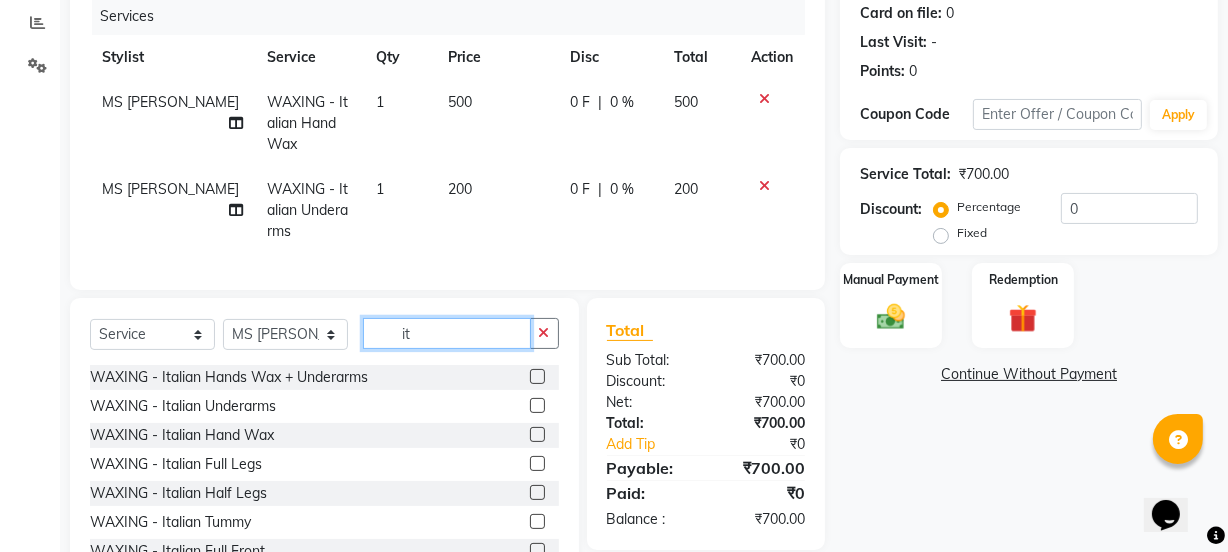 type on "i" 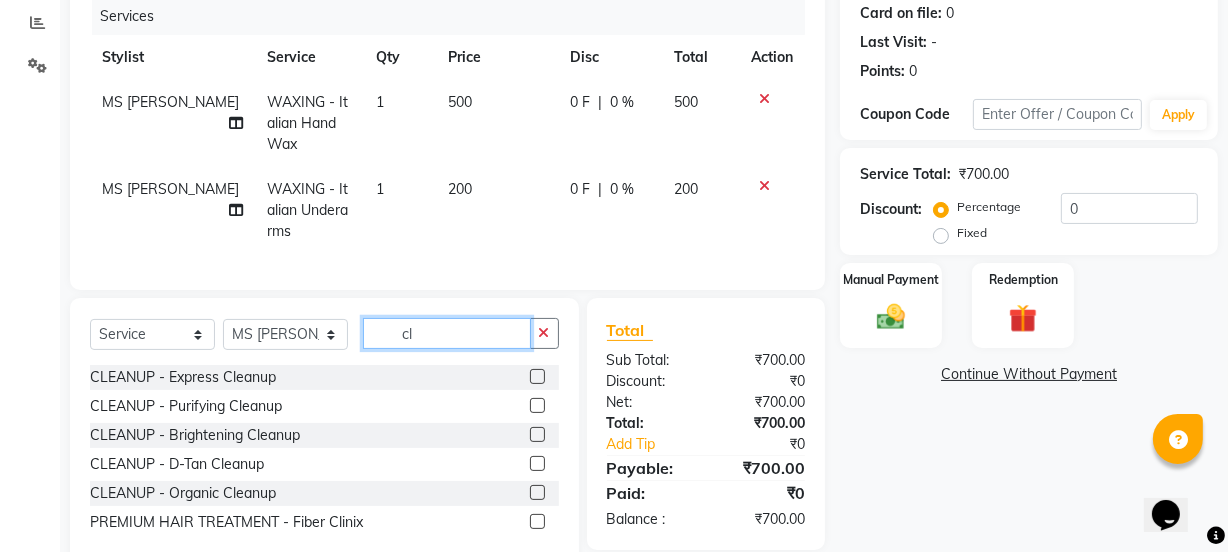 type on "cl" 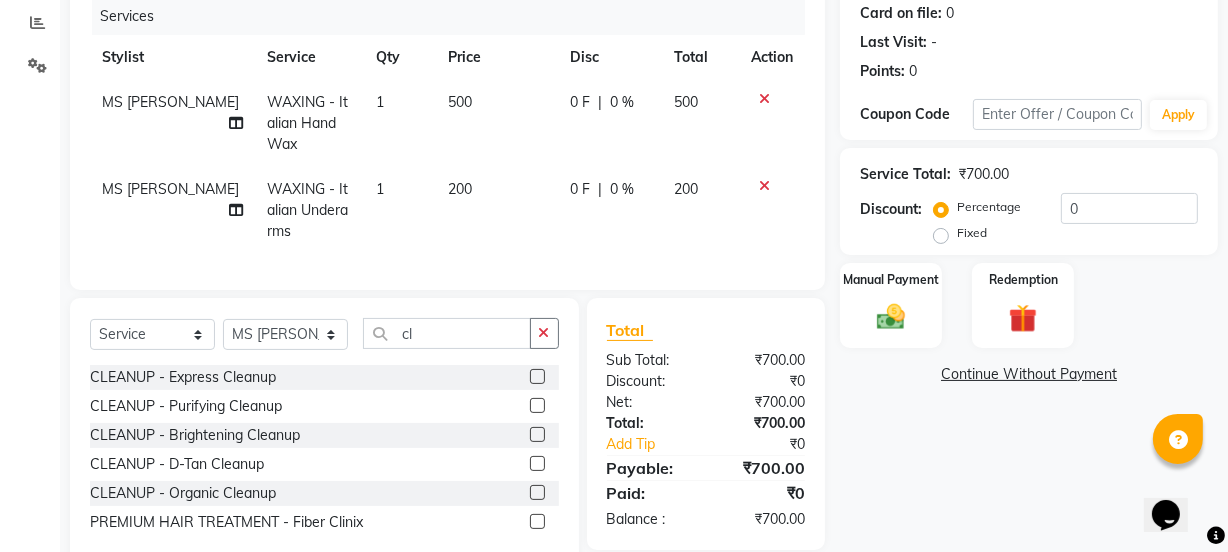 click 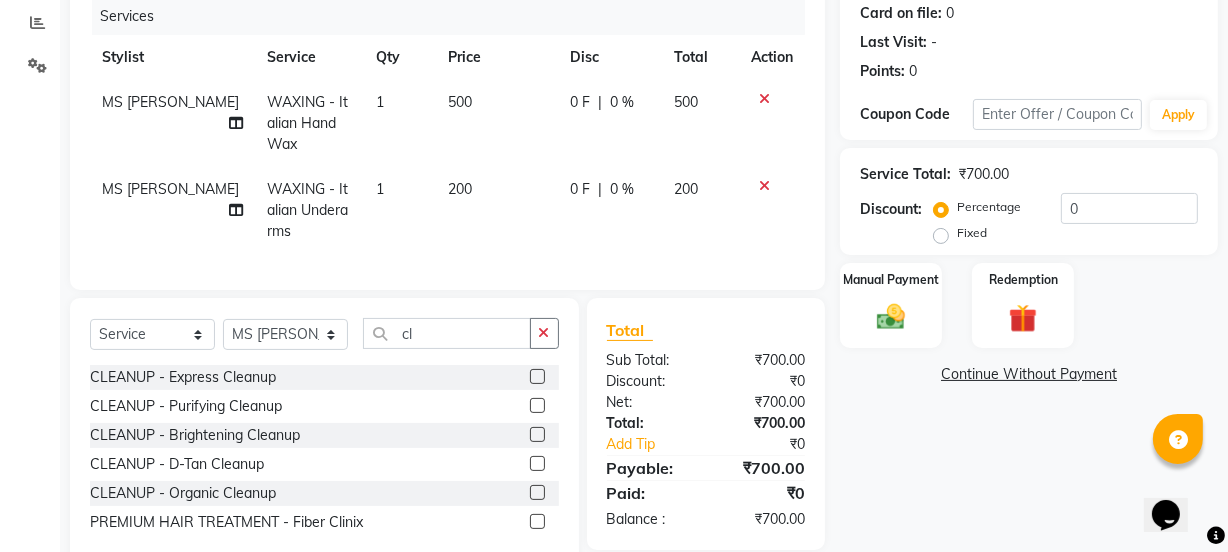 click at bounding box center [536, 377] 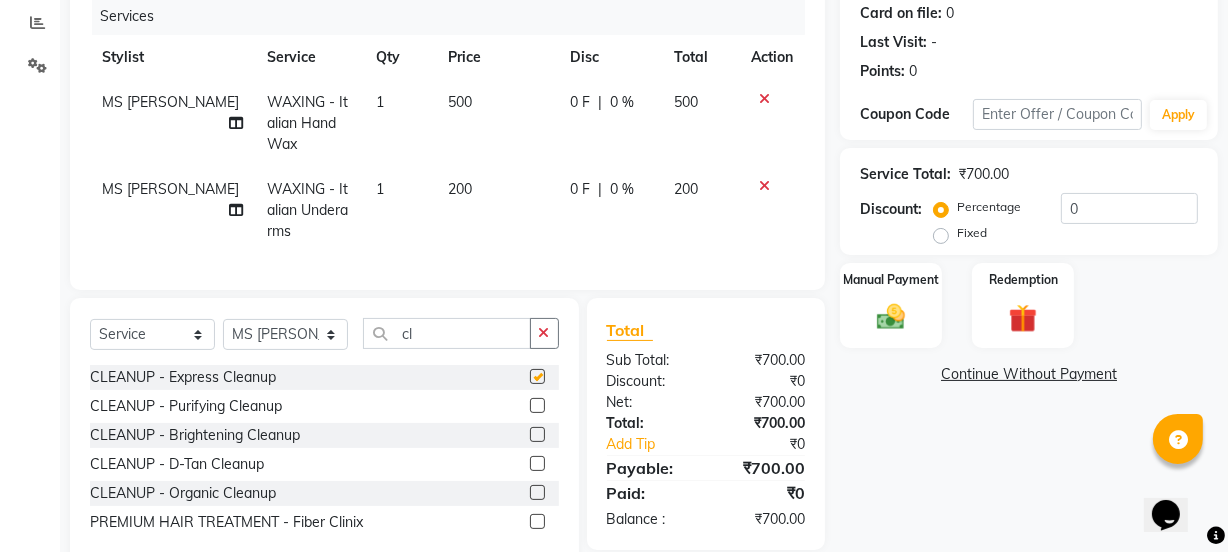 click on "Client +91 95******32 Date [DATE] Invoice Number V/2025 V/[PHONE_NUMBER] Services Stylist Service Qty Price Disc Total Action MS [PERSON_NAME]  WAXING - Italian Hand Wax 1 500 0 F | 0 % 500 MS [PERSON_NAME]  WAXING - Italian Underarms 1 200 0 F | 0 % 200 Select  Service  Product  Membership  Package Voucher Prepaid Gift Card  Select Stylist IEEZY -Owner MS [PERSON_NAME]  Ms [PERSON_NAME] [PERSON_NAME]  [PERSON_NAME]Bu Rohini  Stylist Shree cl CLEANUP - Express Cleanup  CLEANUP - Purifying Cleanup  CLEANUP - Brightening Cleanup  CLEANUP - D-Tan Cleanup  CLEANUP - Organic Cleanup  PREMIUM HAIR TREATMENT  - Fiber Clinix  Total Sub Total: ₹700.00 Discount: ₹0 Net: ₹700.00 Total: ₹700.00 Add Tip ₹0 Payable: ₹700.00 Paid: ₹0 Balance   : ₹700.00" 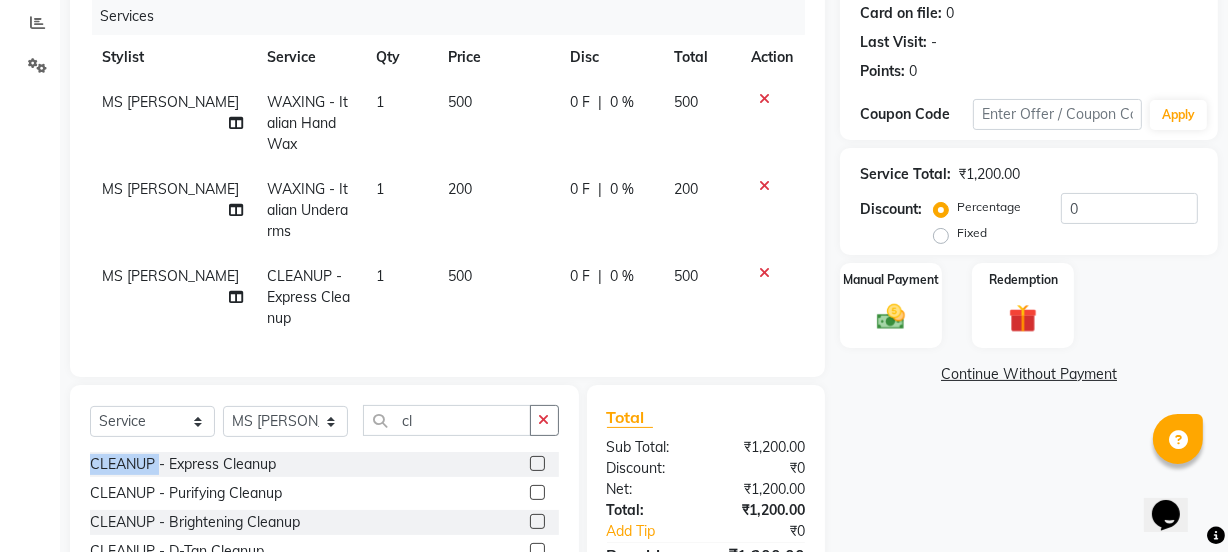 checkbox on "false" 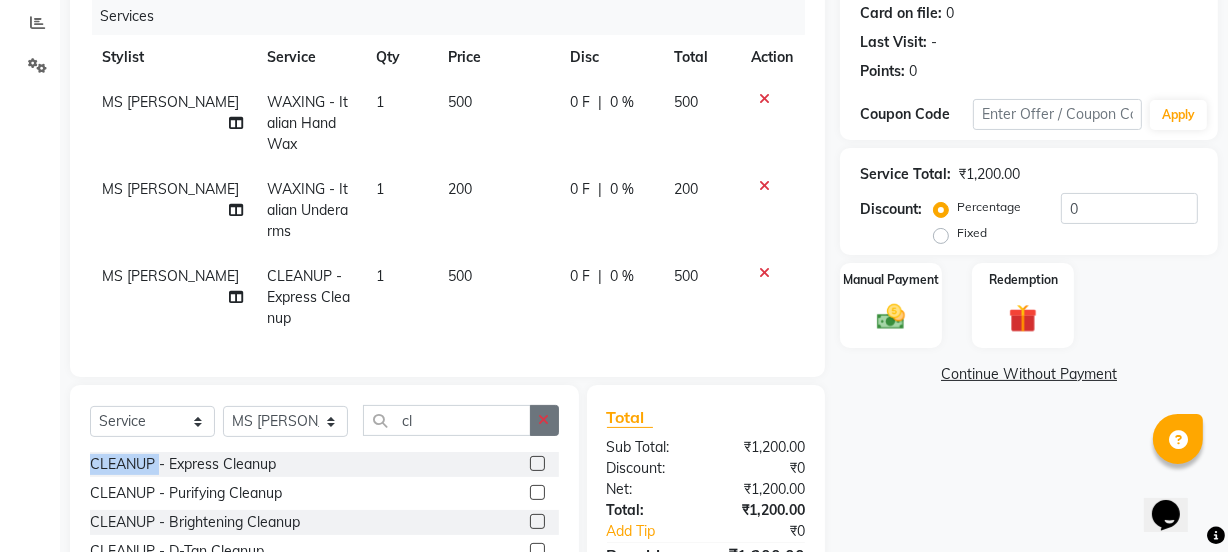 click 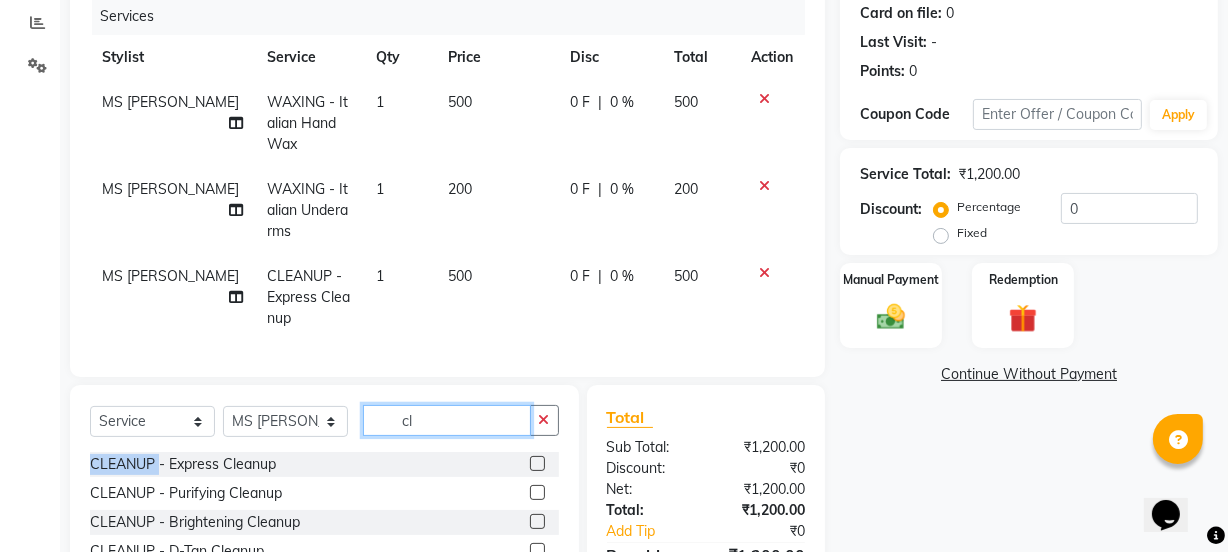 type 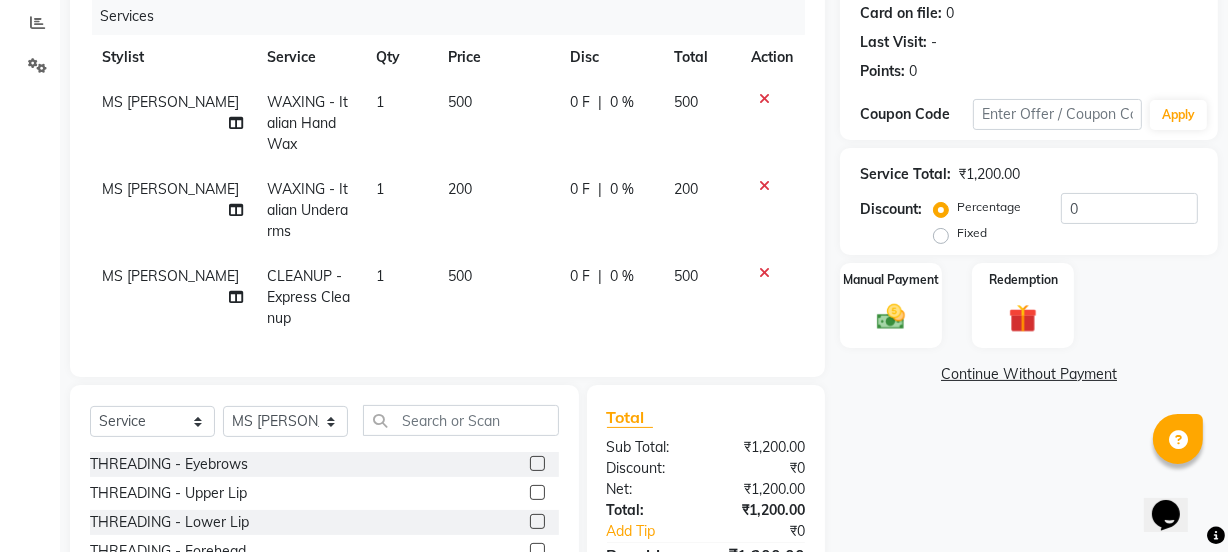 click 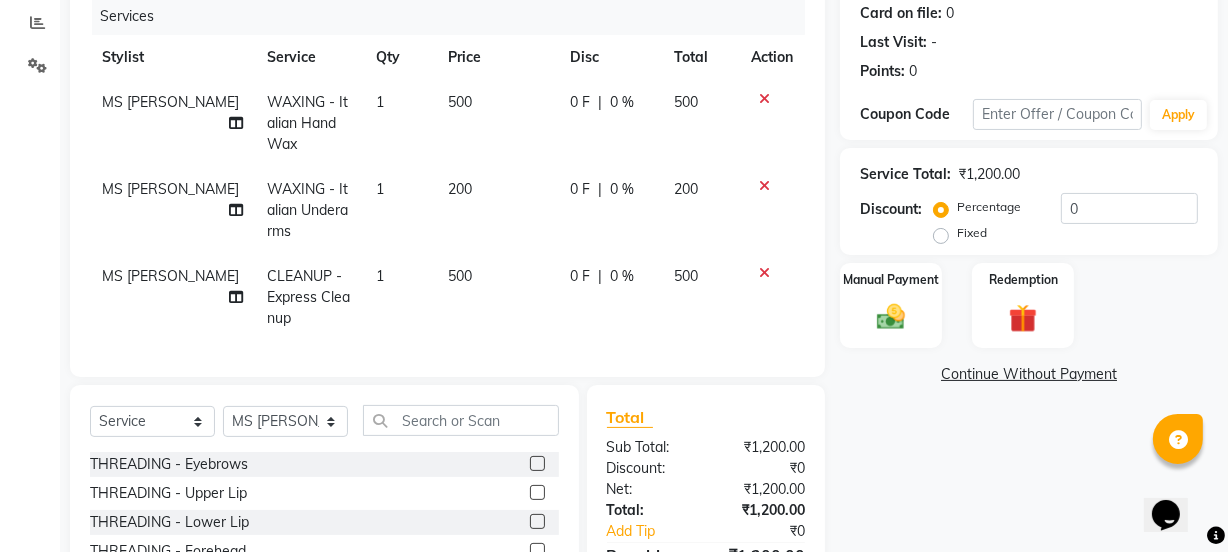 click at bounding box center [536, 464] 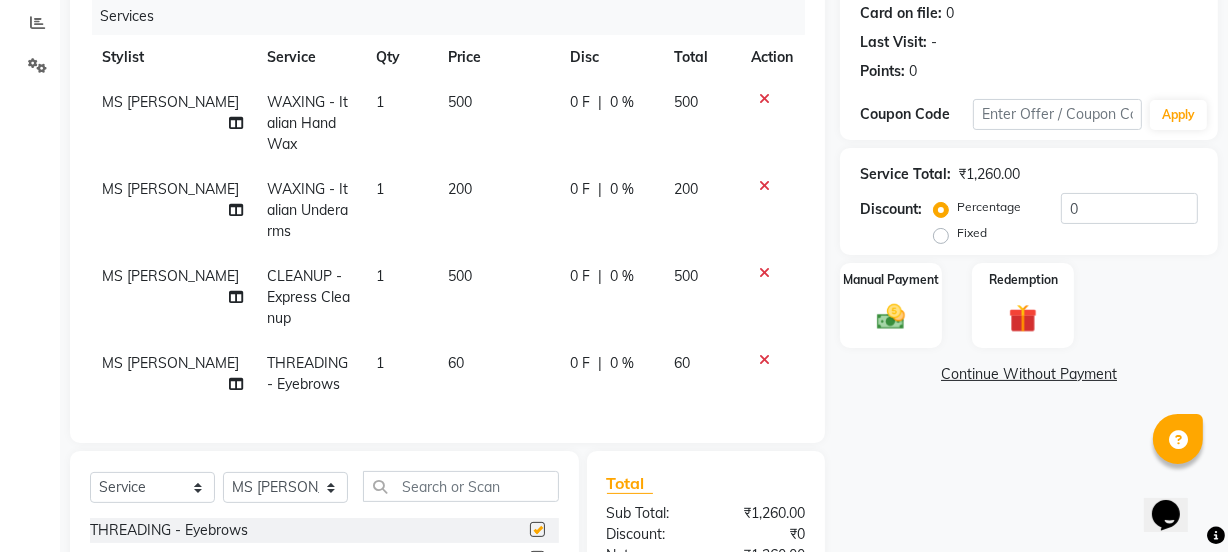 checkbox on "false" 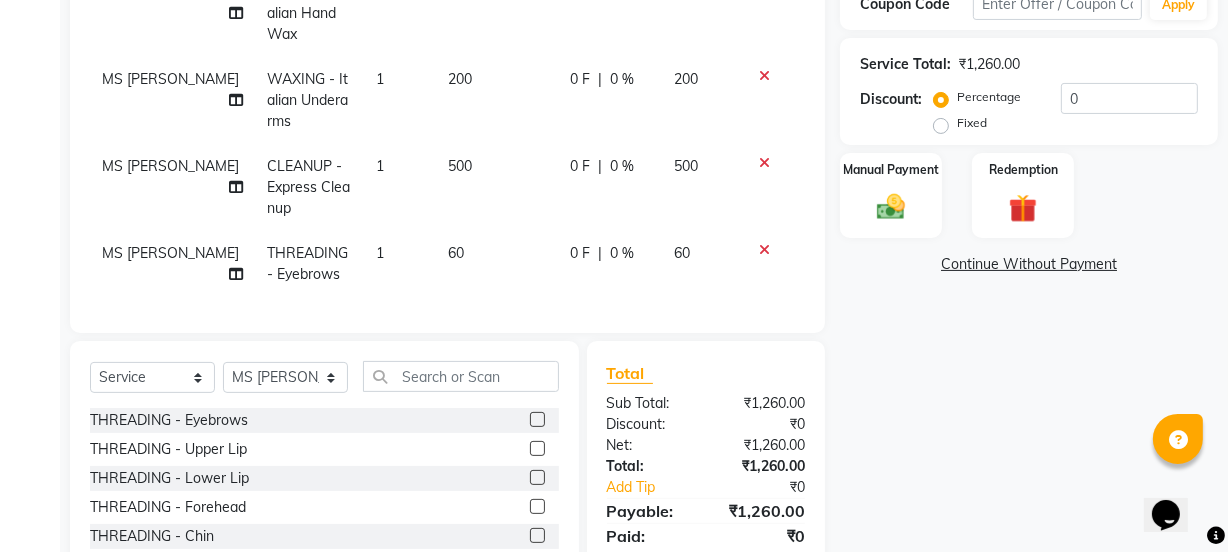 scroll, scrollTop: 488, scrollLeft: 0, axis: vertical 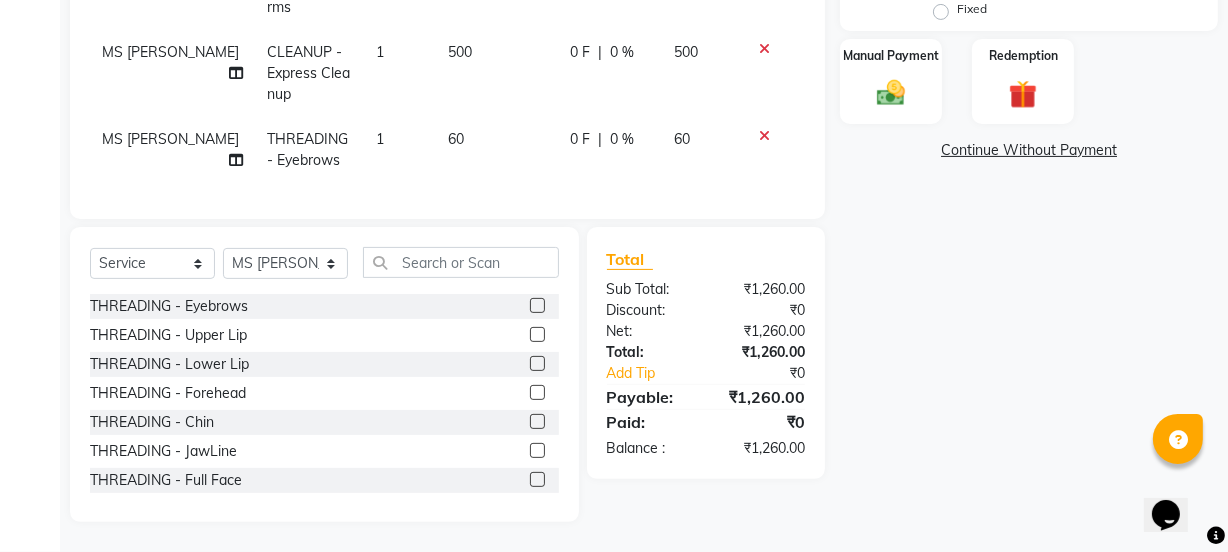 click 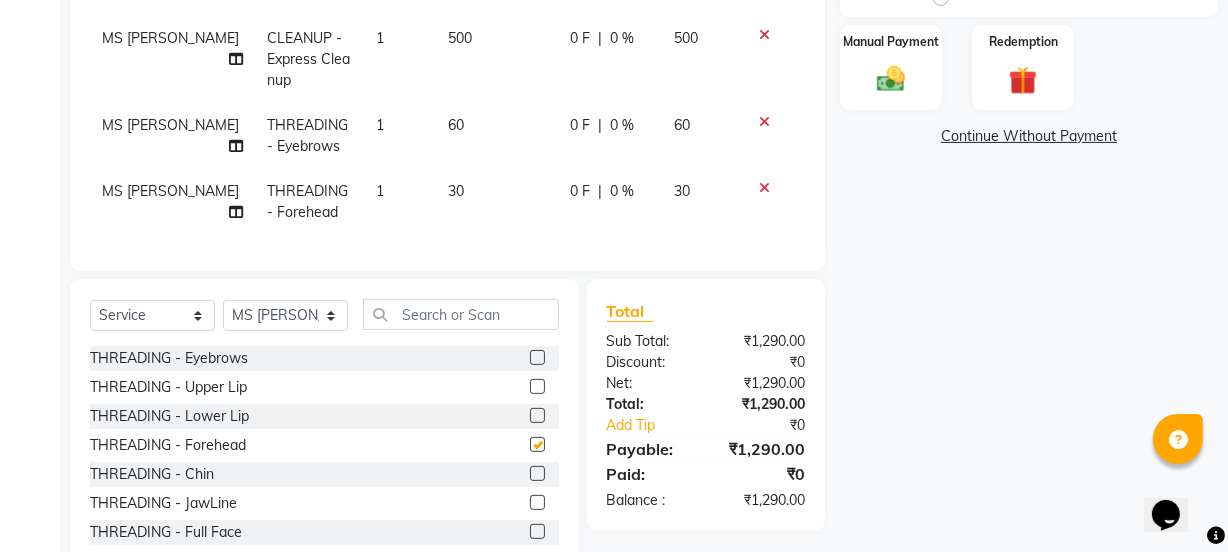 checkbox on "false" 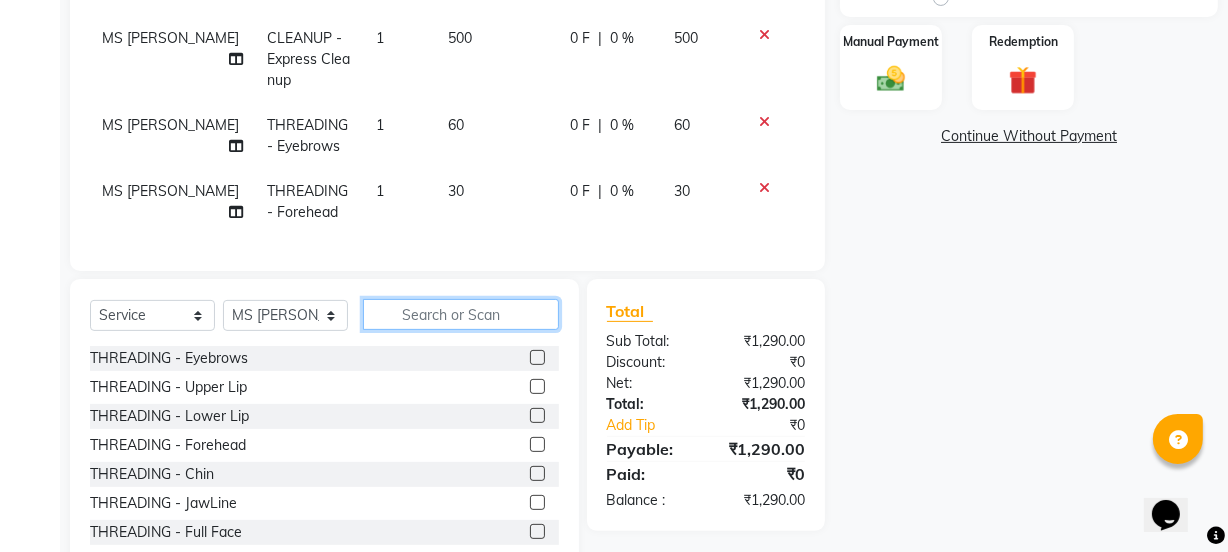 click 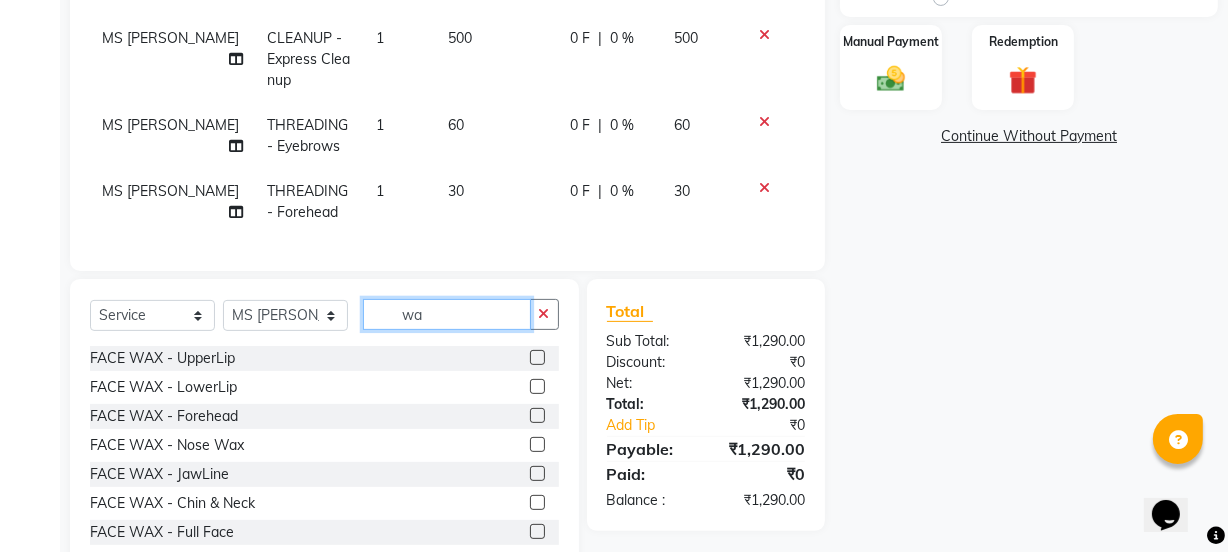 type on "wa" 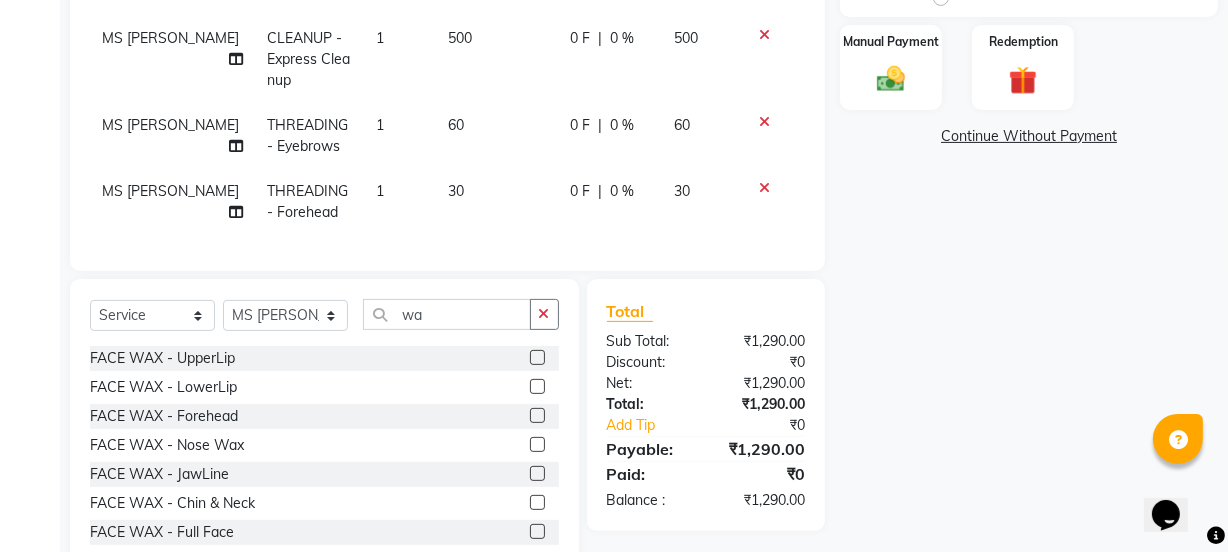 click 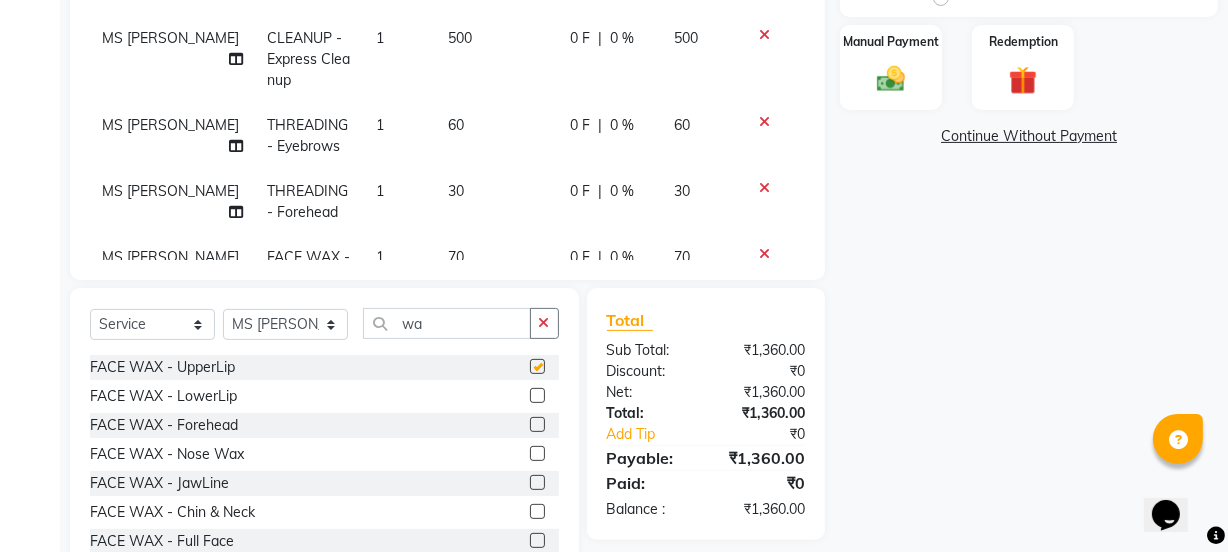 checkbox on "false" 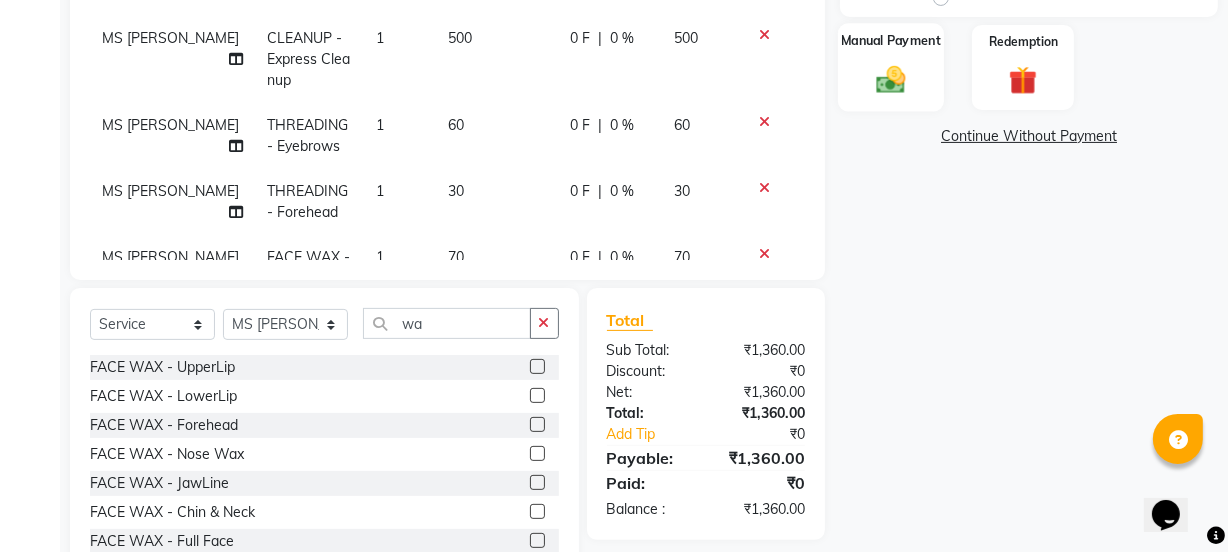 click 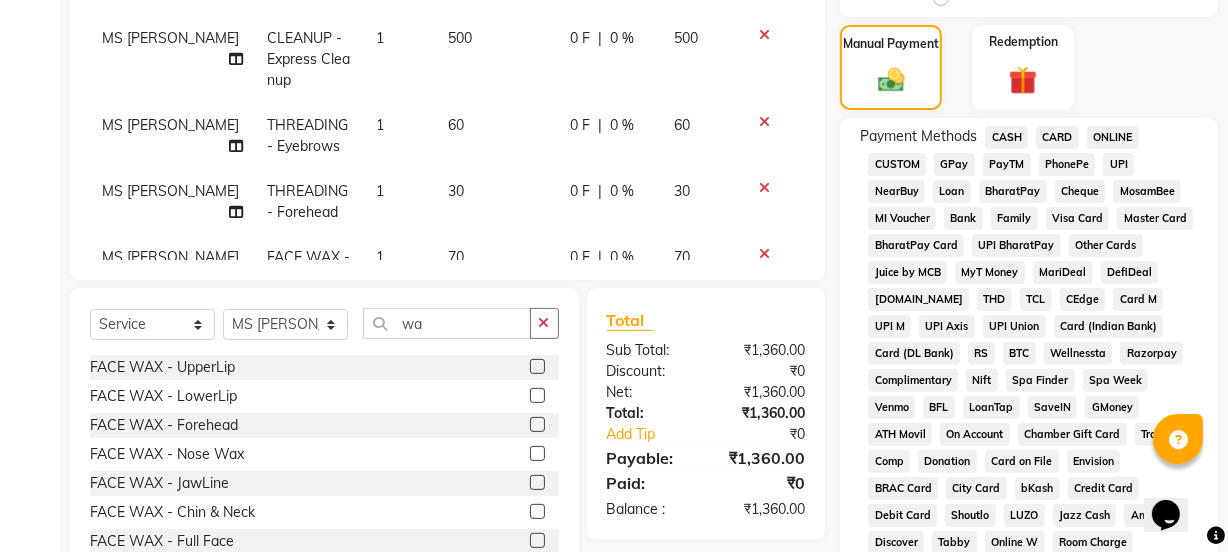 click on "GPay" 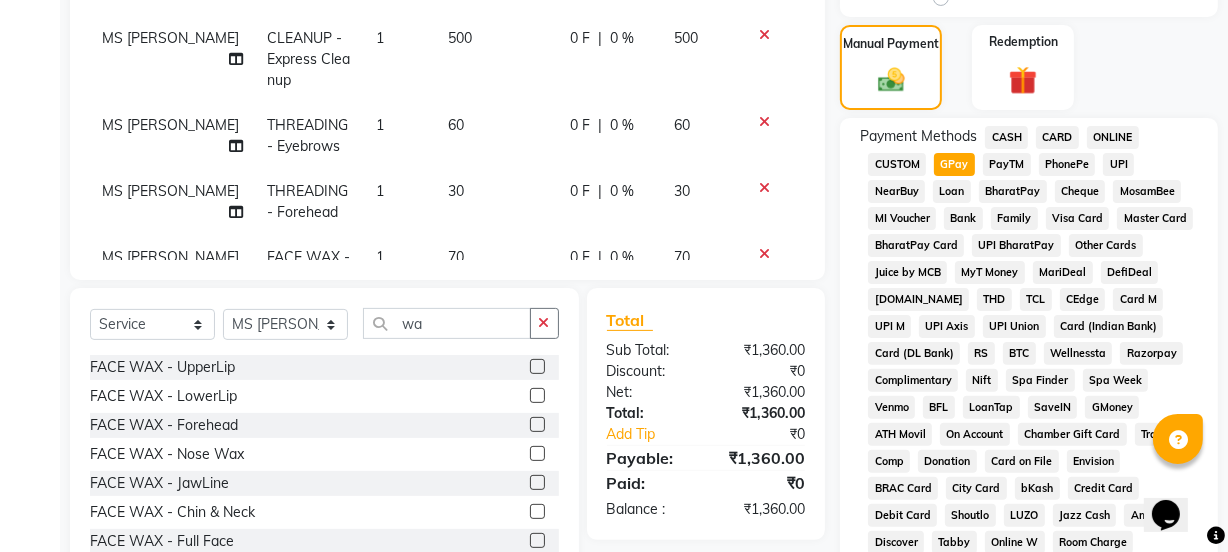 scroll, scrollTop: 942, scrollLeft: 0, axis: vertical 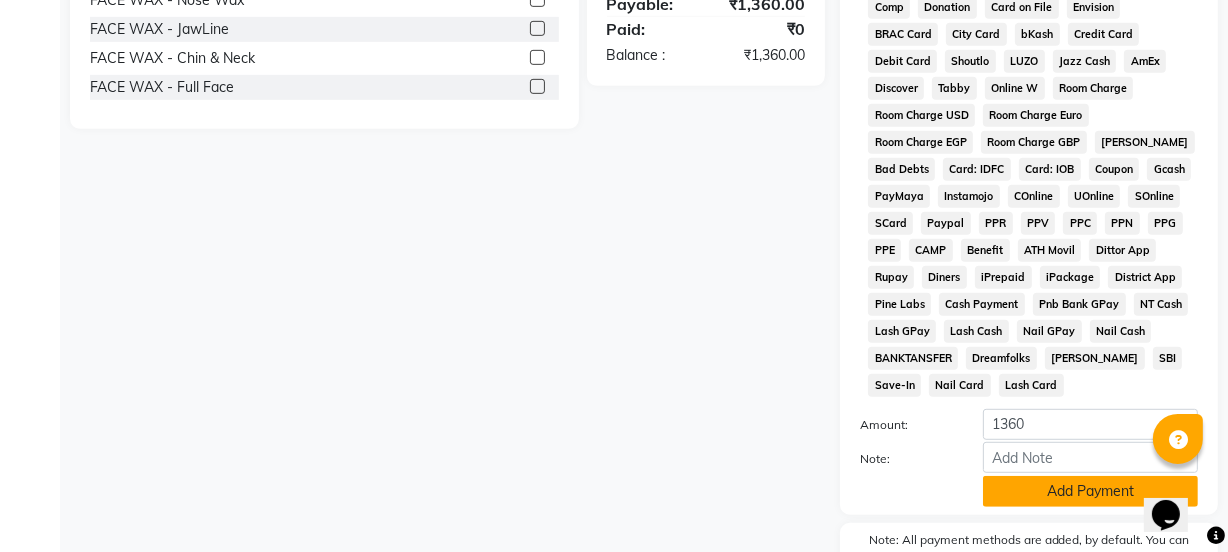 click on "Add Payment" 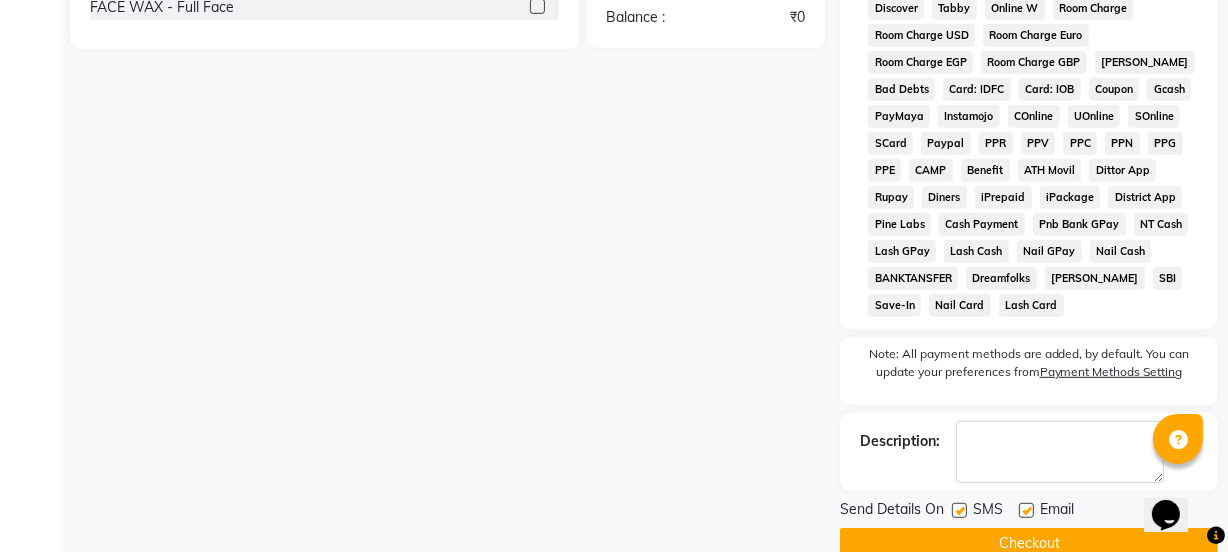 scroll, scrollTop: 1058, scrollLeft: 0, axis: vertical 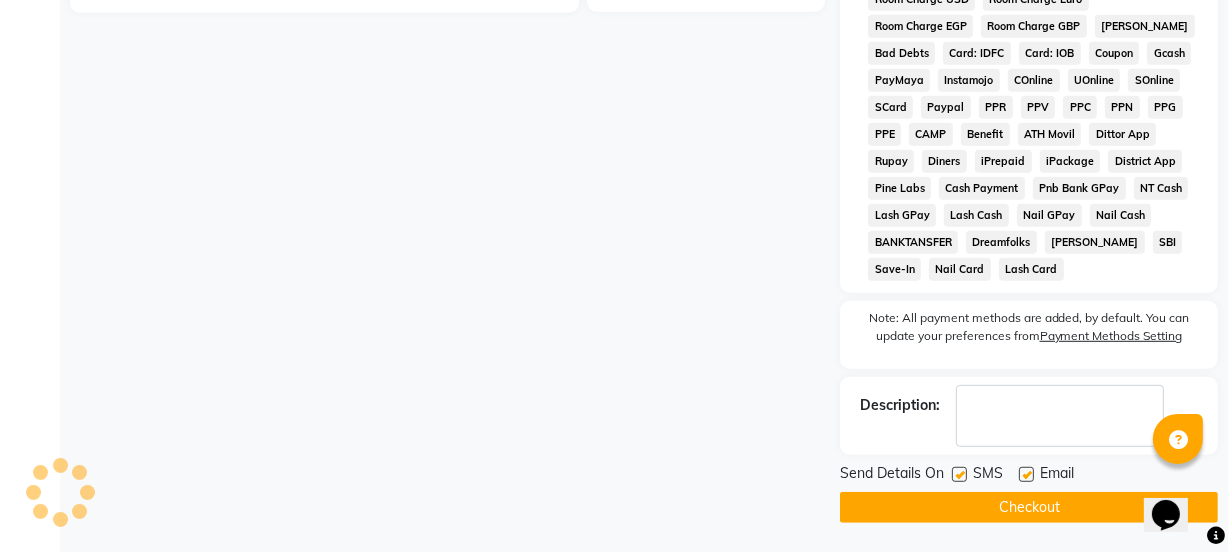 click 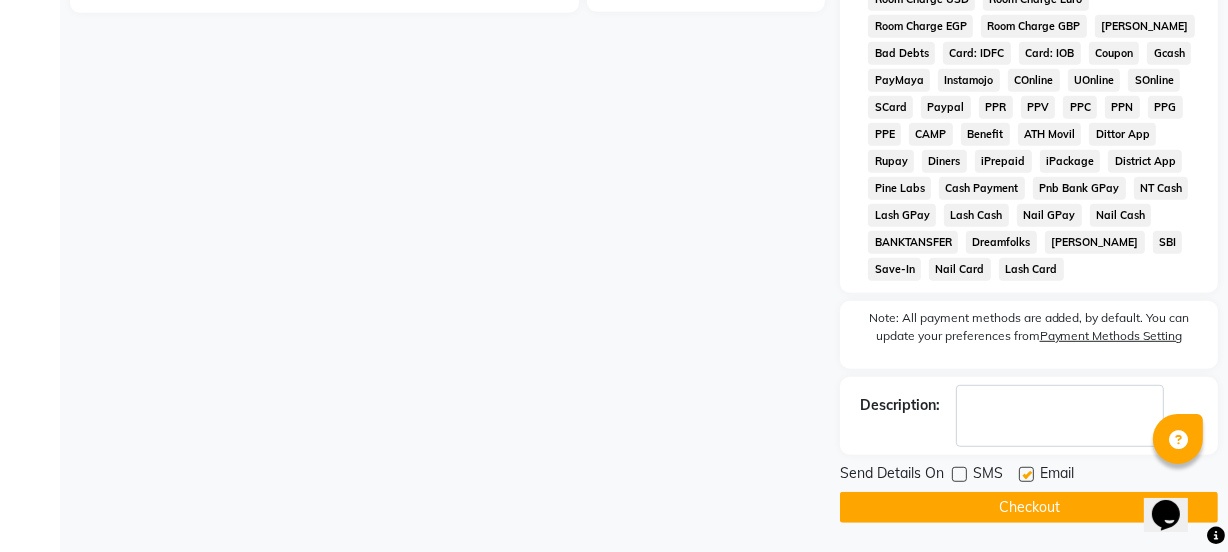 click 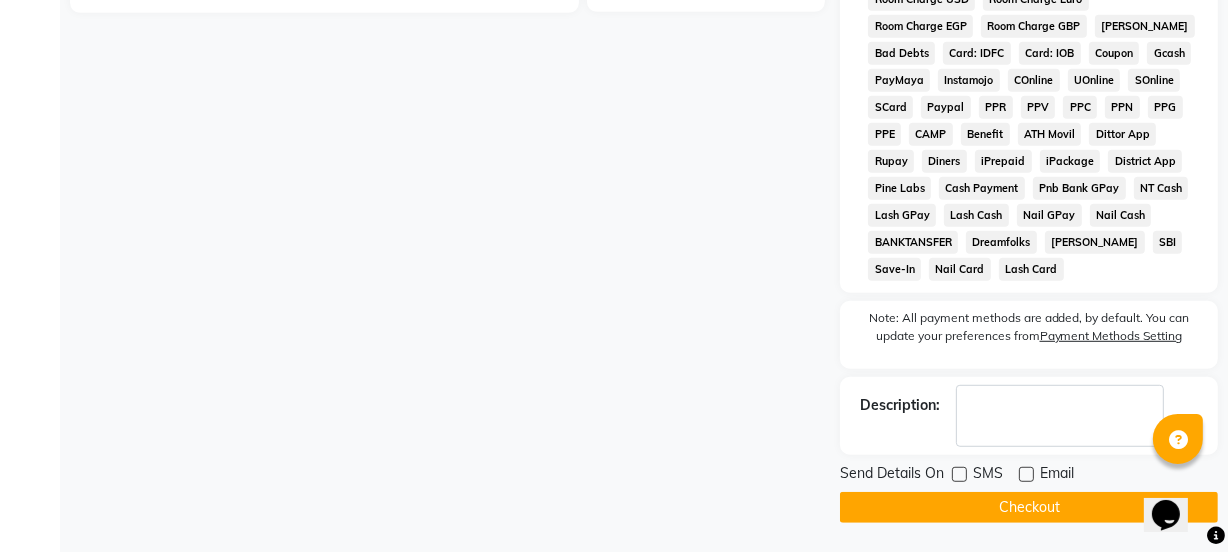 click on "Checkout" 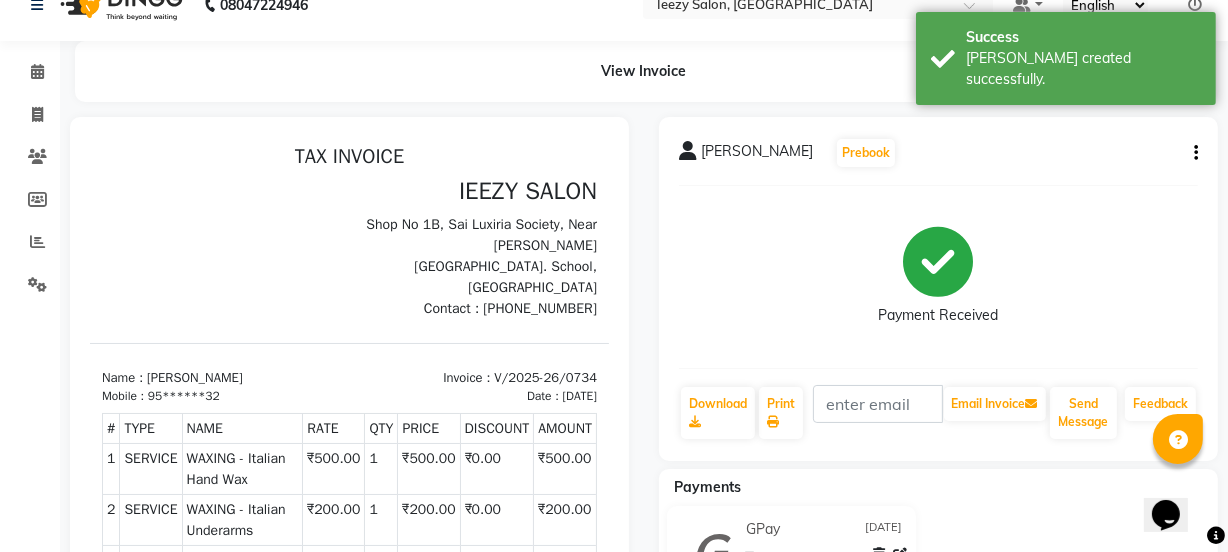 scroll, scrollTop: 0, scrollLeft: 0, axis: both 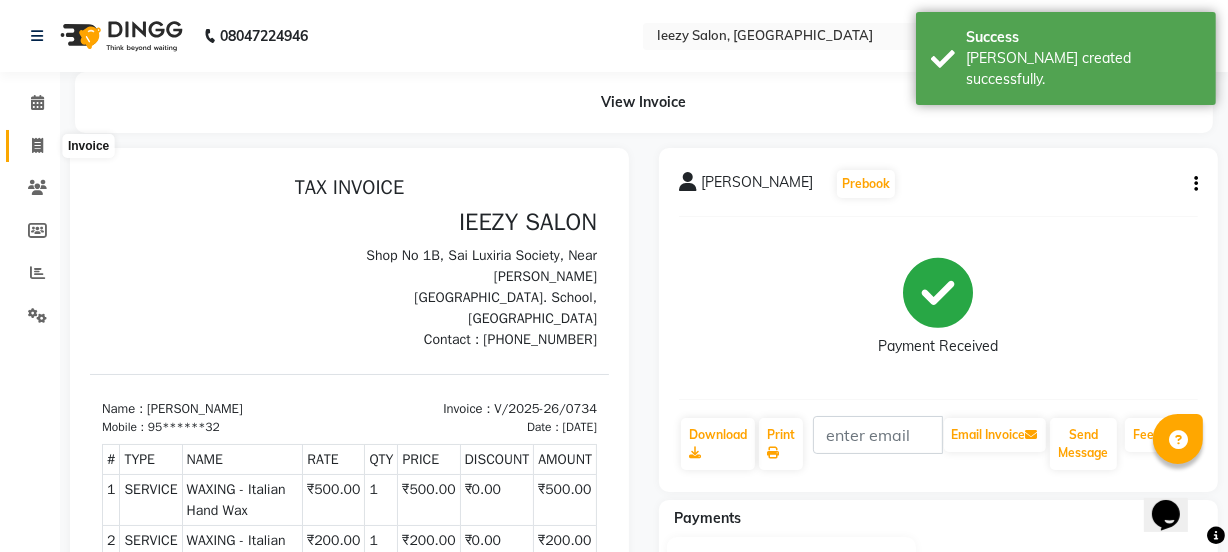click 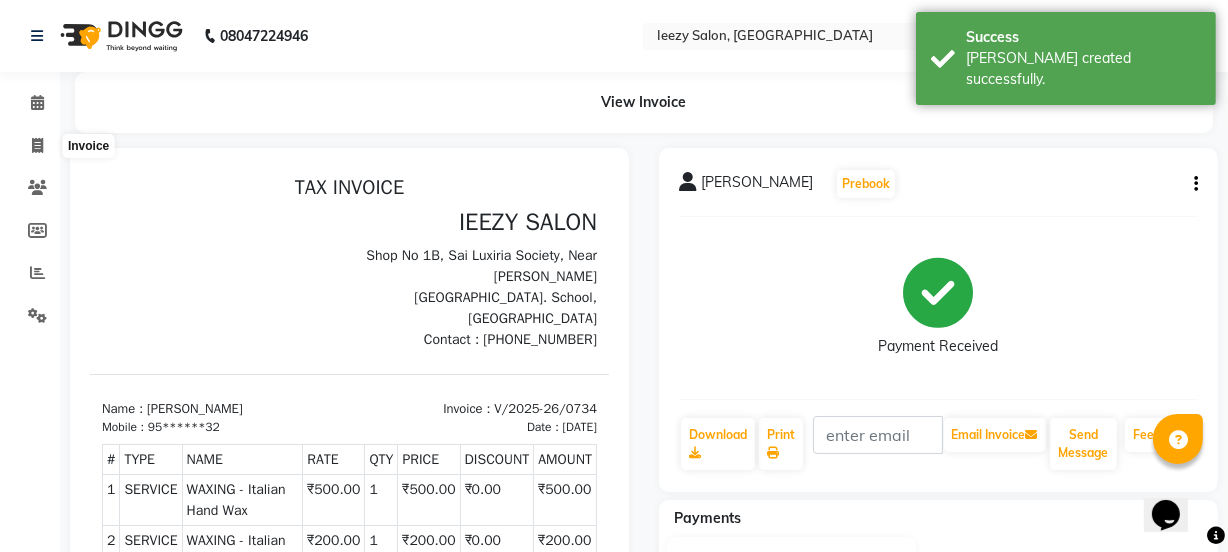 select on "5982" 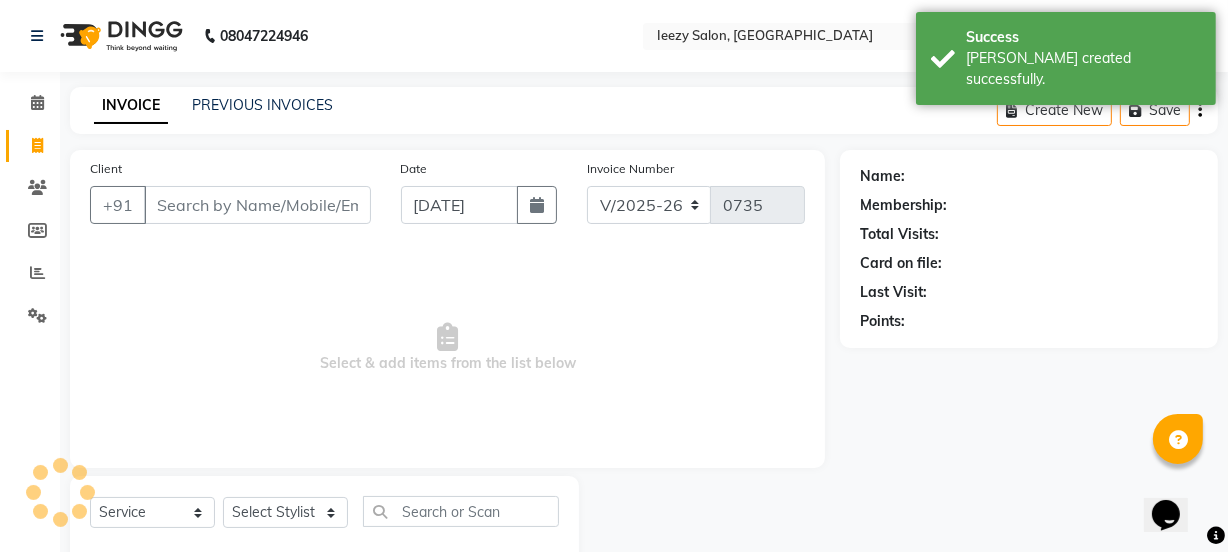 scroll, scrollTop: 50, scrollLeft: 0, axis: vertical 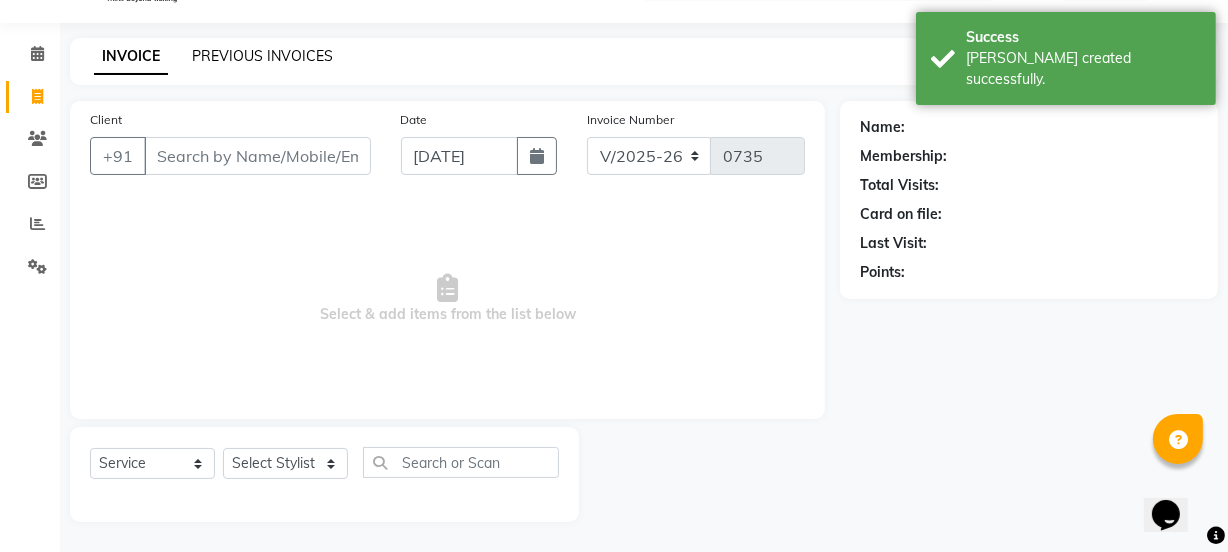 click on "PREVIOUS INVOICES" 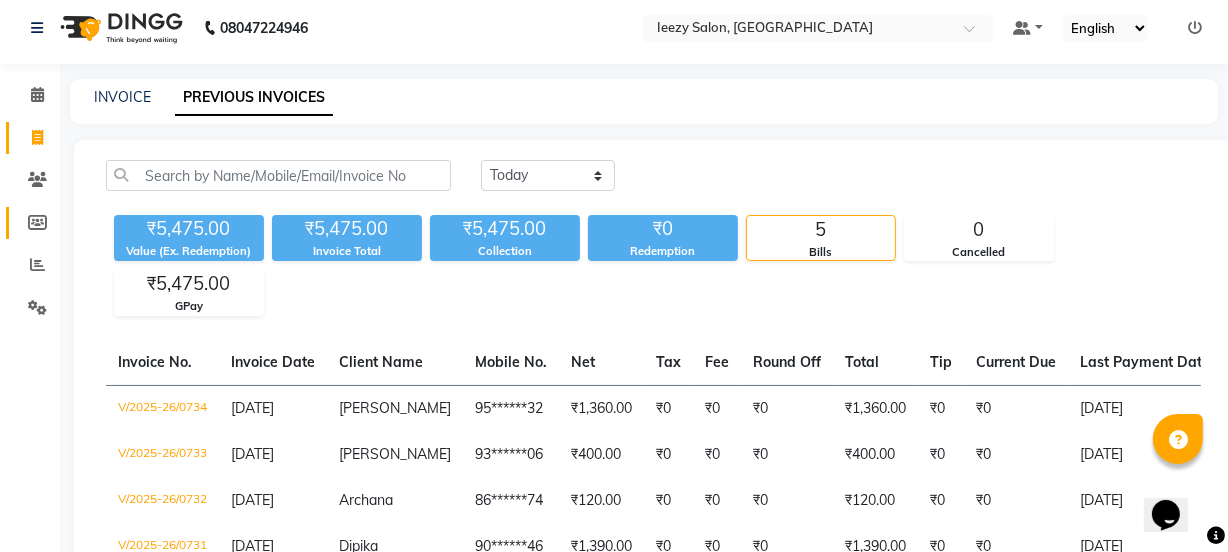 scroll, scrollTop: 0, scrollLeft: 0, axis: both 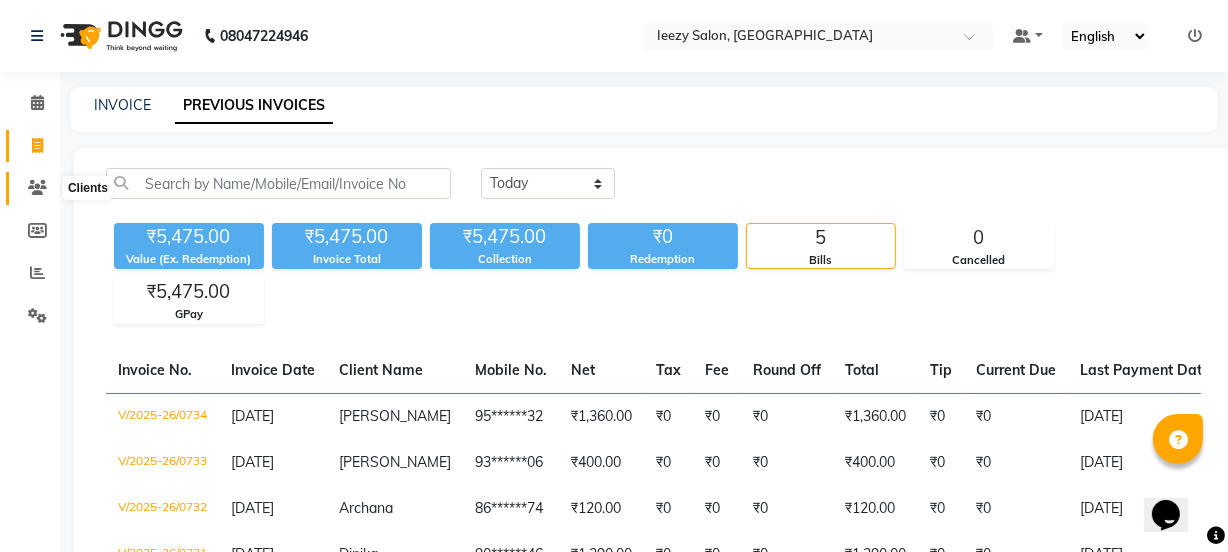 click 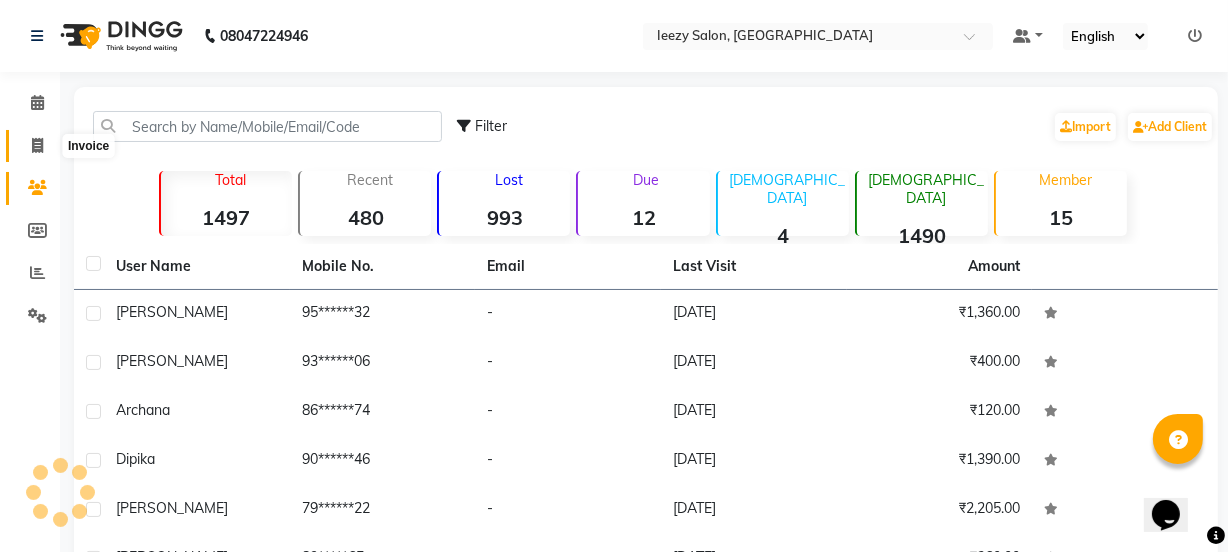 click 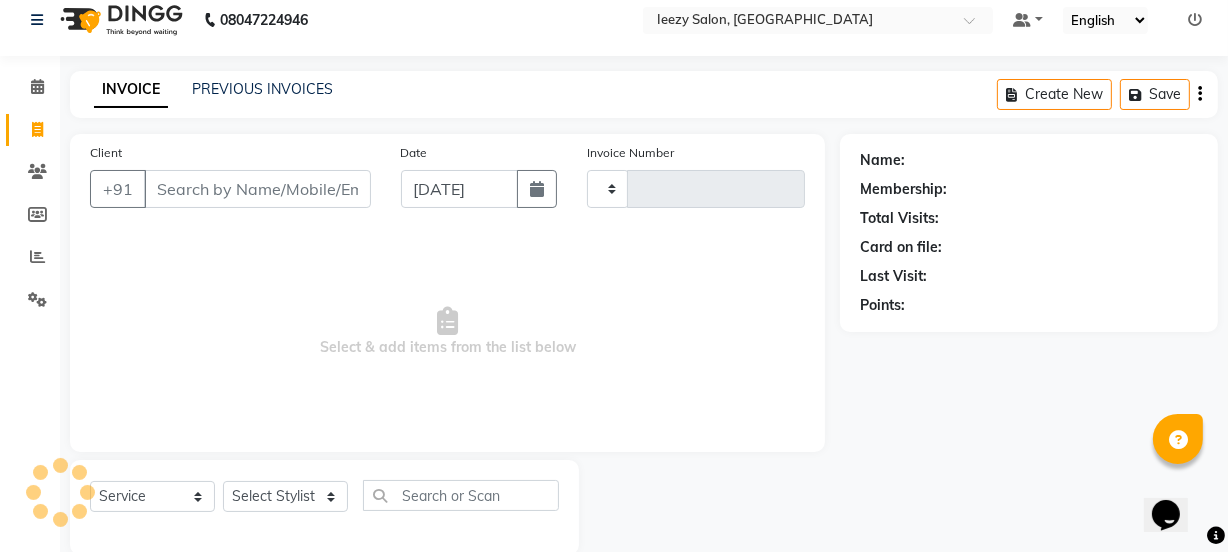 type on "0735" 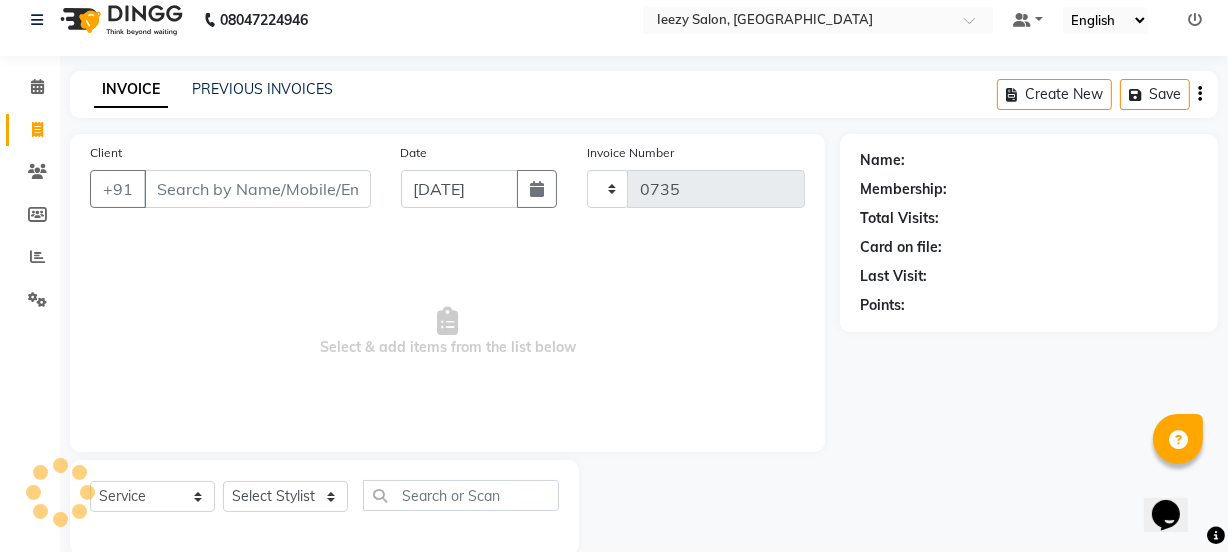 select on "5982" 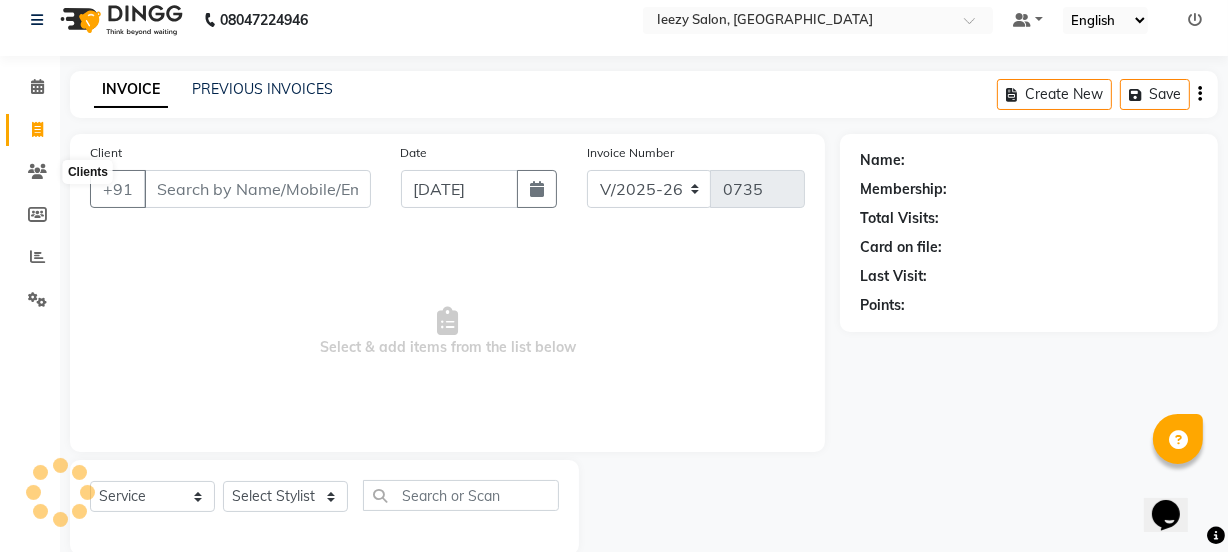 scroll, scrollTop: 50, scrollLeft: 0, axis: vertical 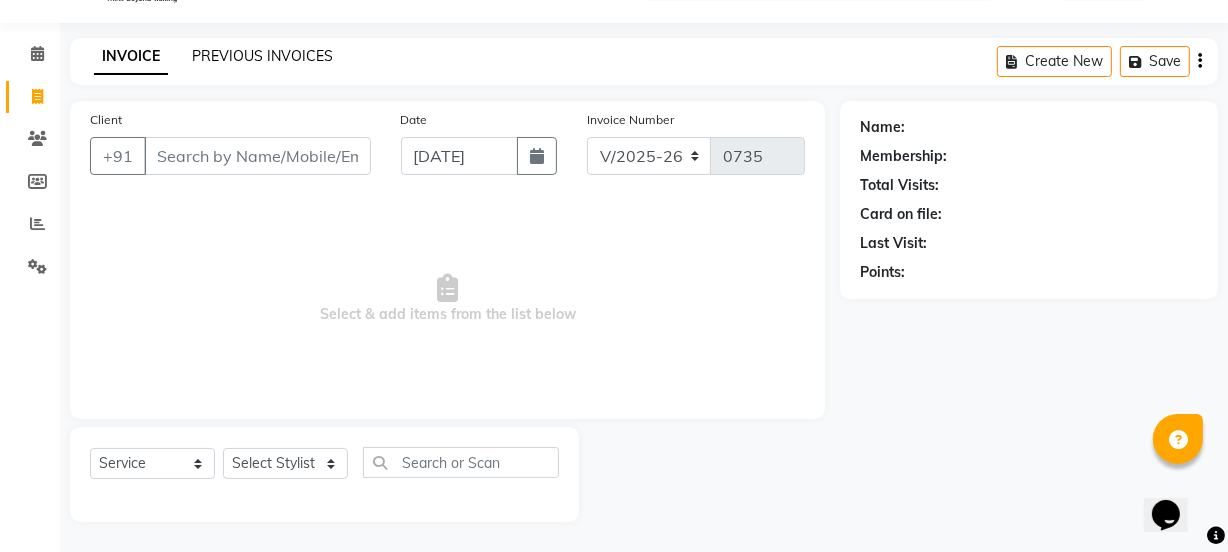 click on "PREVIOUS INVOICES" 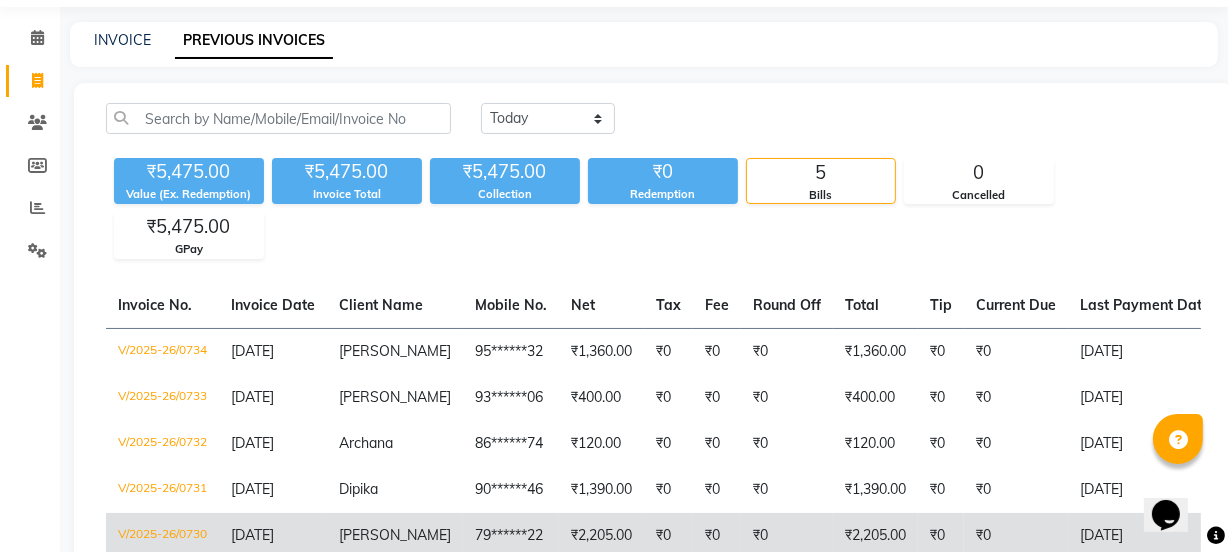 scroll, scrollTop: 52, scrollLeft: 0, axis: vertical 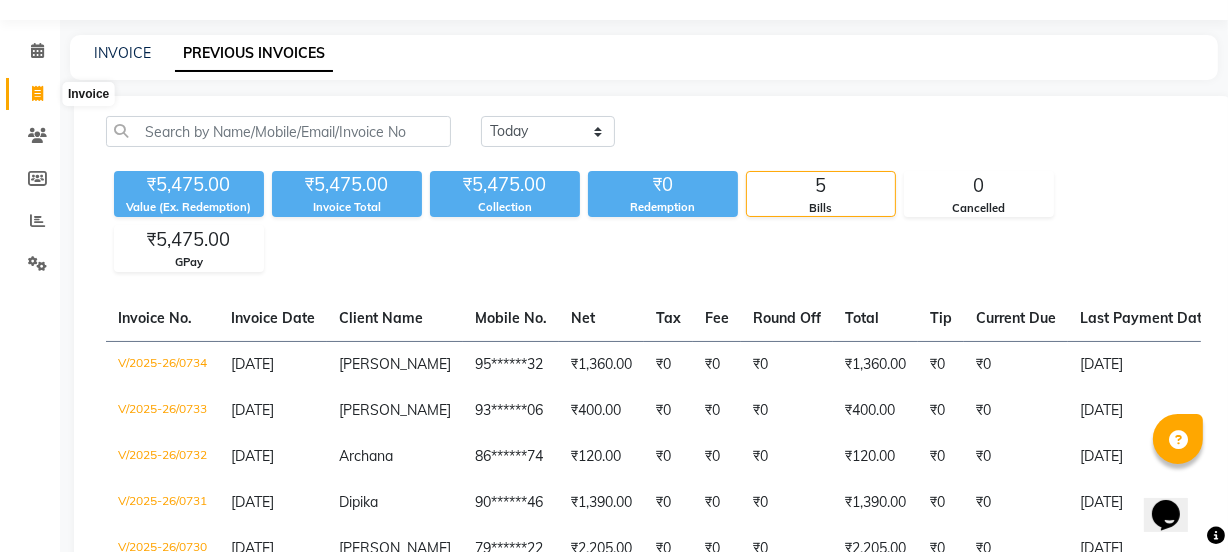 click 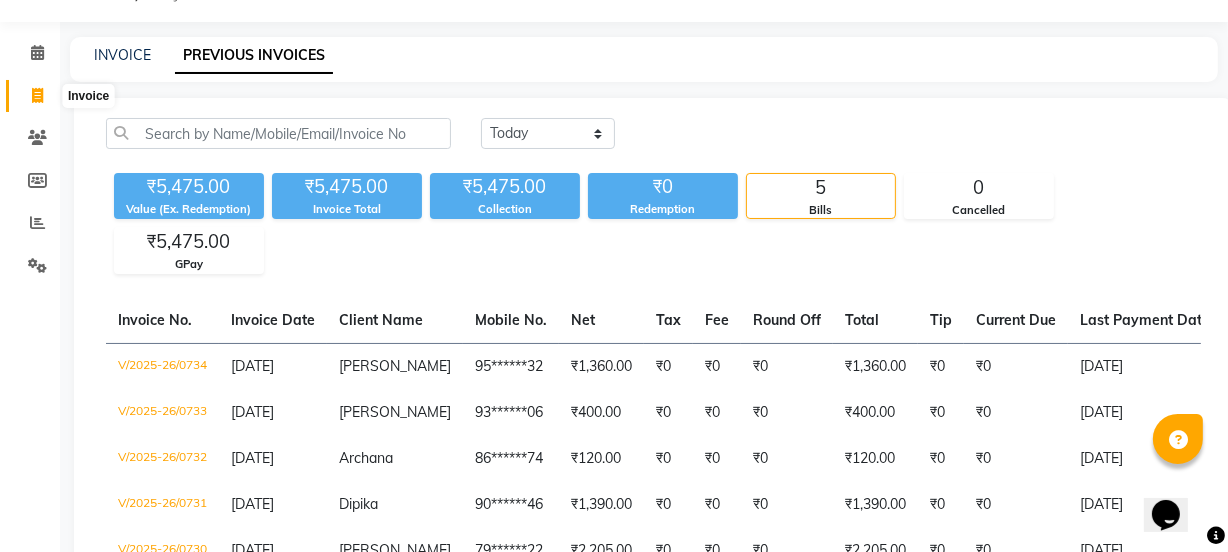 select on "5982" 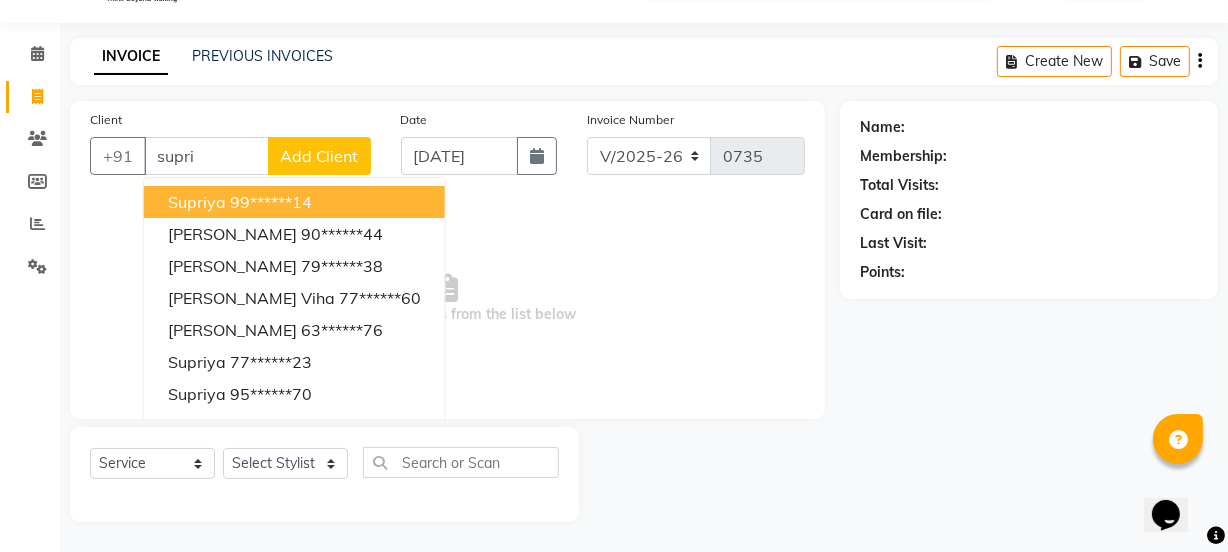 scroll, scrollTop: 50, scrollLeft: 0, axis: vertical 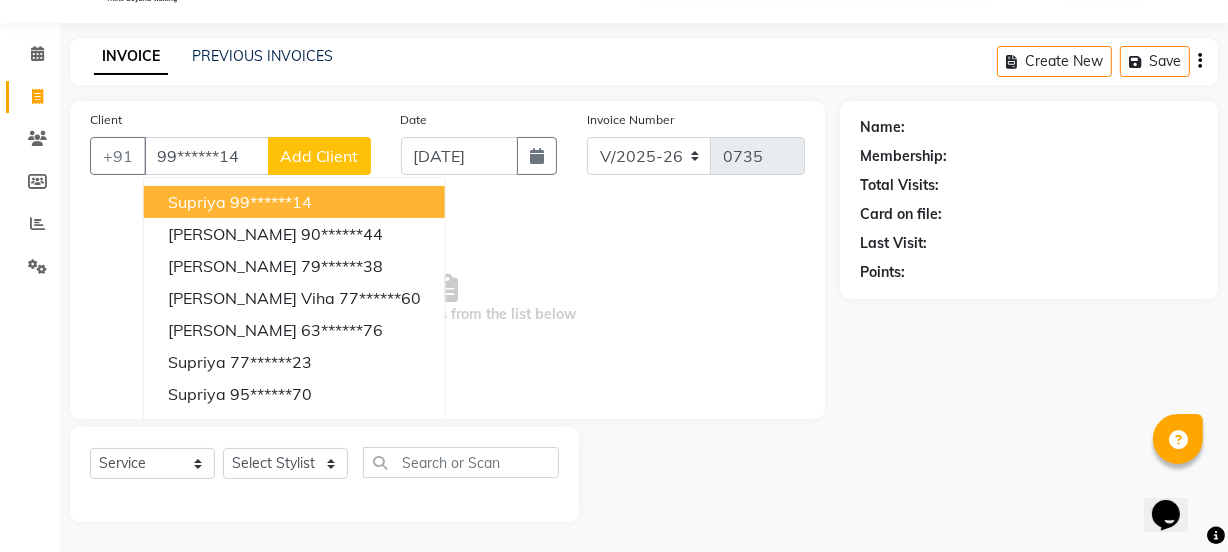 type on "99******14" 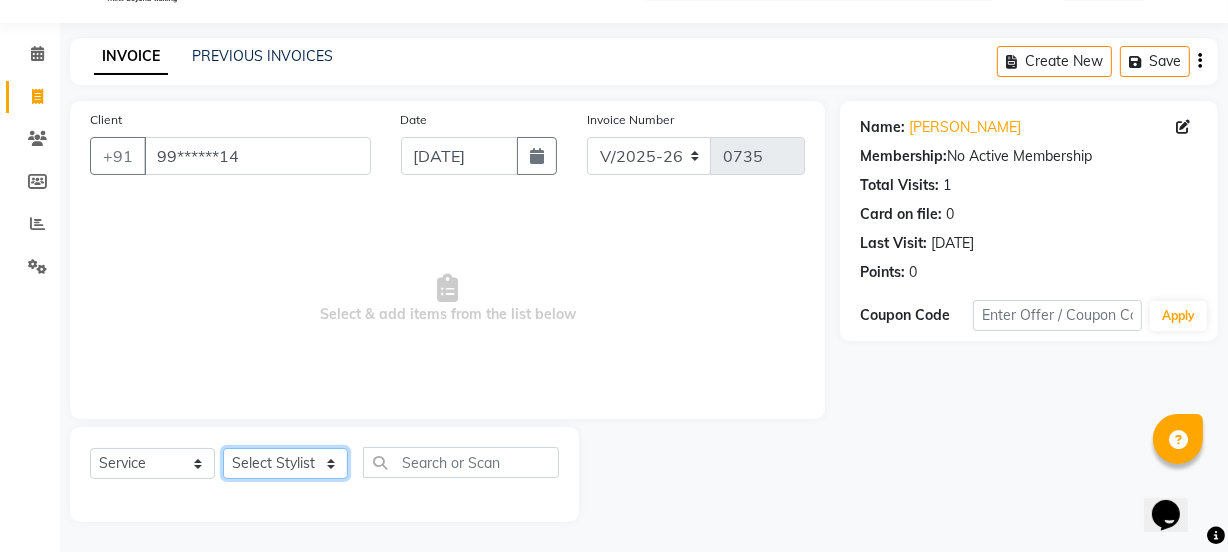 click on "Select Stylist IEEZY -Owner MS [PERSON_NAME]  Ms [PERSON_NAME] [PERSON_NAME]  [PERSON_NAME]Bu Rohini  Stylist Shree" 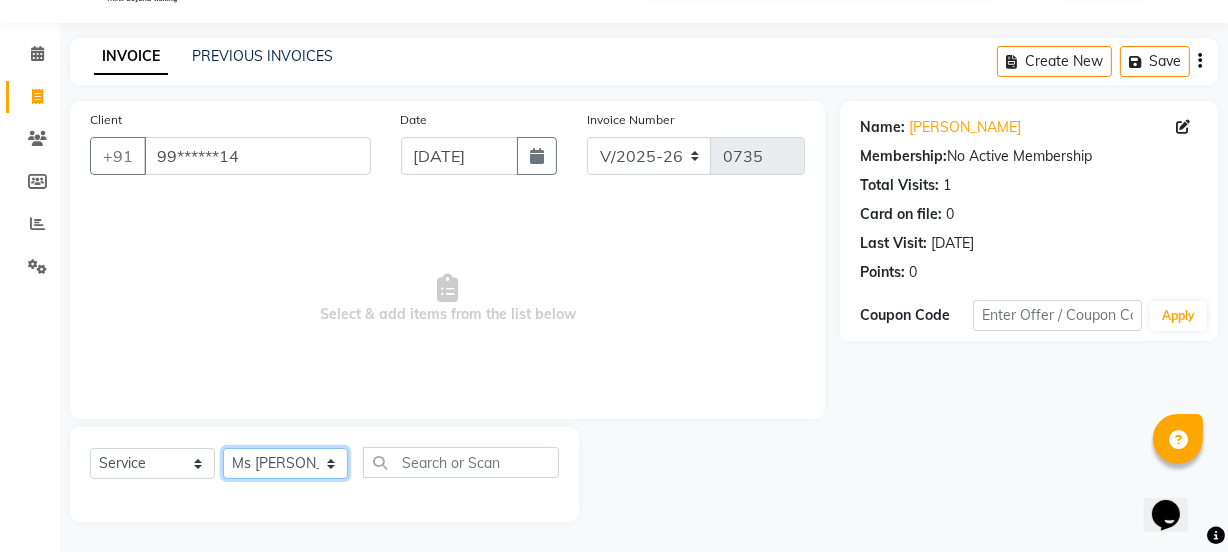 click on "Select Stylist IEEZY -Owner MS [PERSON_NAME]  Ms [PERSON_NAME] [PERSON_NAME]  [PERSON_NAME]Bu Rohini  Stylist Shree" 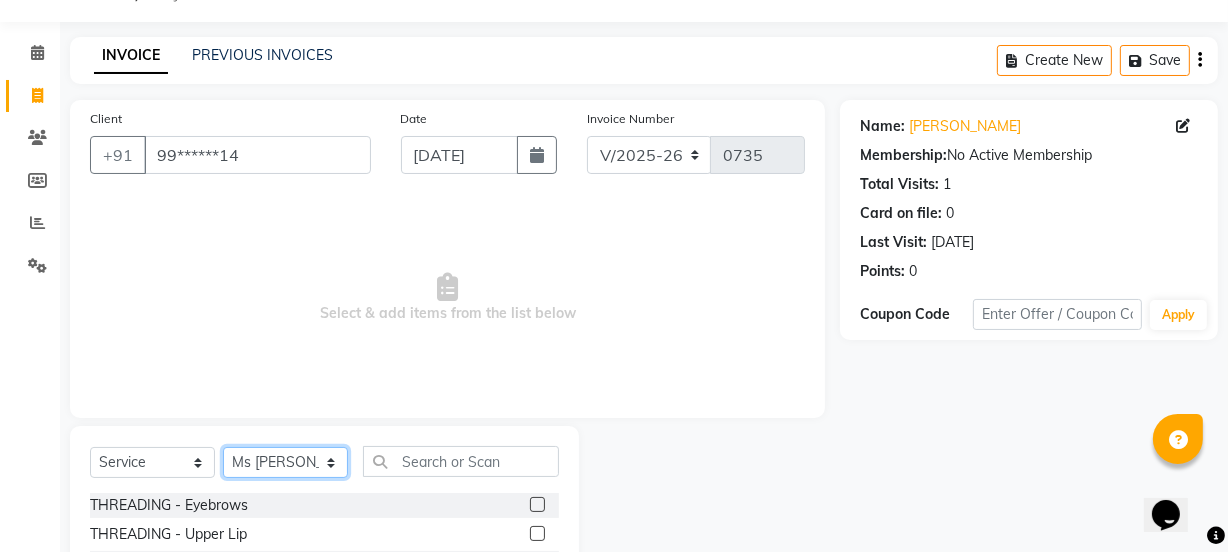 click on "Select Stylist IEEZY -Owner MS [PERSON_NAME]  Ms [PERSON_NAME] [PERSON_NAME]  [PERSON_NAME]Bu Rohini  Stylist Shree" 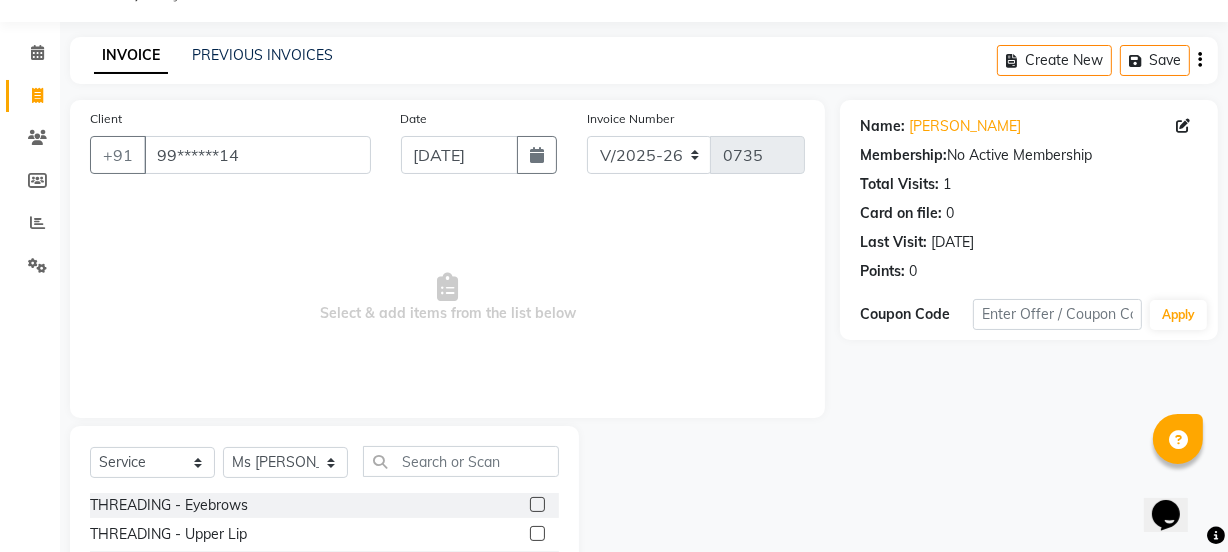 click on "Client +91 99******14 Date [DATE] Invoice Number V/2025 V/[PHONE_NUMBER]  Select & add items from the list below" 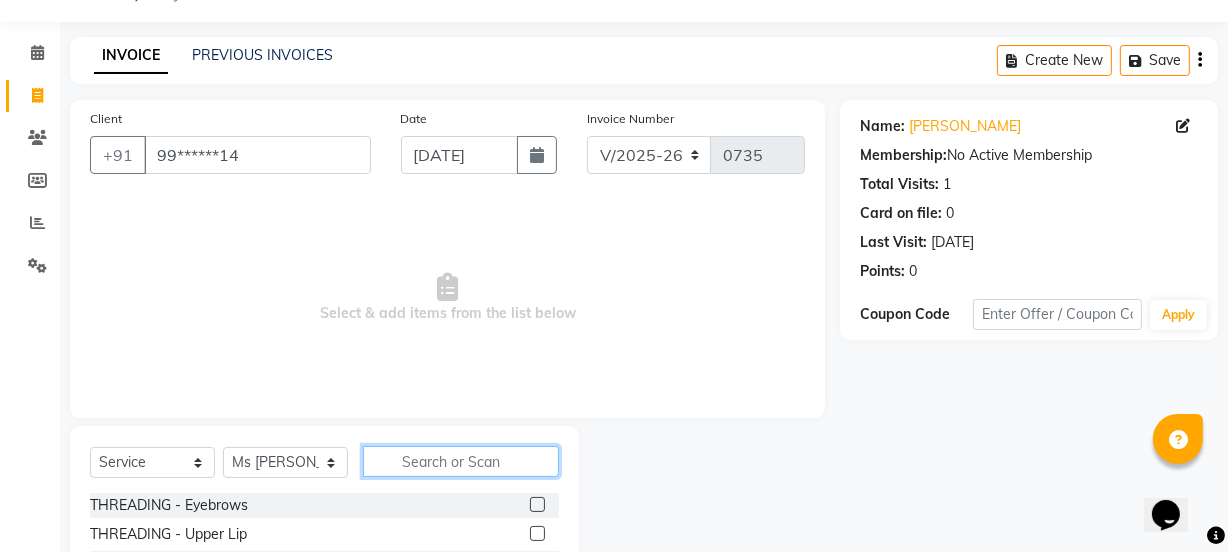 click 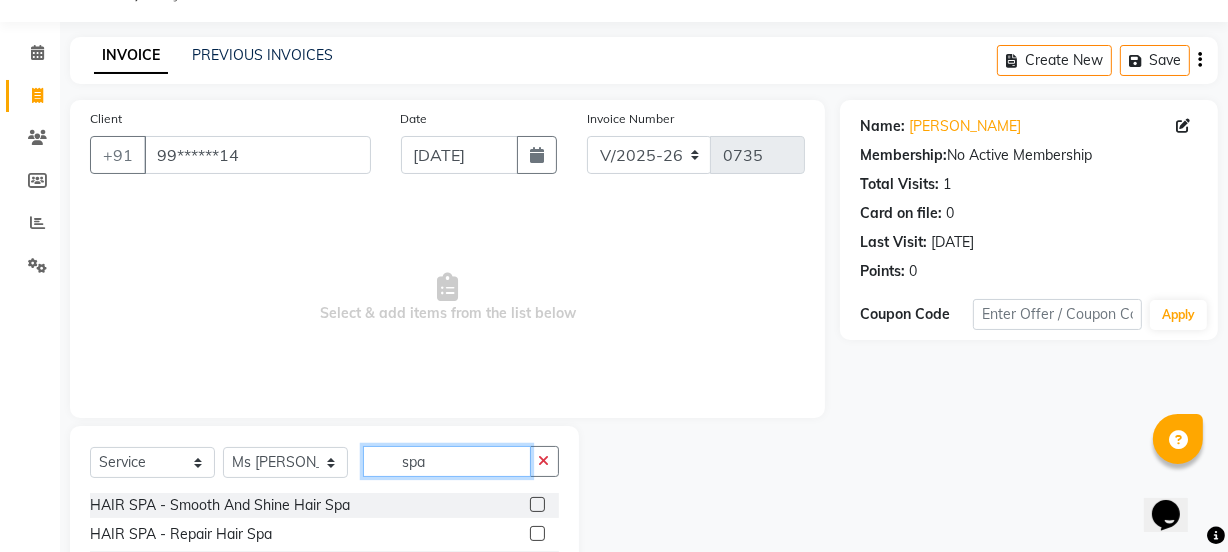 type on "spa" 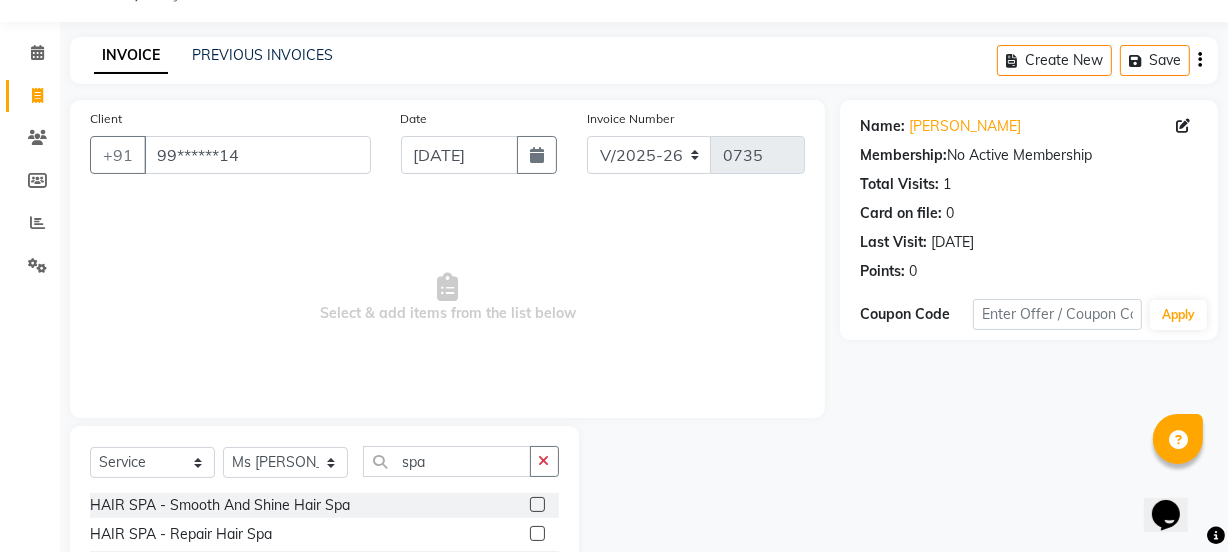 click 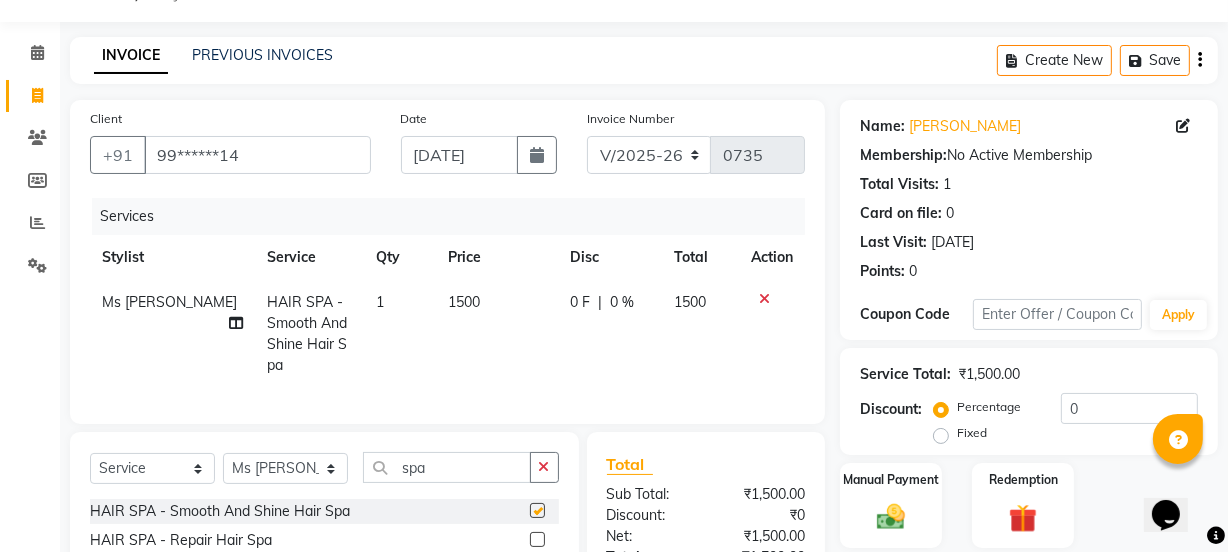 checkbox on "false" 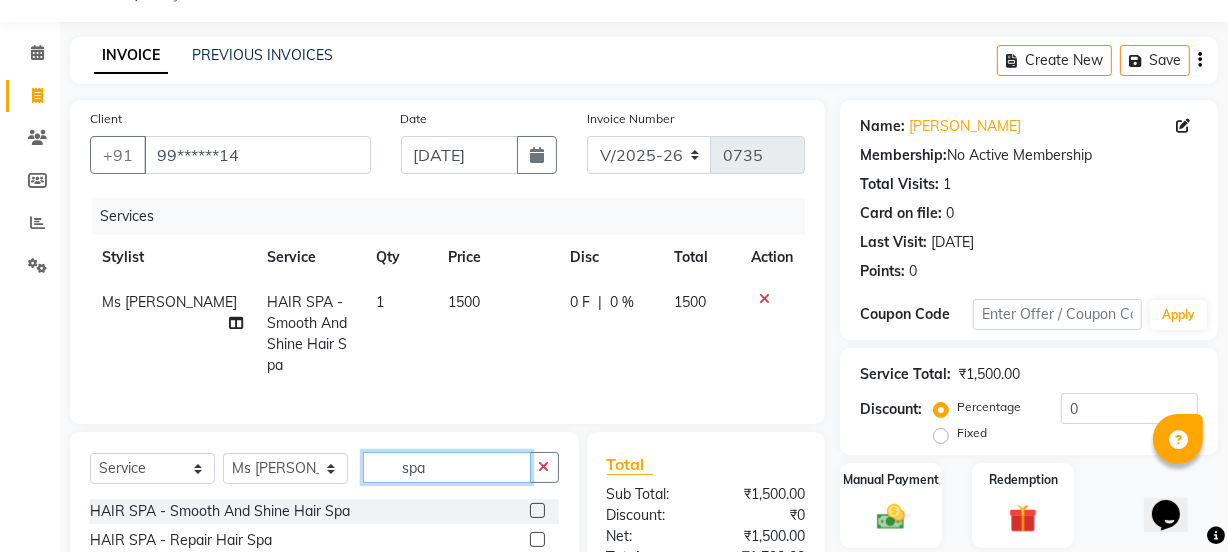 click on "spa" 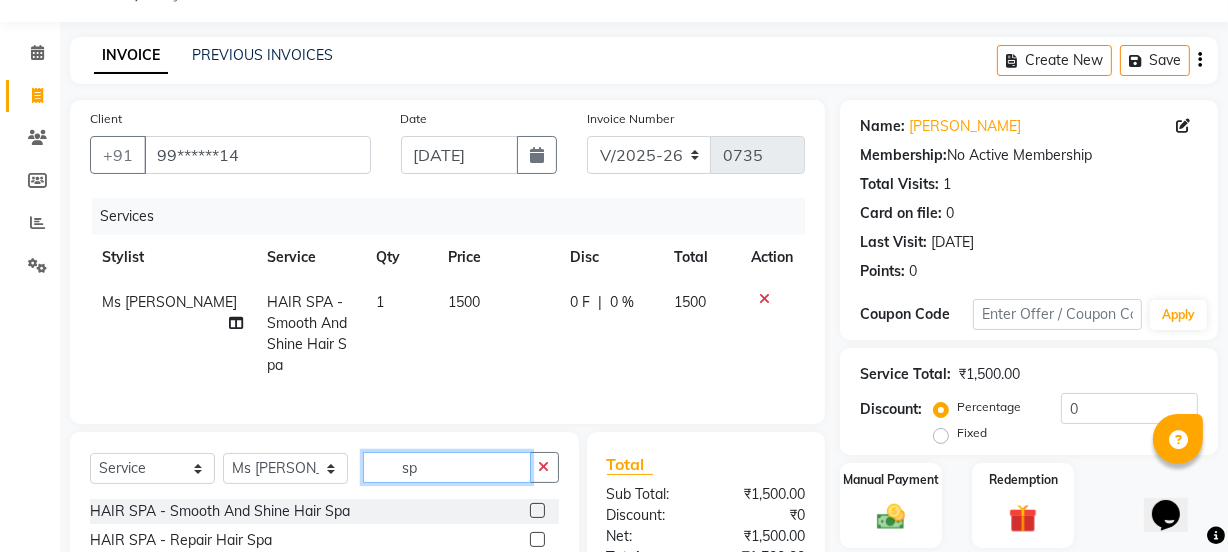 type on "s" 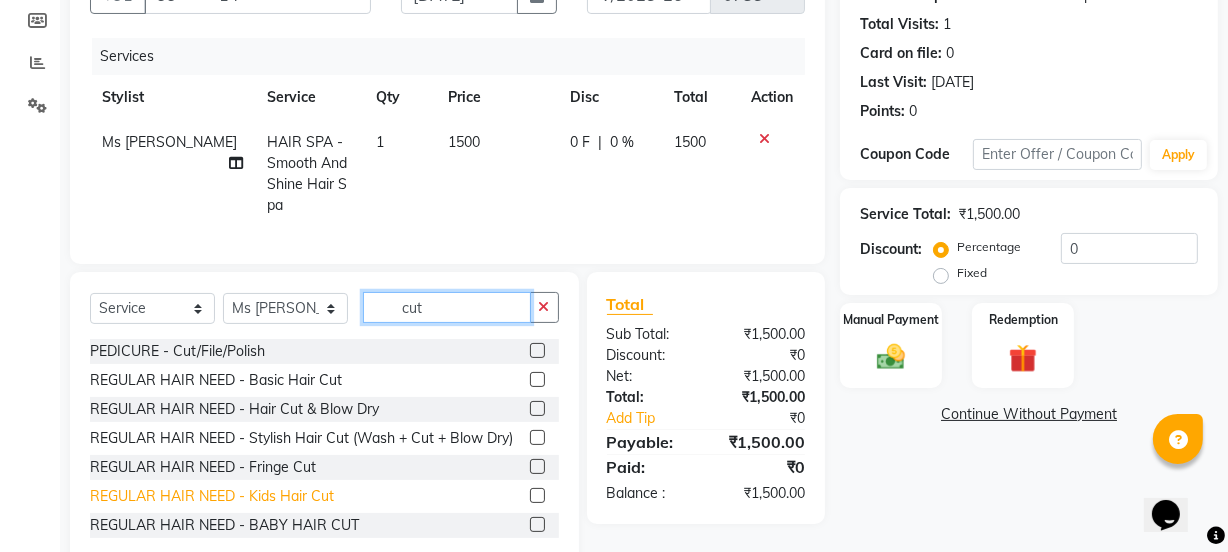 scroll, scrollTop: 231, scrollLeft: 0, axis: vertical 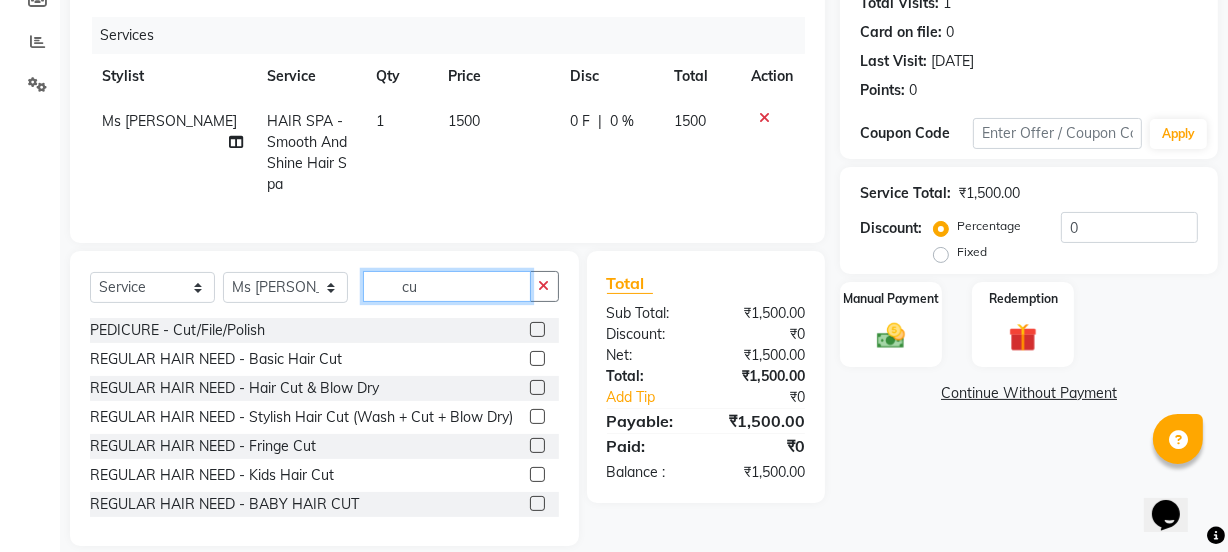 type on "c" 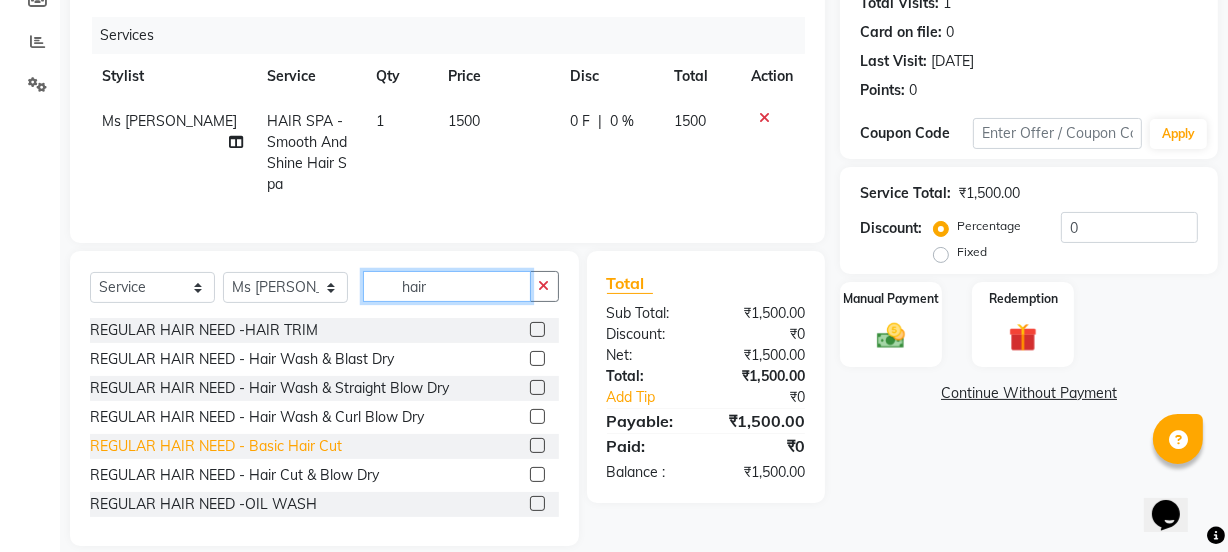 type on "hair" 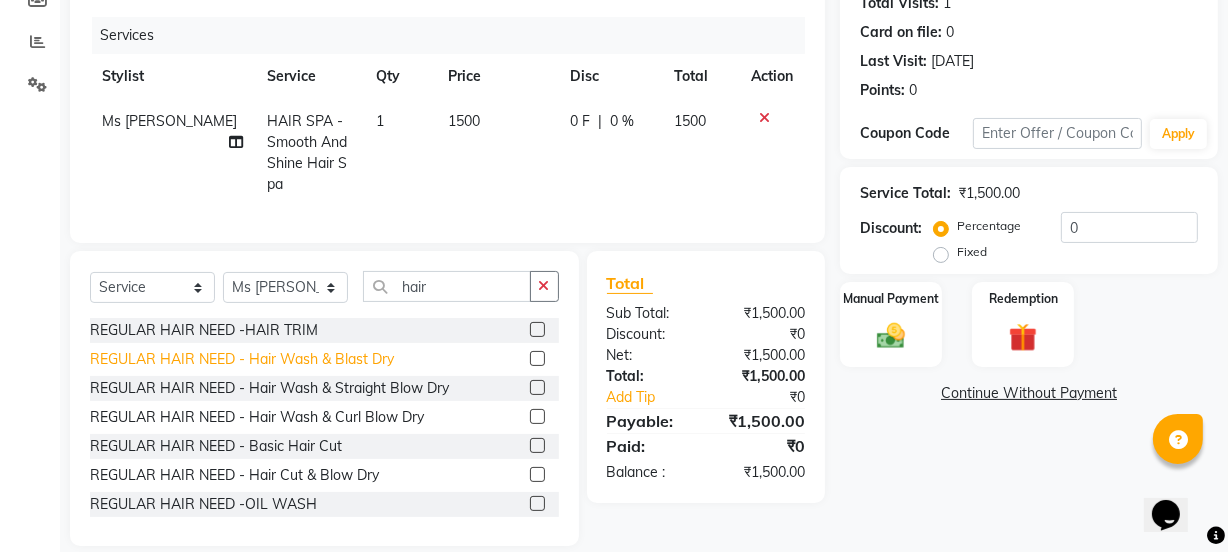 click on "REGULAR HAIR NEED  - Basic Hair Cut" 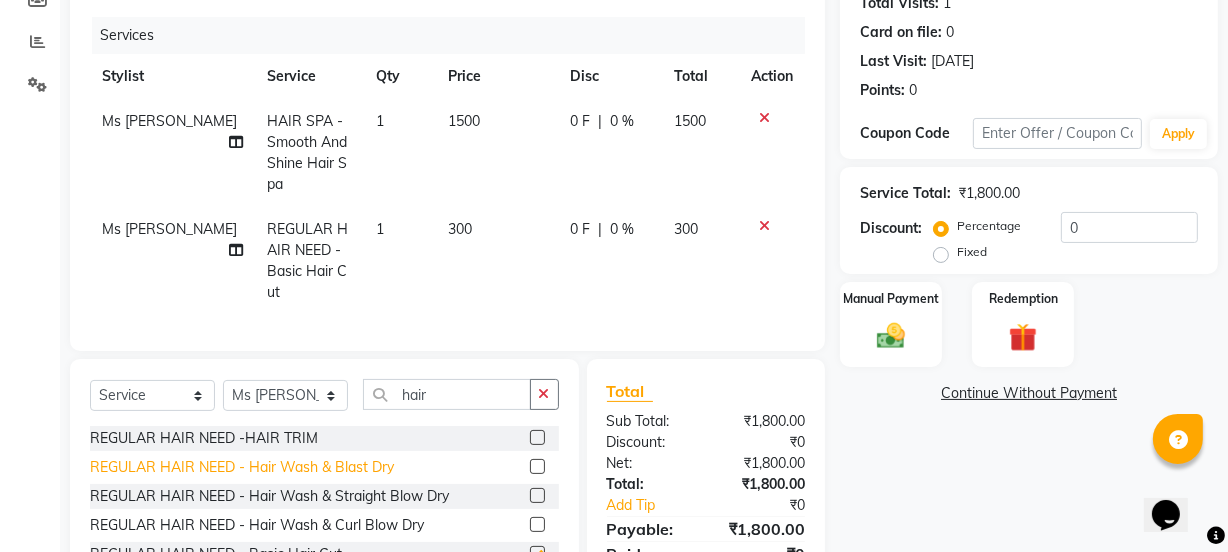 checkbox on "false" 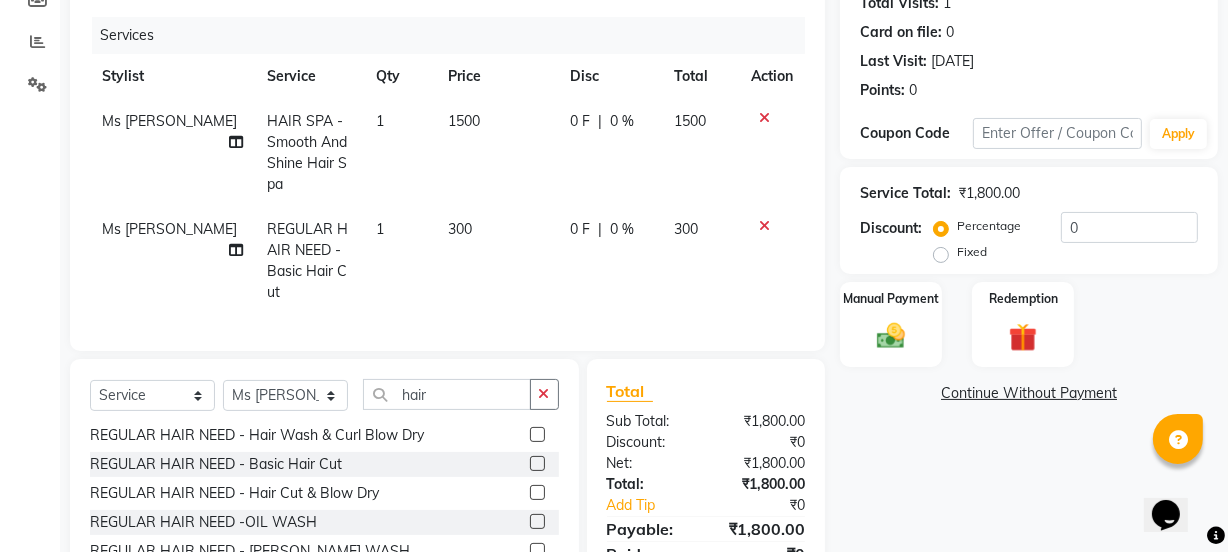 scroll, scrollTop: 0, scrollLeft: 0, axis: both 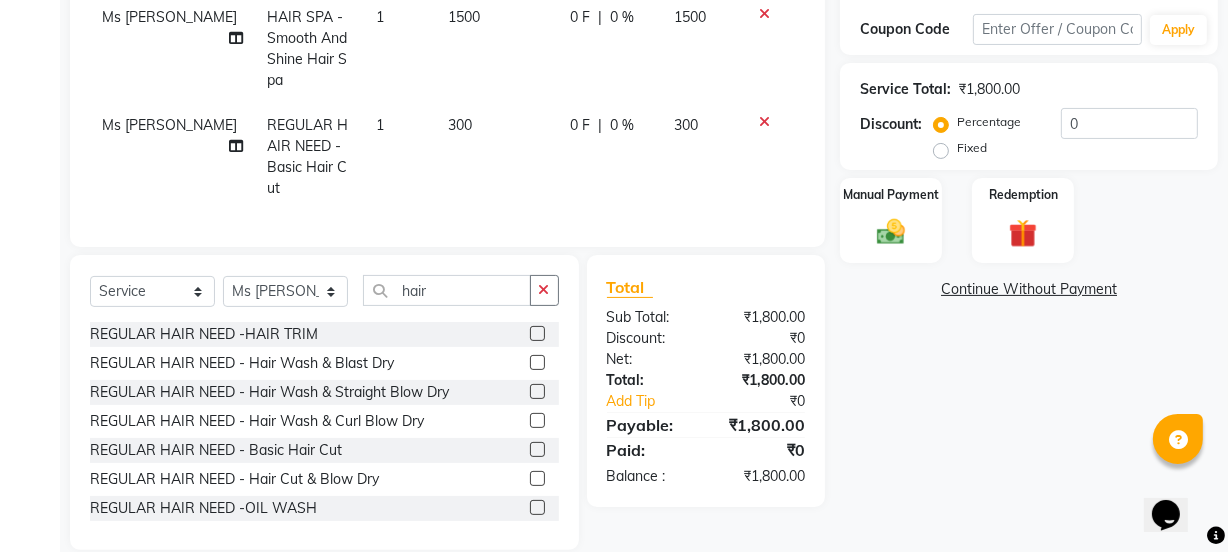 click 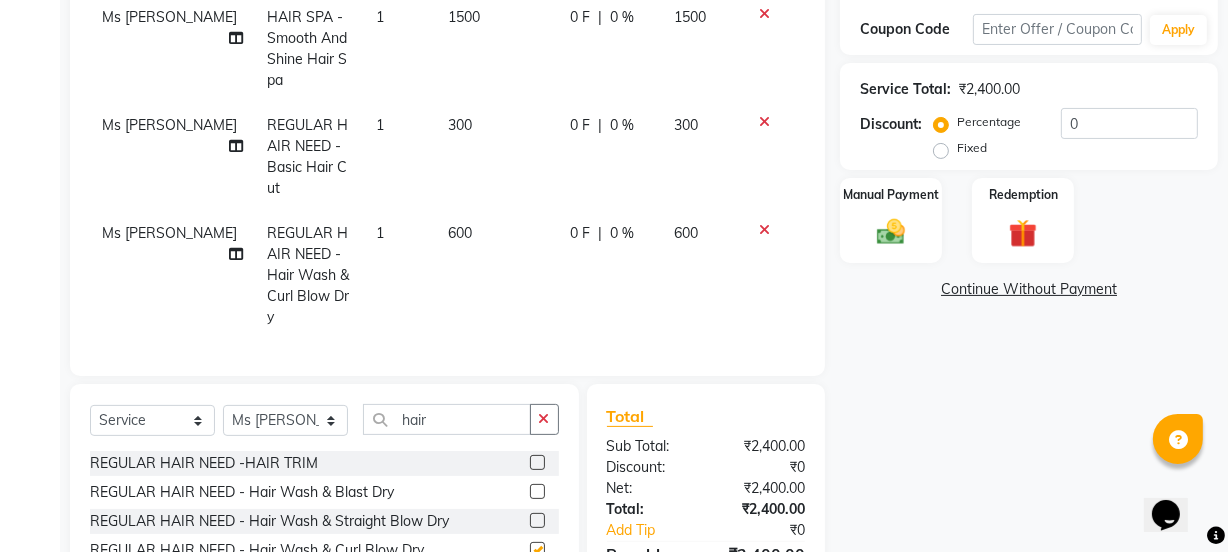 checkbox on "false" 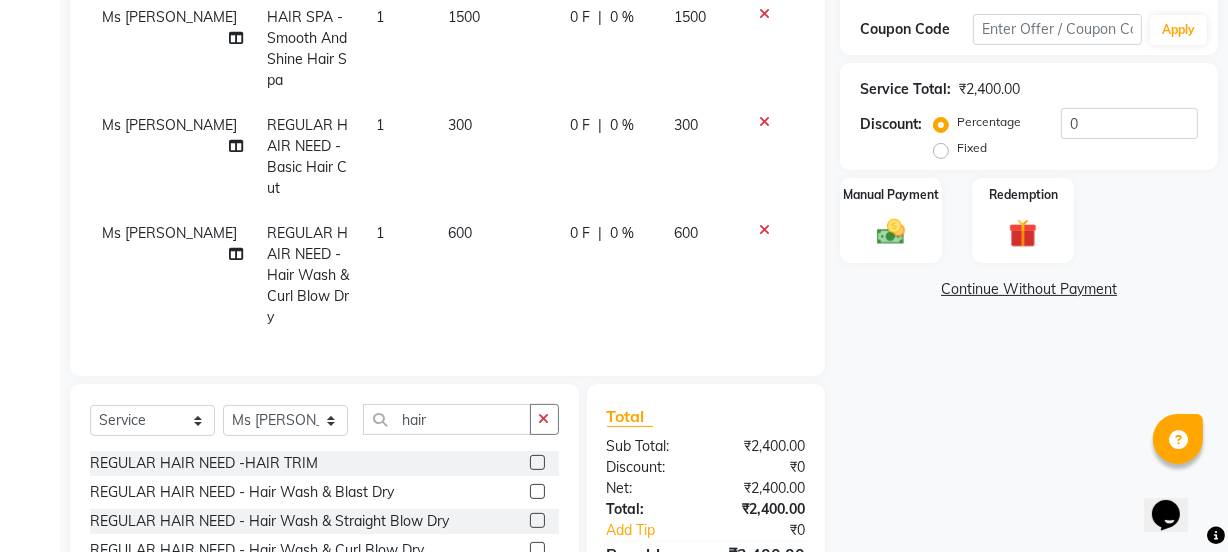 click 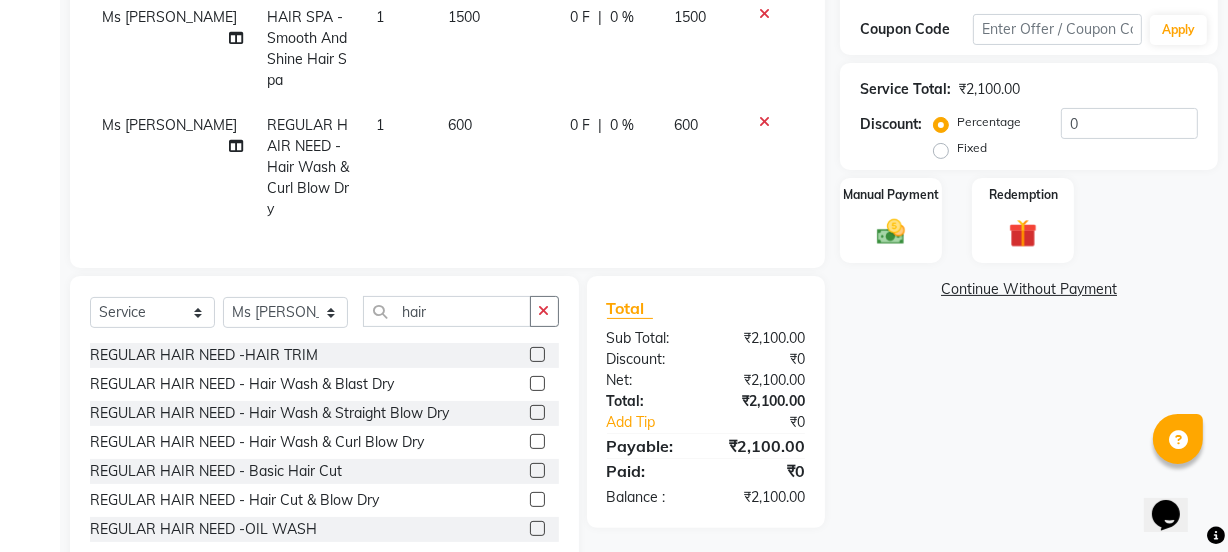 click on "1500" 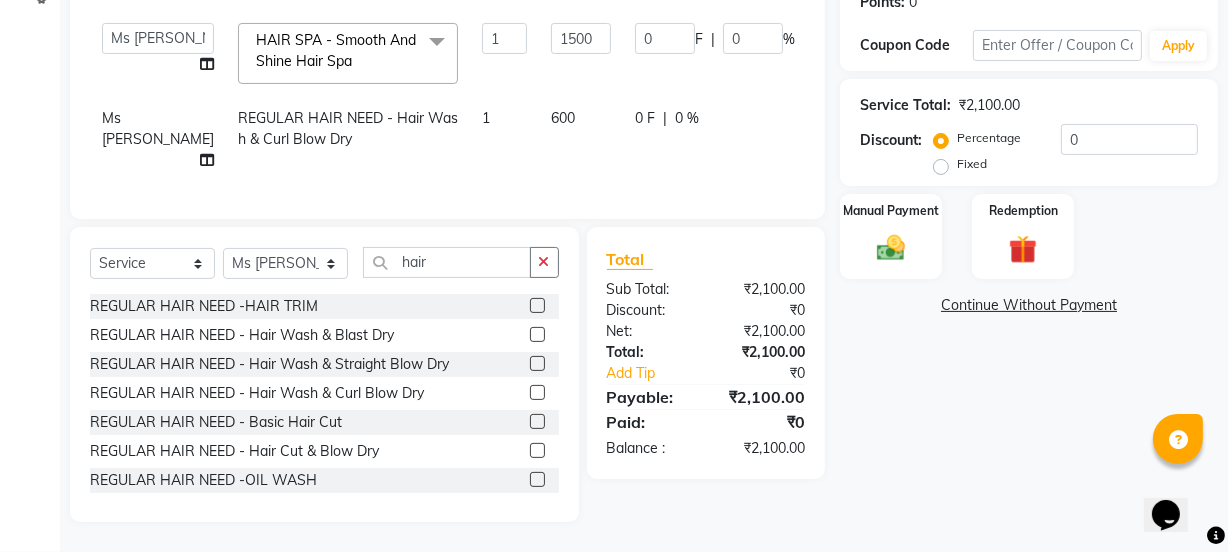 scroll, scrollTop: 332, scrollLeft: 0, axis: vertical 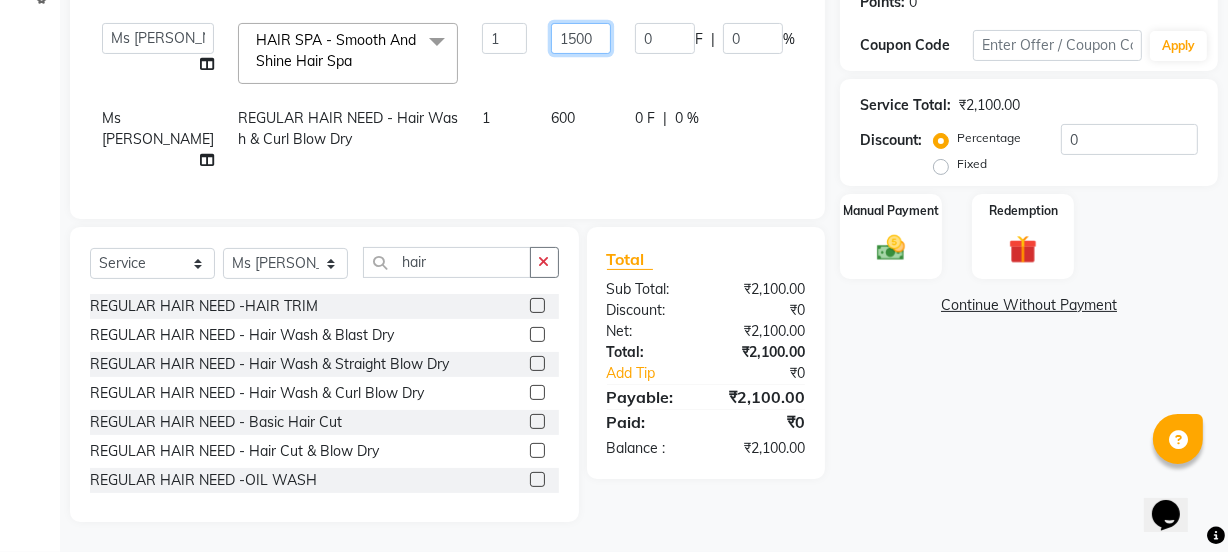 click on "1500" 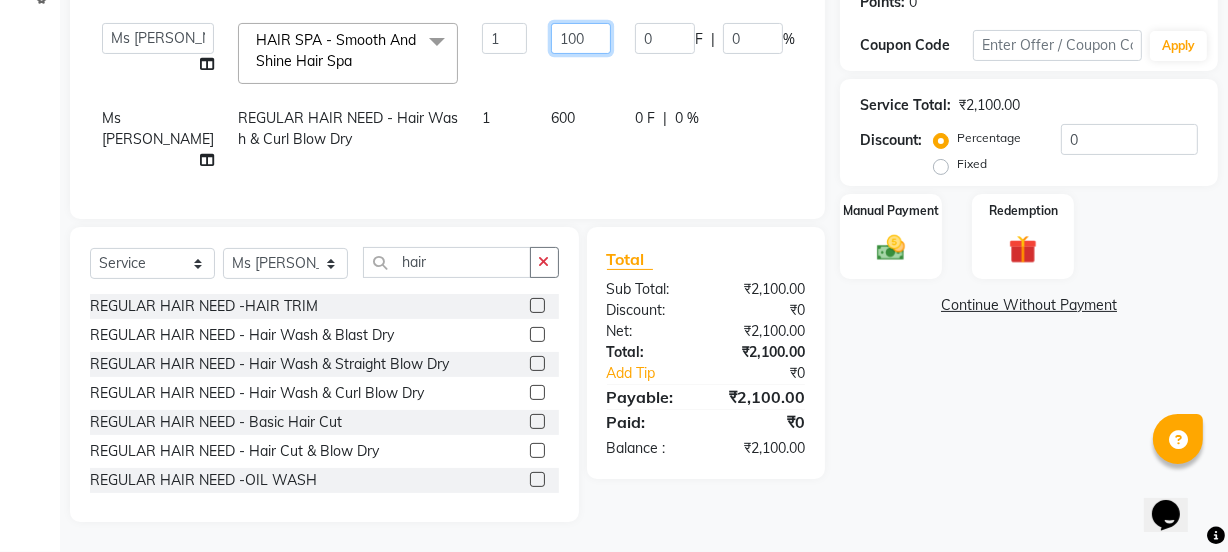 type on "1600" 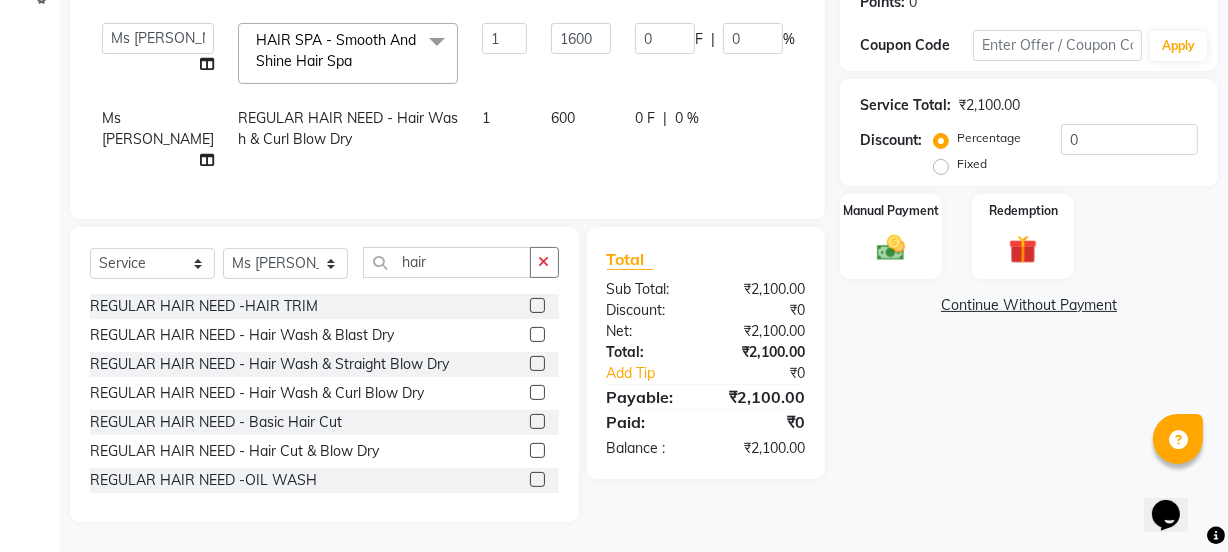 click on "0 F | 0 %" 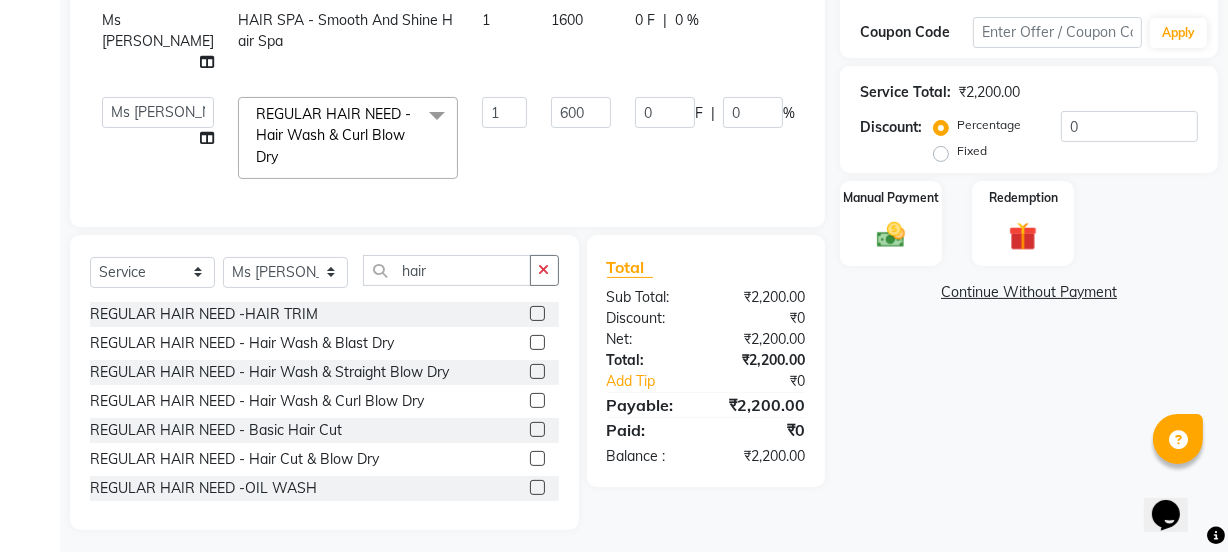 click on "1600" 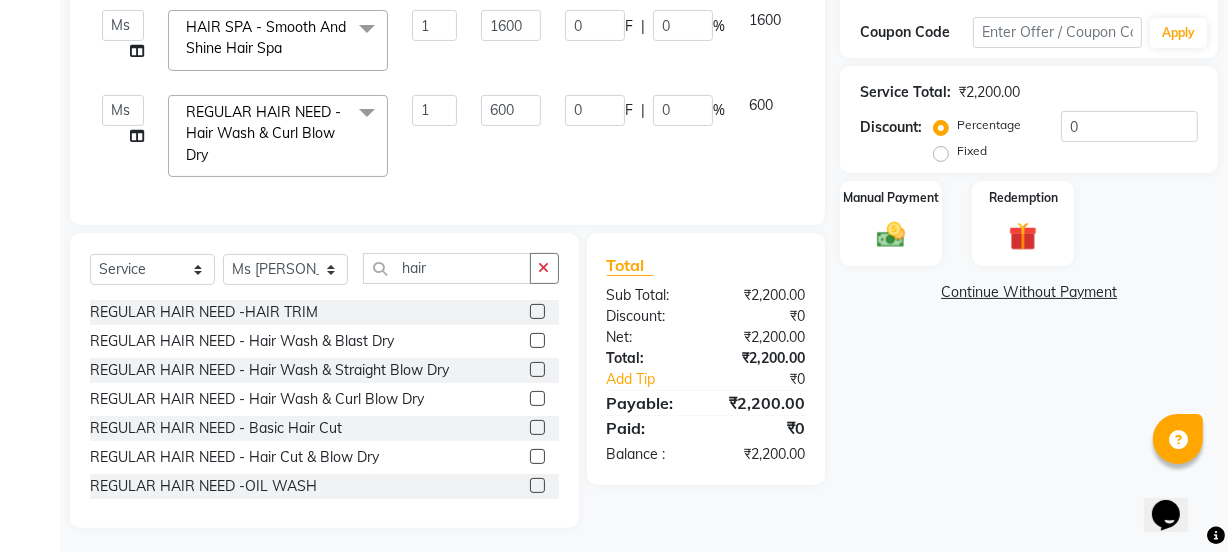 click on "1600" 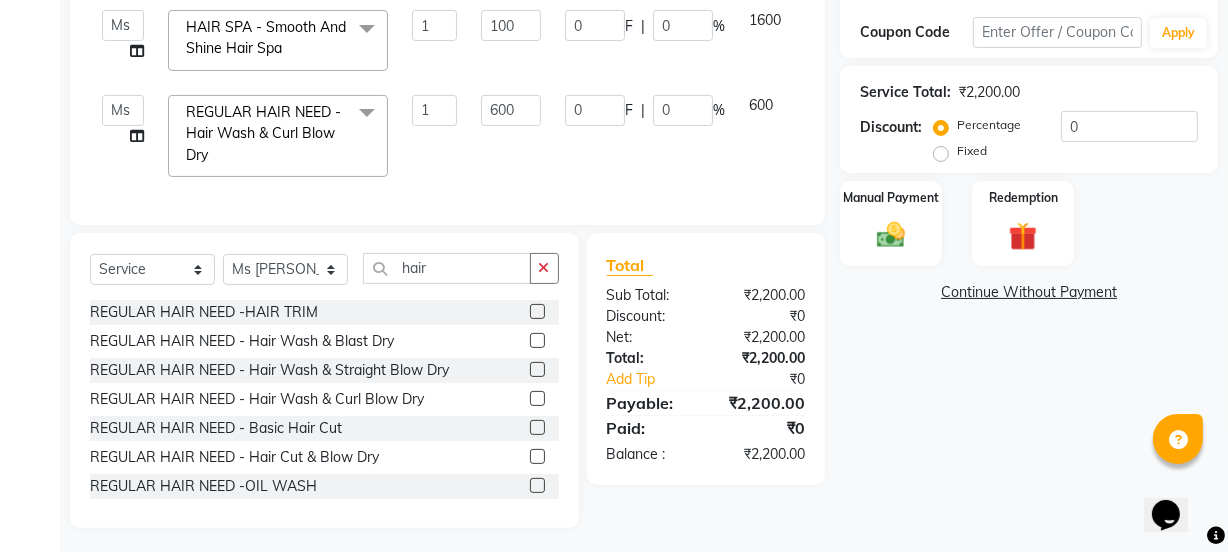 type on "1700" 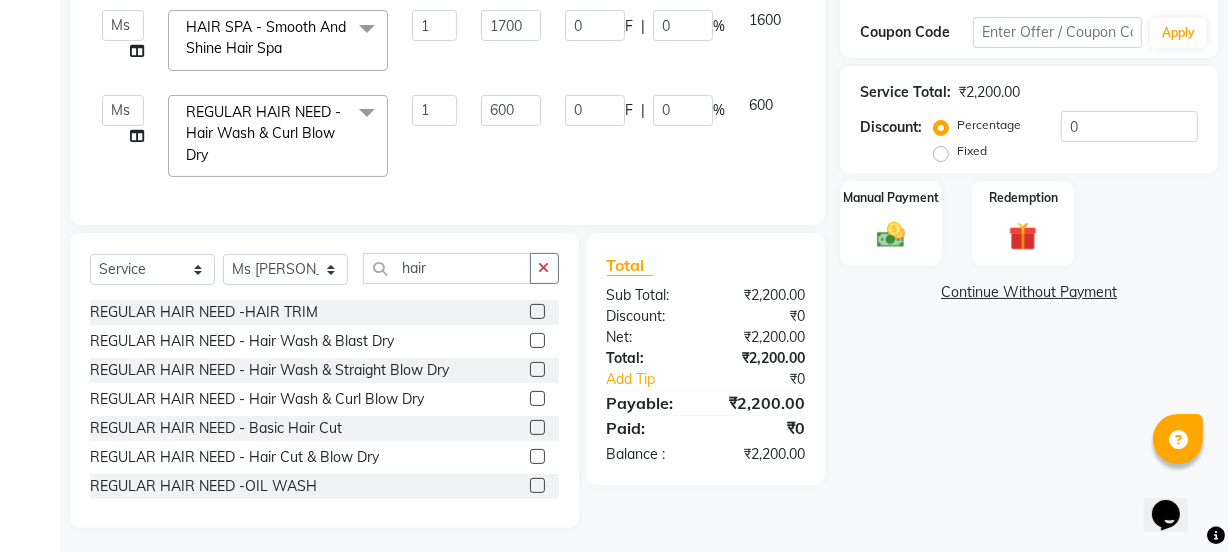 click on "0 F | 0 %" 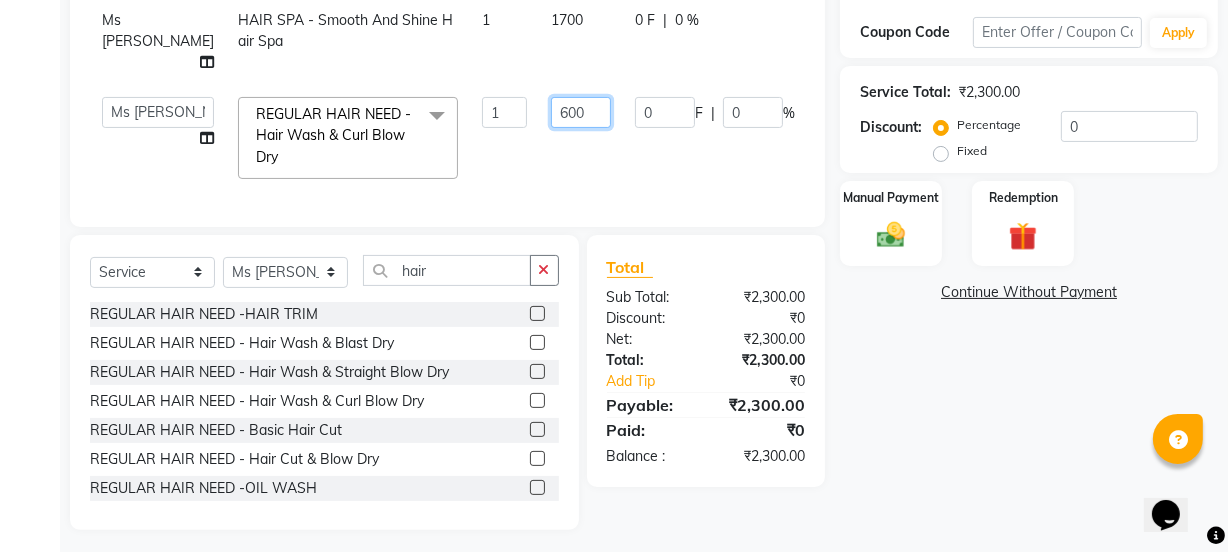 click on "600" 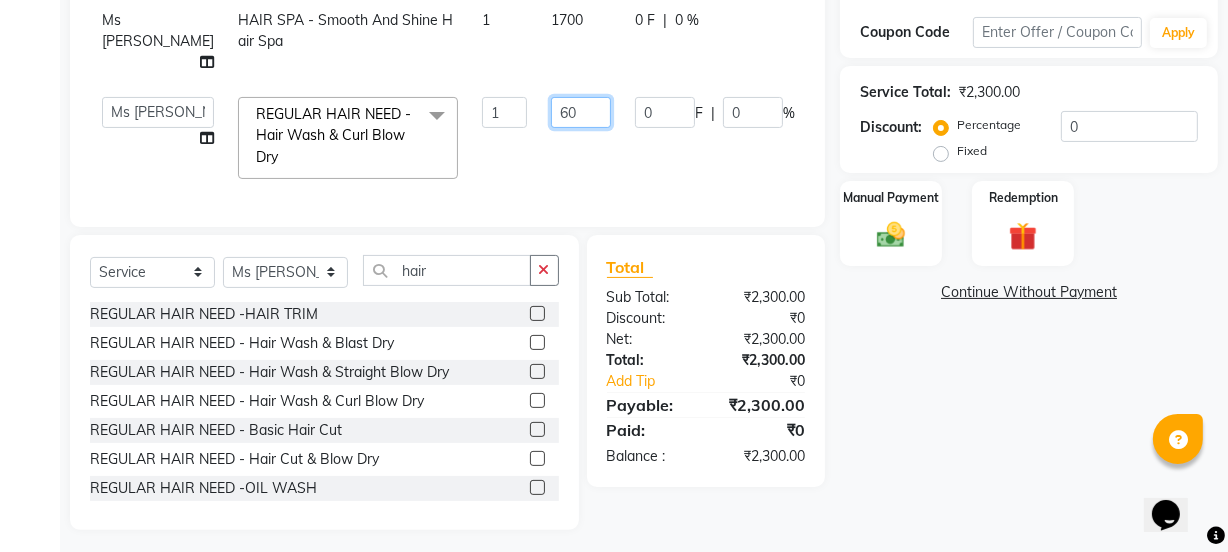 type on "6" 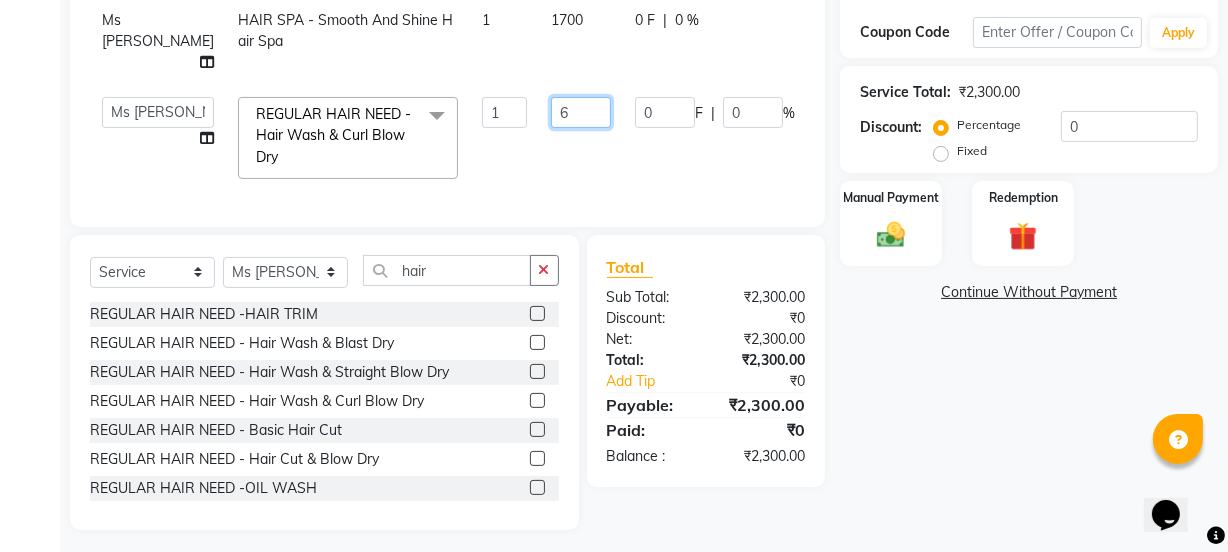 type 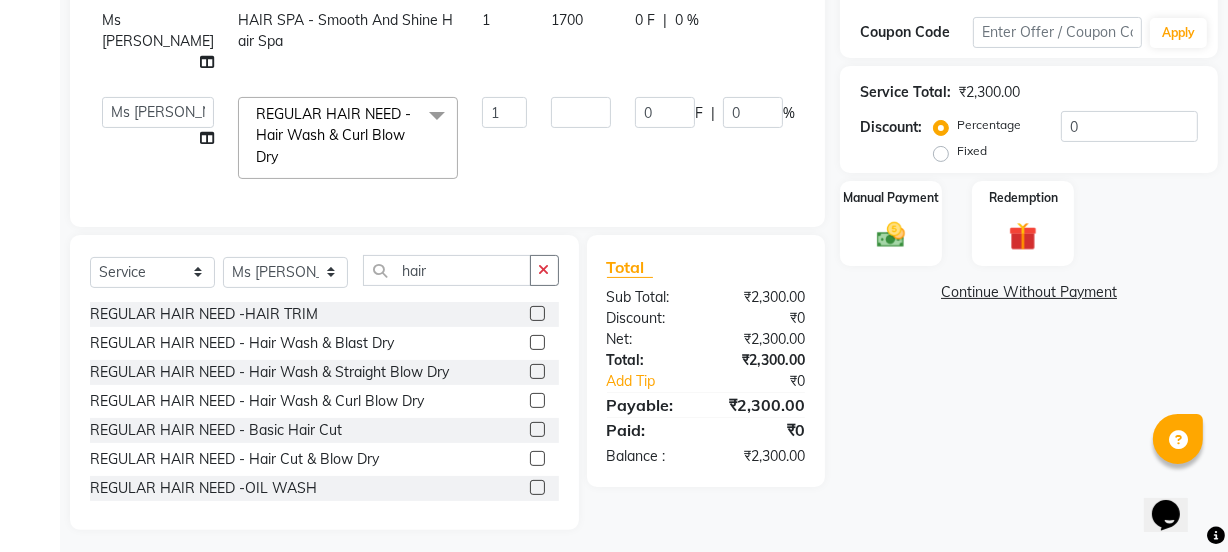 click on "REGULAR HAIR NEED -HAIR TRIM  REGULAR HAIR NEED  - Hair Wash & Blast Dry  REGULAR HAIR NEED  - Hair Wash & Straight Blow Dry  REGULAR HAIR NEED  - Hair Wash & Curl Blow Dry  REGULAR HAIR NEED  - Basic Hair Cut  REGULAR HAIR NEED - Hair Cut & Blow Dry  REGULAR HAIR NEED -OIL WASH   REGULAR HAIR NEED - [PERSON_NAME] WASH   REGULAR HAIR NEED  - Stylish Hair Cut (Wash + Cut + Blow Dry)  REGULAR HAIR NEED  - Fringe Cut  REGULAR HAIR NEED  - Kids Hair Cut  REGULAR HAIR NEED - BABY HAIR CUT   REGULAR HAIR NEED  - Ironing  REGULAR HAIR NEED  - Hair Tong  HAIR COLOURING - Highlights per Sticks(With Pre Lightening )  HAIR COLOUR -[PERSON_NAME] TOUCH APPY   HAIR COLOUR -[PERSON_NAME]  GLOBAL APPLY   HAIR COLOURING - Highlights per Sticks  HAIR COLOURING - Global Colour ([MEDICAL_DATA] Free)  HAIR COLOUR - BASE COLOUR   HAIR COLOURING - Global Colour  HAIR COLOUR -GODRAGE TOUCHUP  HAIR COLOURING - Root Touch Up  HAIR COLOURING - Root Touch Up([MEDICAL_DATA] Free)  HAIR COLOURING - Ombre,Balayage(With Pre-Lightening)  HAIR SPA - Smooth And Shine Hair Spa" 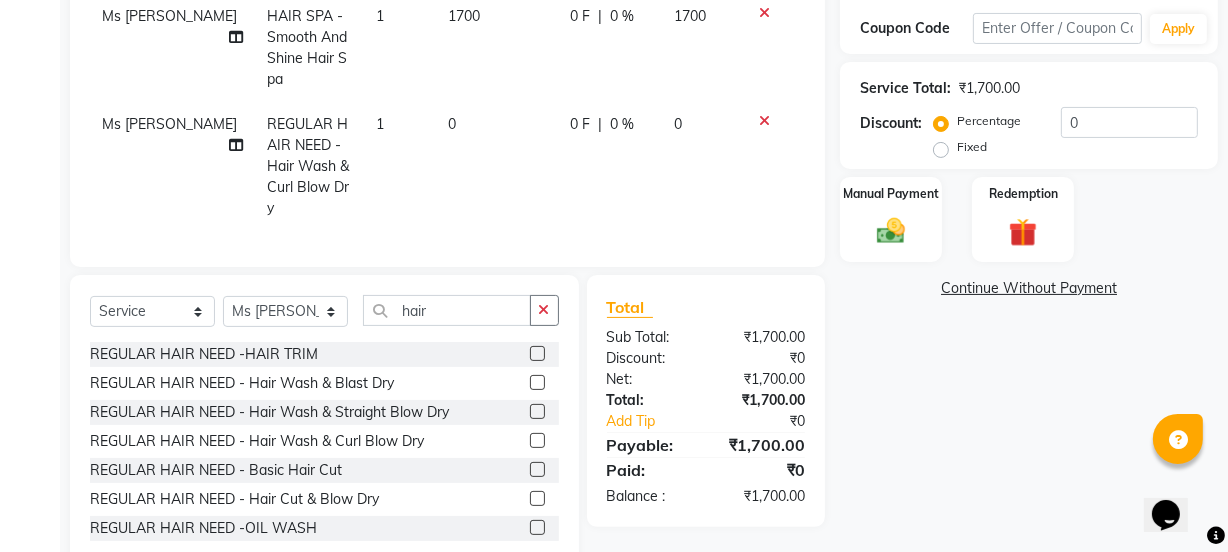 scroll, scrollTop: 377, scrollLeft: 0, axis: vertical 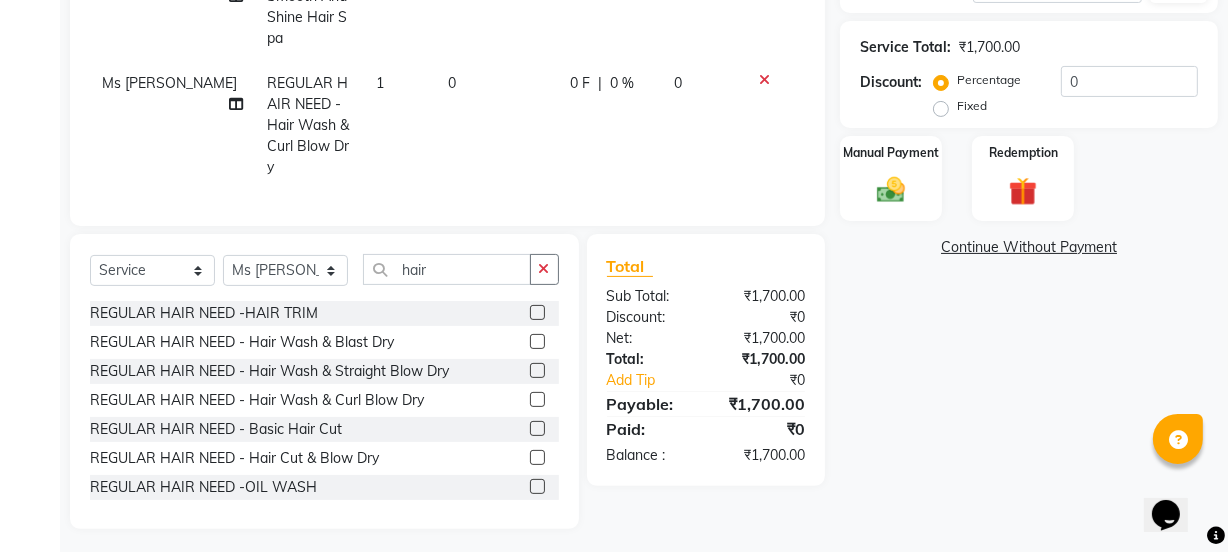 click 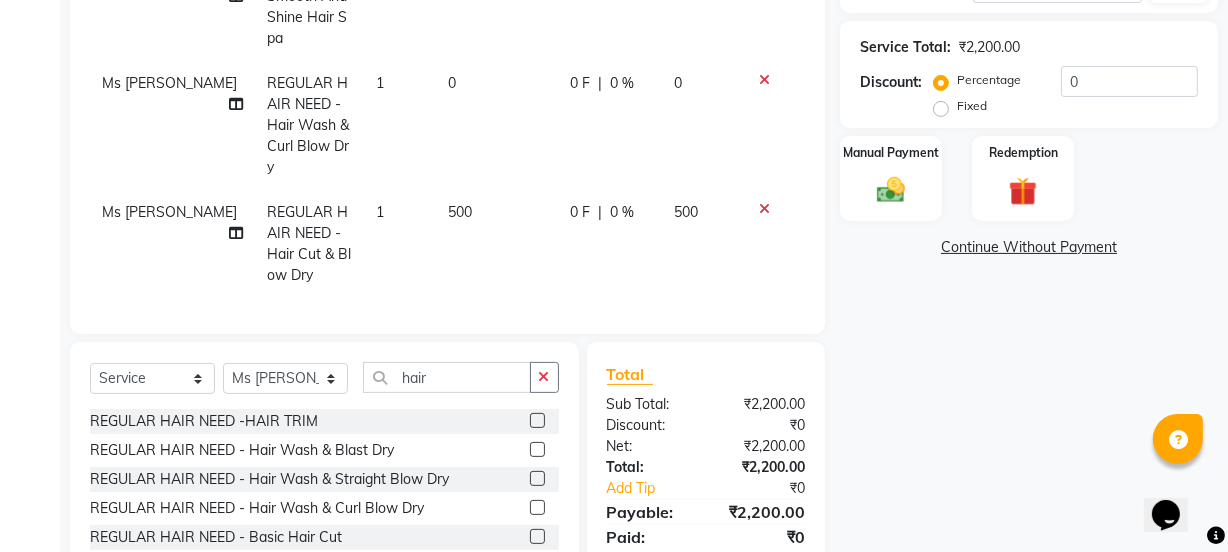 checkbox on "false" 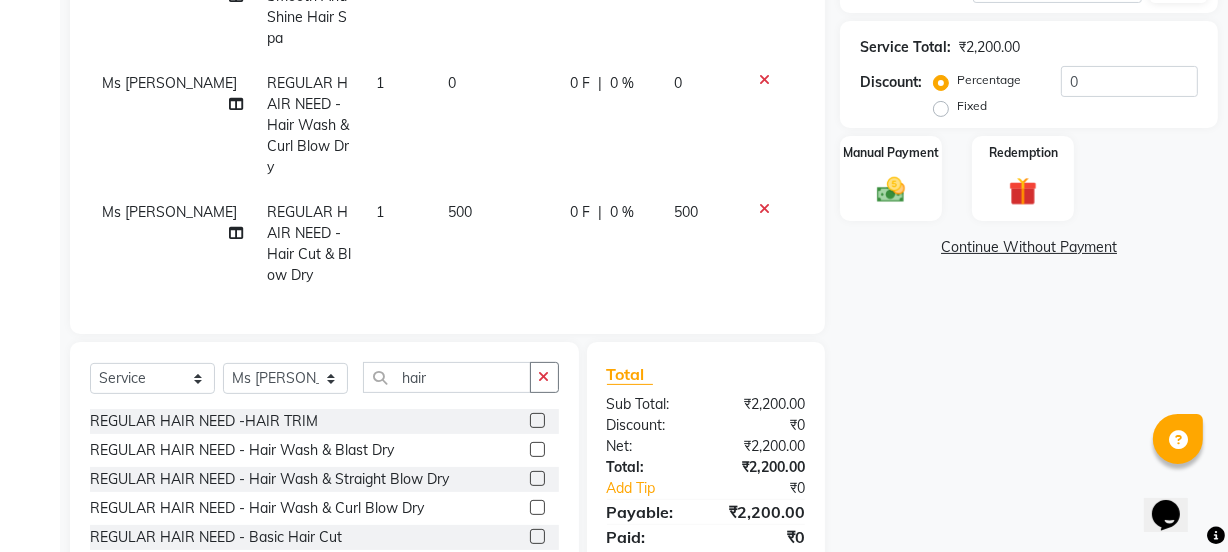 click 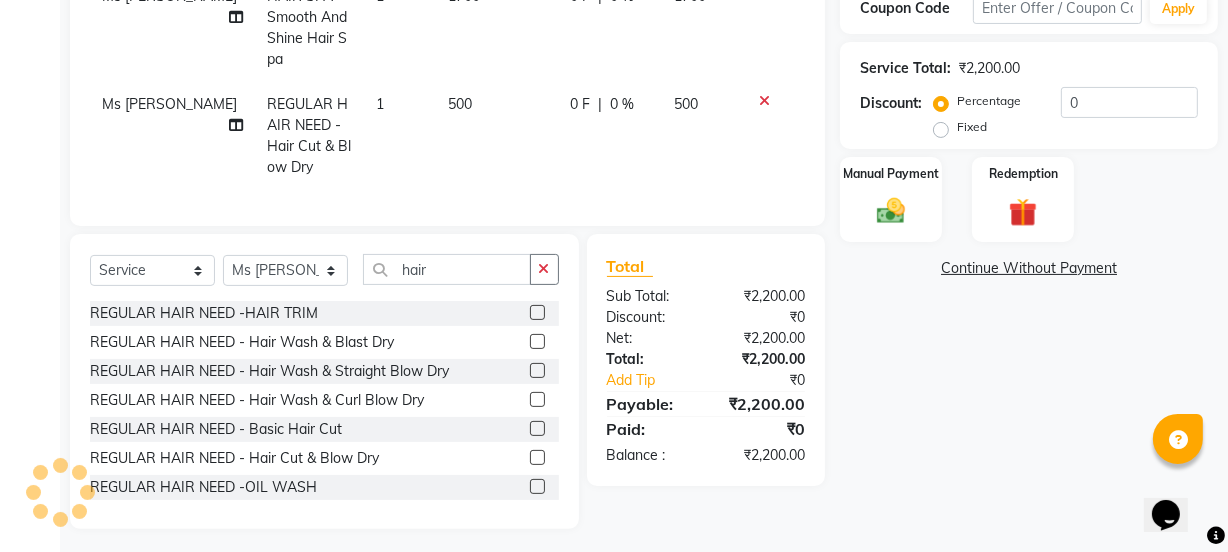 scroll, scrollTop: 265, scrollLeft: 0, axis: vertical 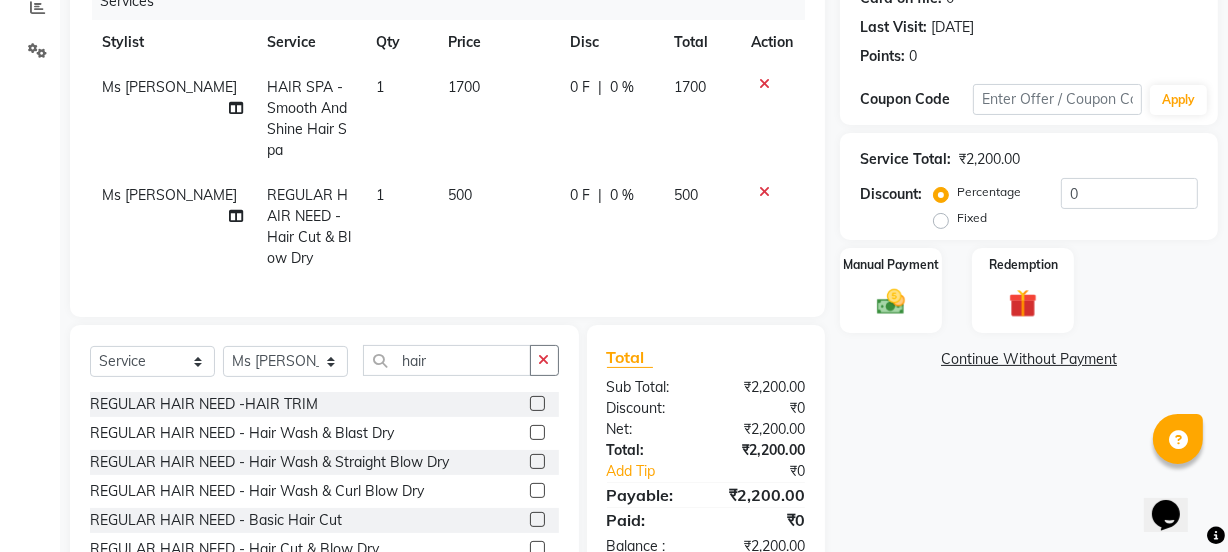 click on "1700" 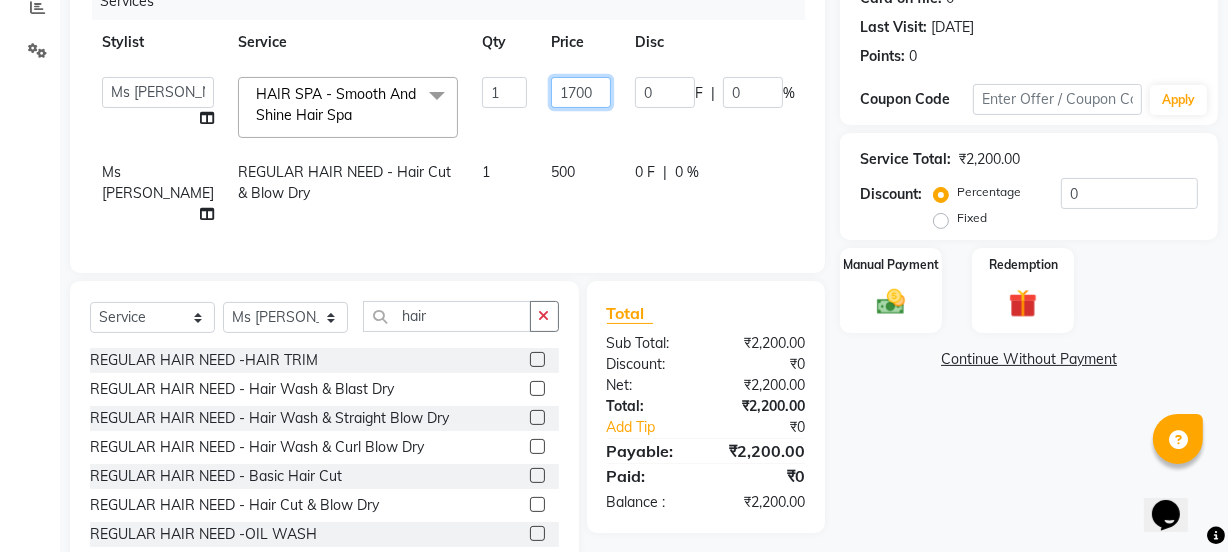 click on "1700" 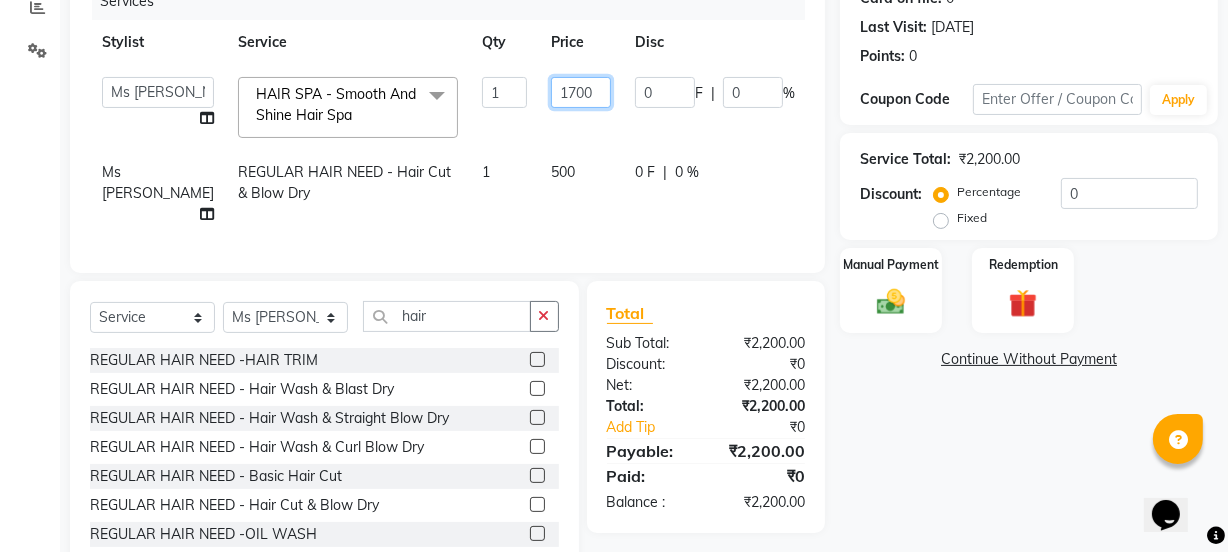 click on "1700" 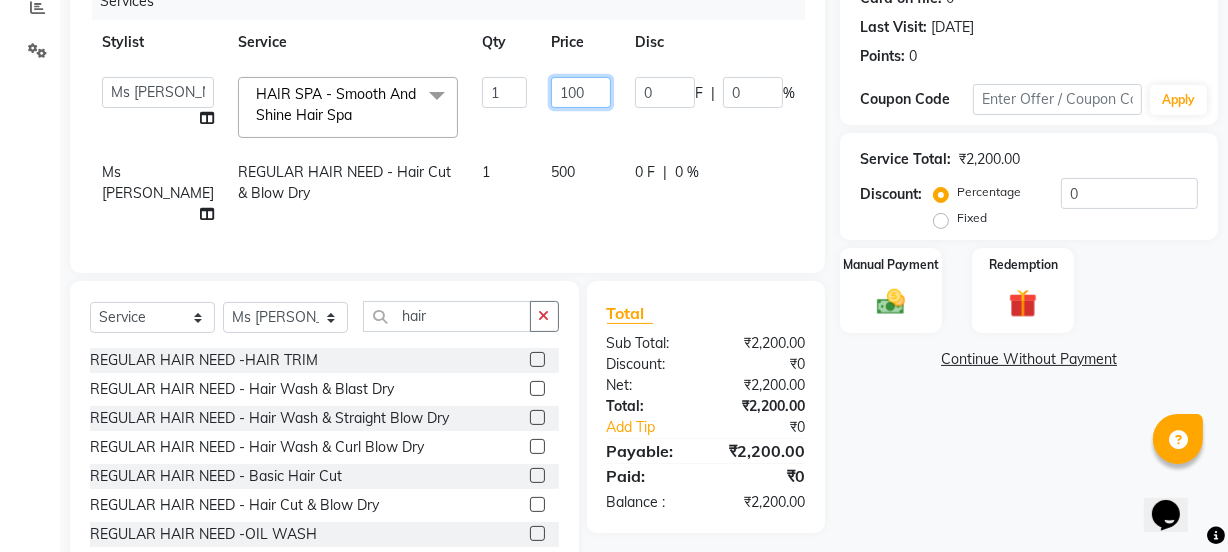 type on "1800" 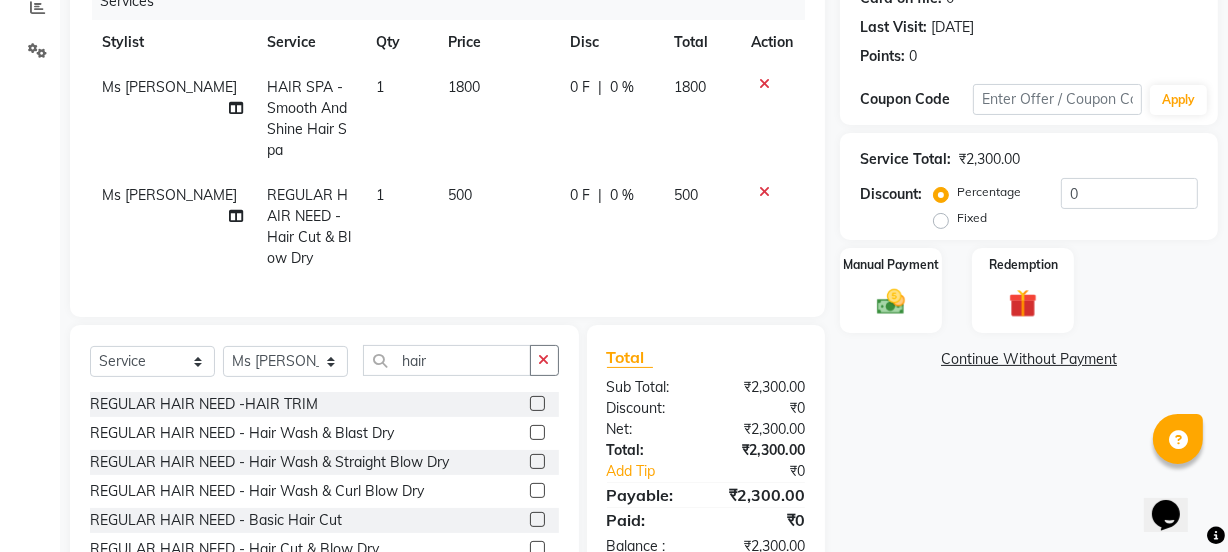 click on "Ms [PERSON_NAME] REGULAR HAIR NEED - Hair Cut & Blow Dry 1 500 0 F | 0 % 500" 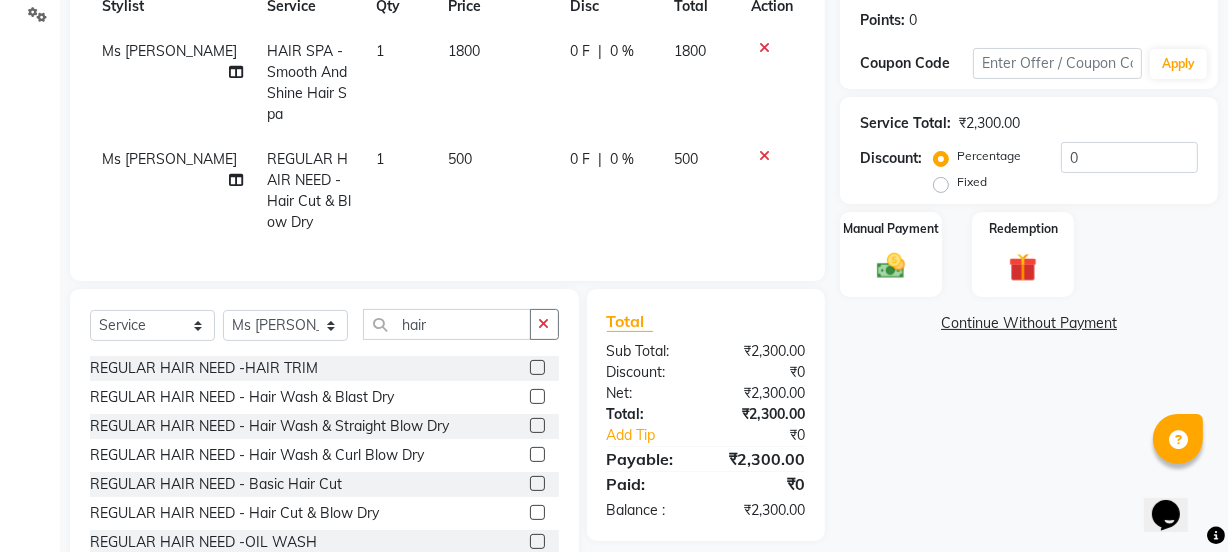 scroll, scrollTop: 356, scrollLeft: 0, axis: vertical 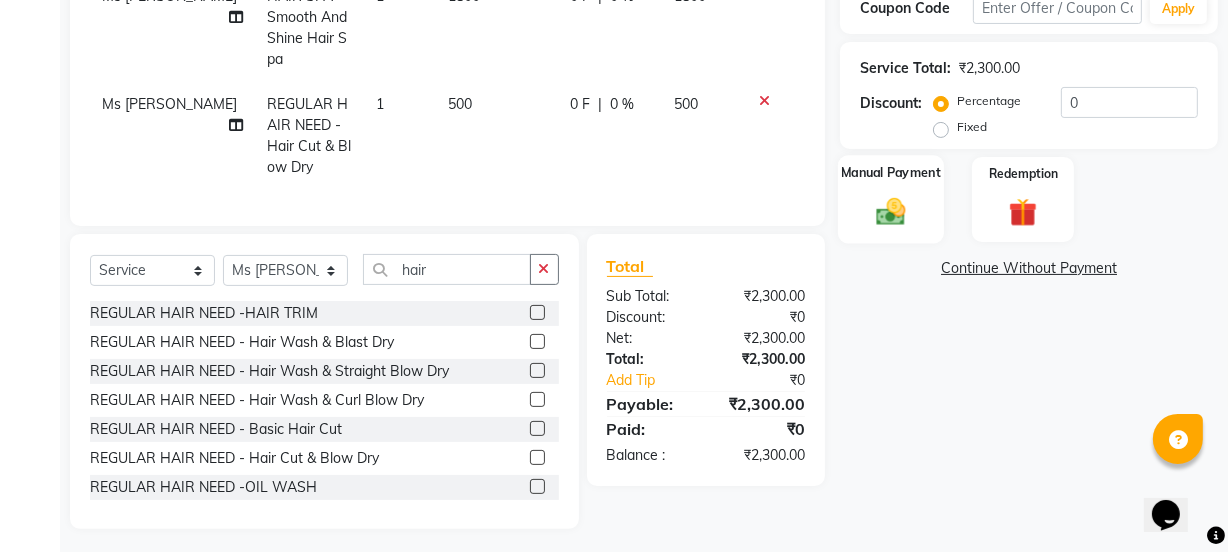 click 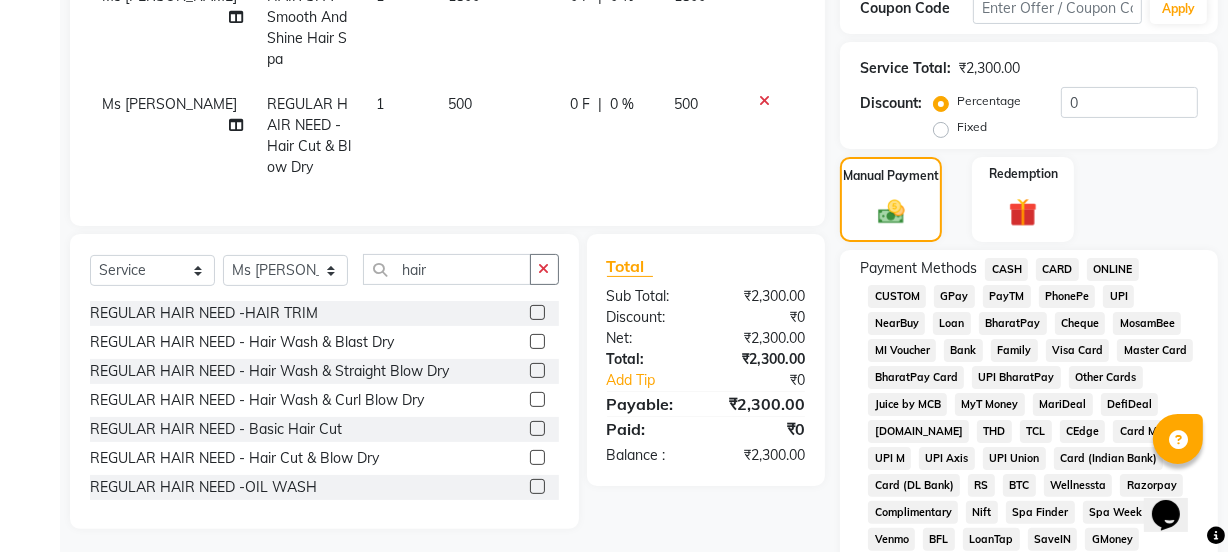 click on "GPay" 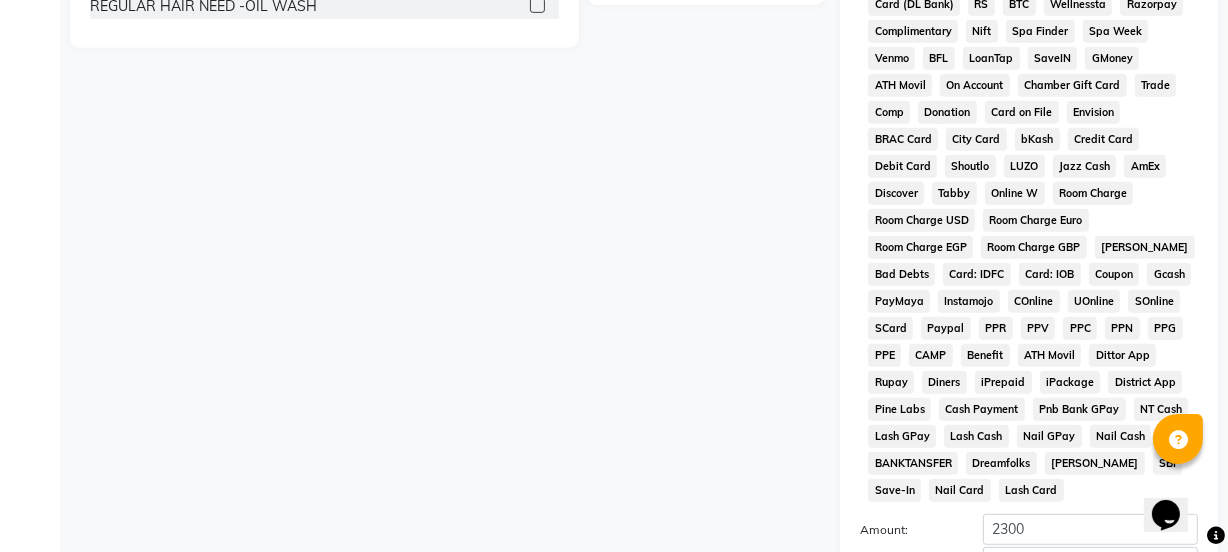 scroll, scrollTop: 992, scrollLeft: 0, axis: vertical 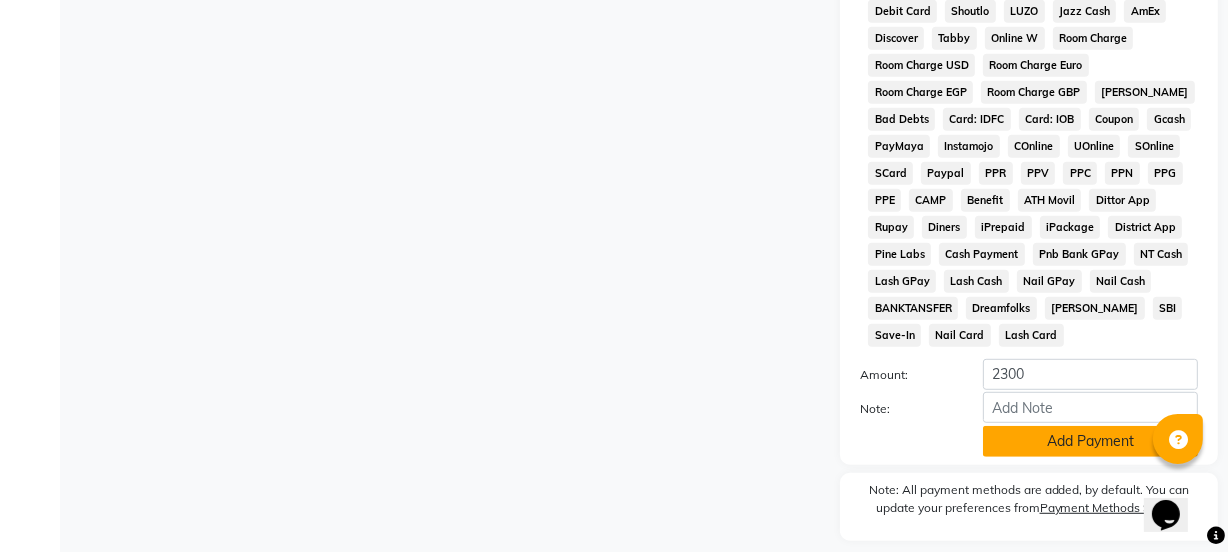 click on "Add Payment" 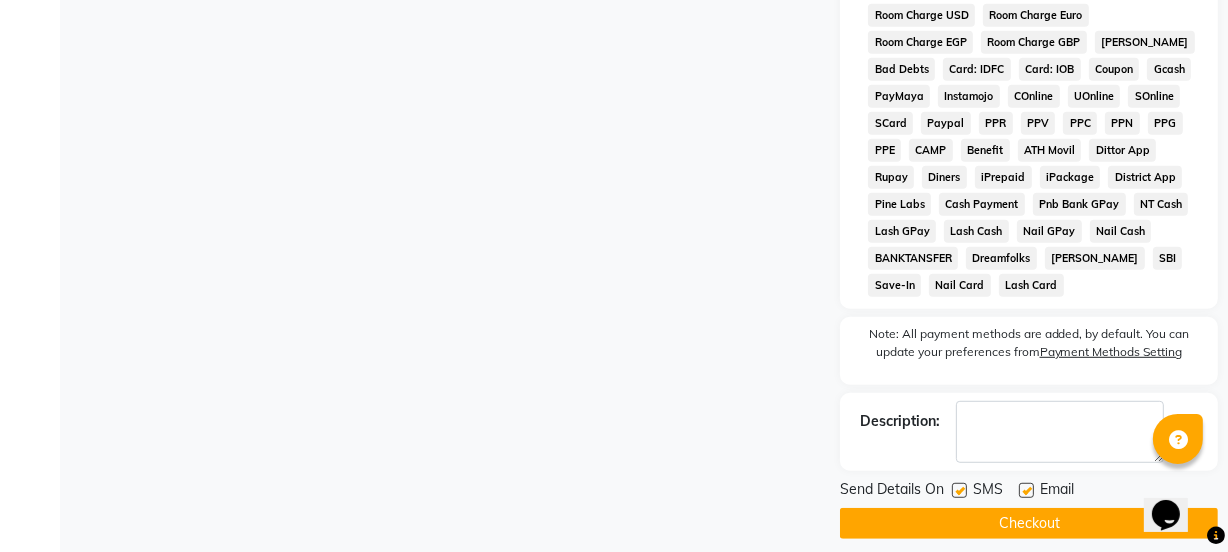 scroll, scrollTop: 1058, scrollLeft: 0, axis: vertical 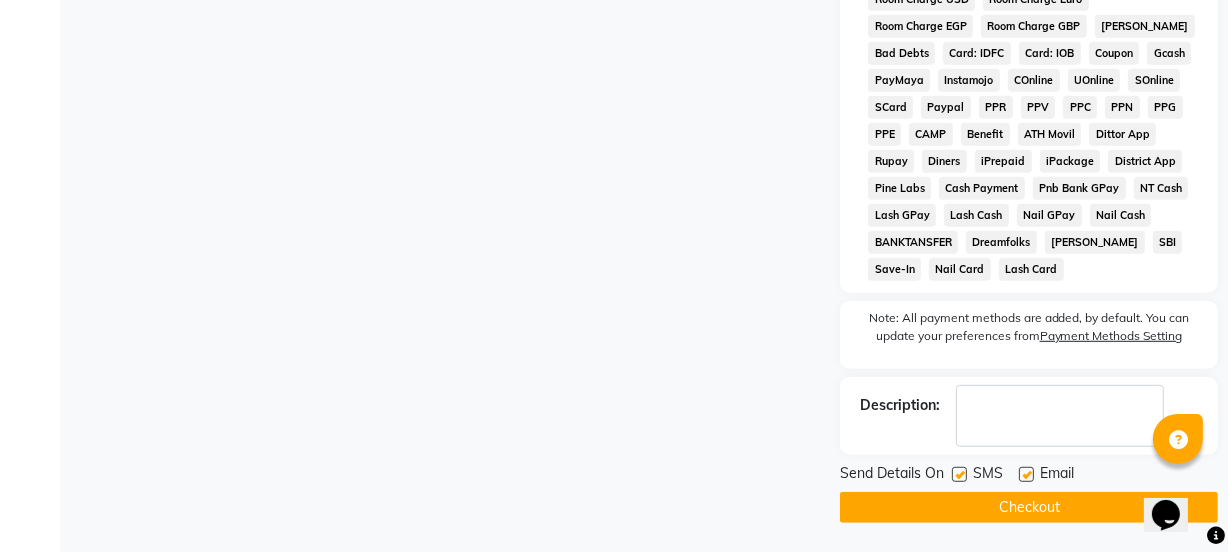 click 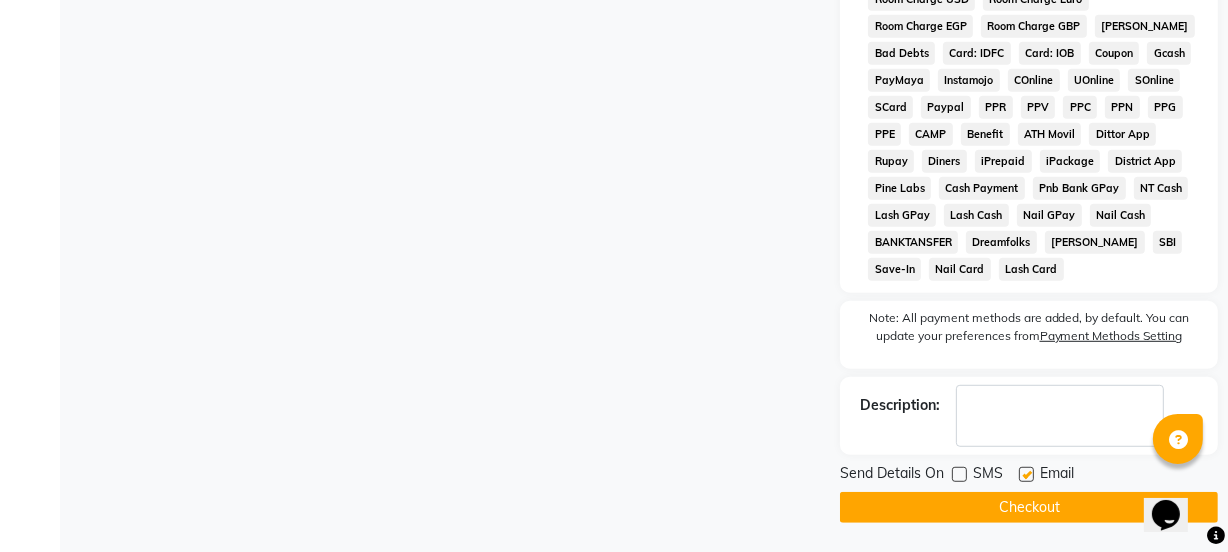 click 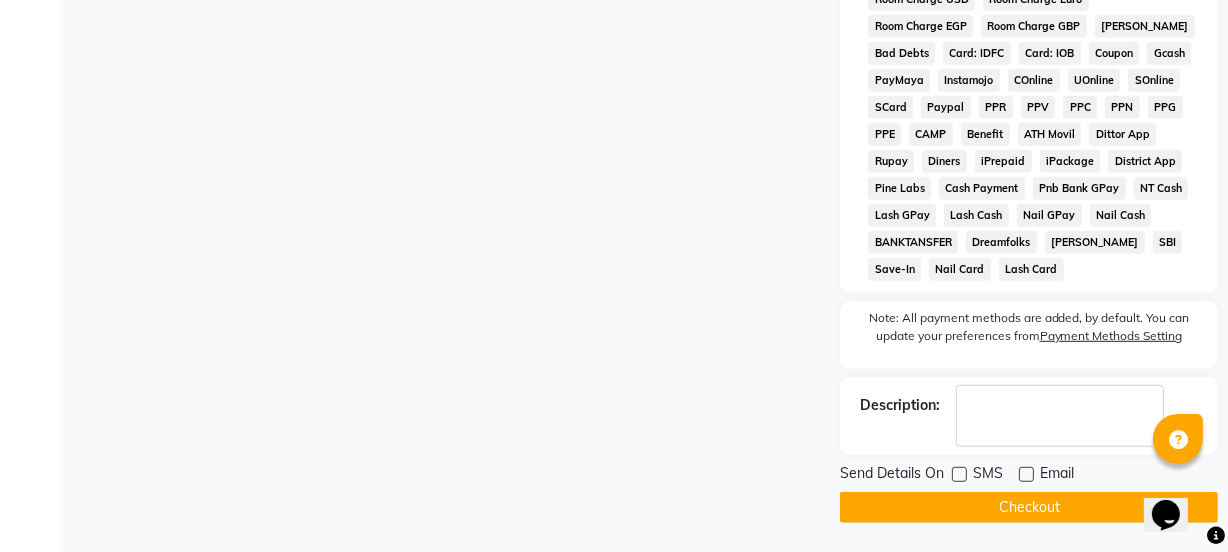click on "Checkout" 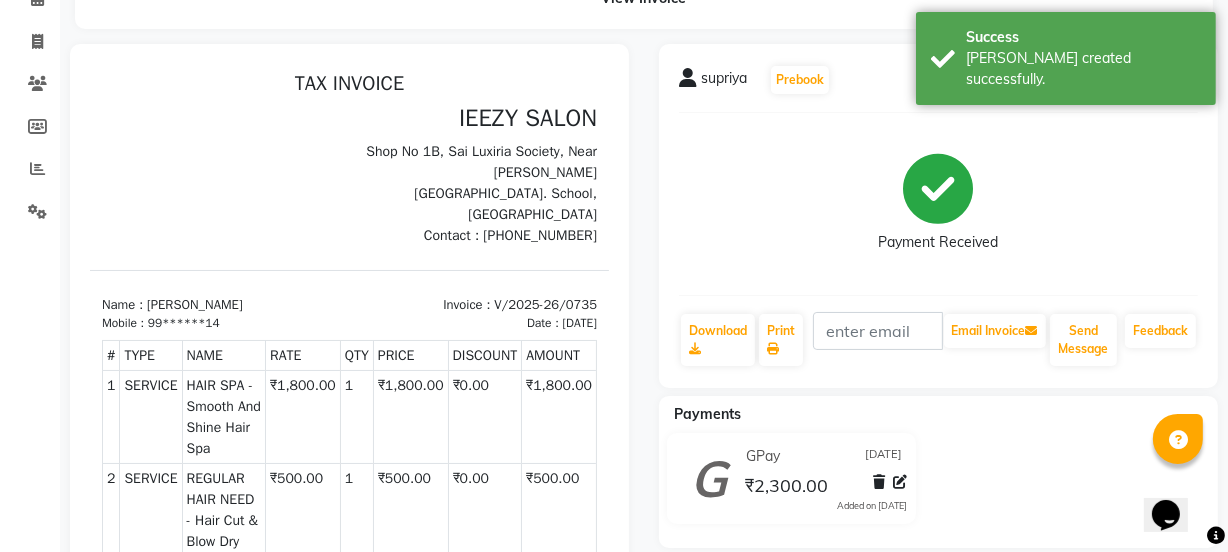 scroll, scrollTop: 0, scrollLeft: 0, axis: both 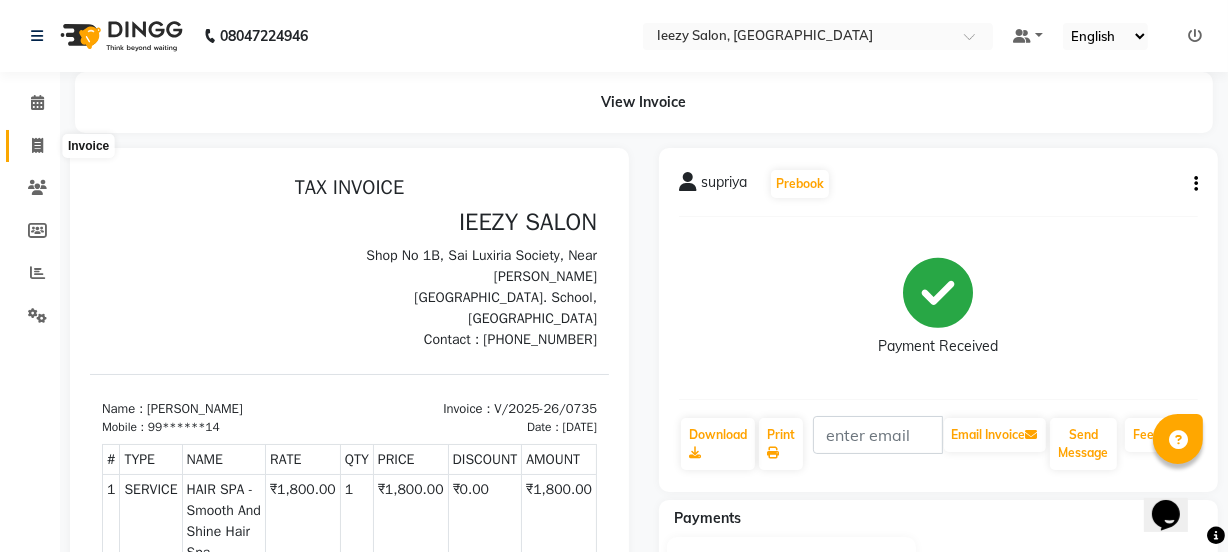 click 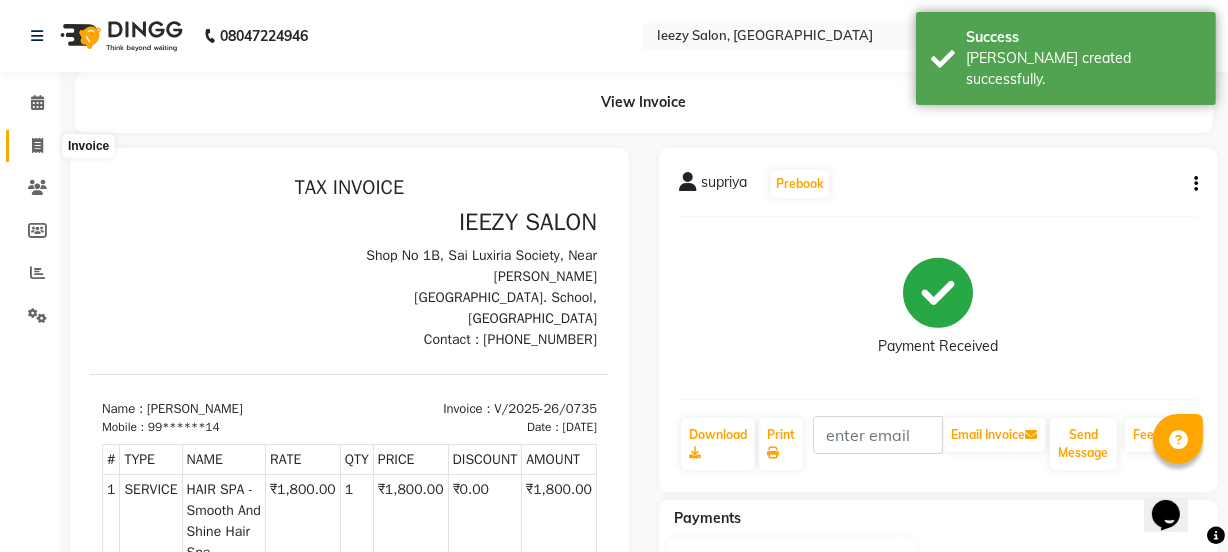 select on "service" 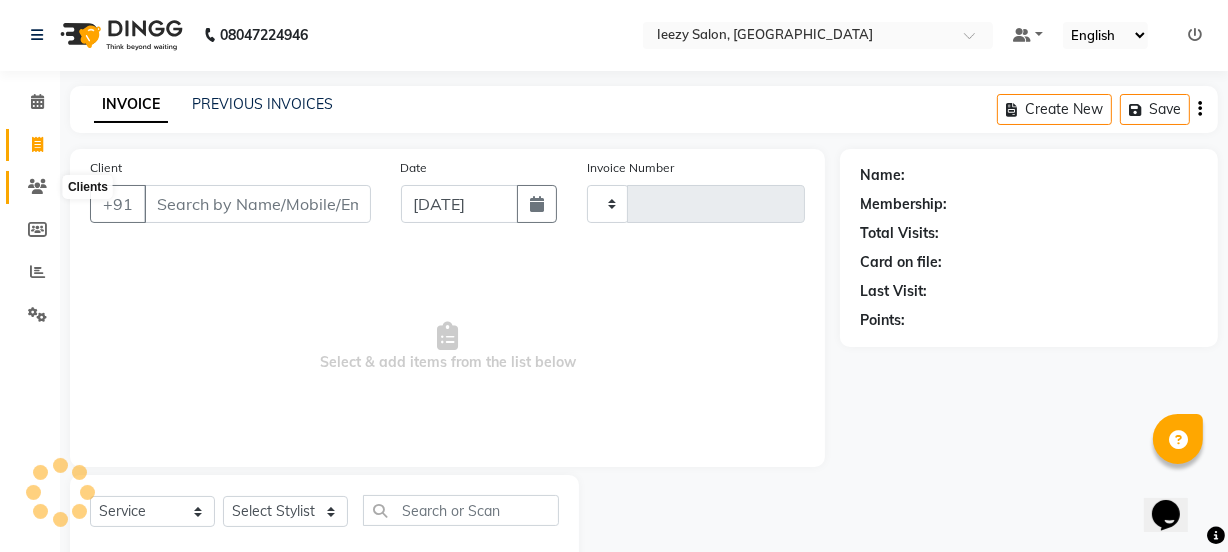 scroll, scrollTop: 50, scrollLeft: 0, axis: vertical 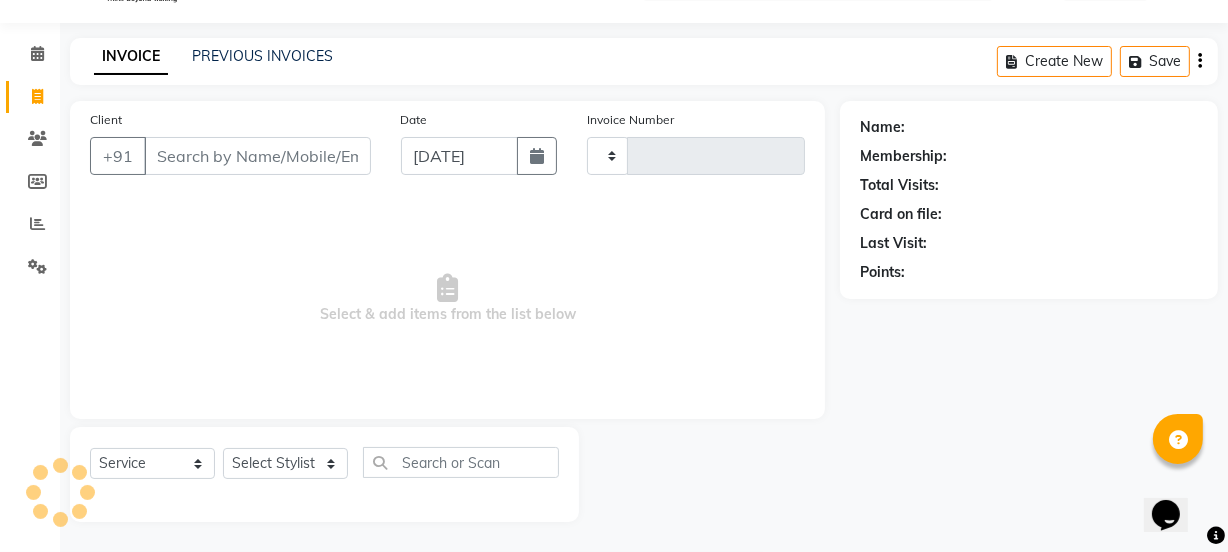 type on "0736" 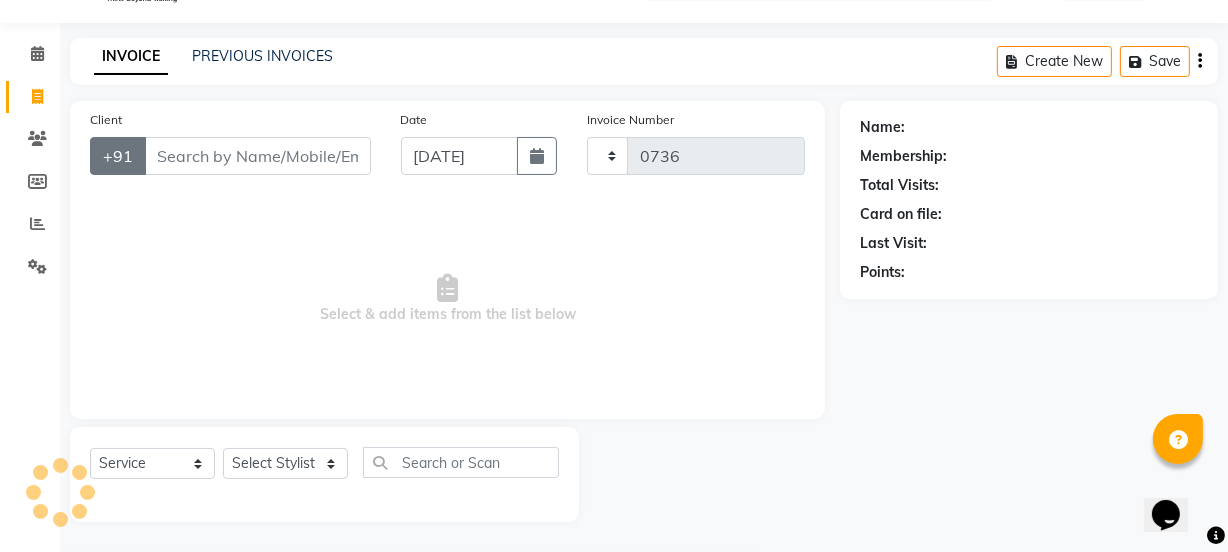 select on "5982" 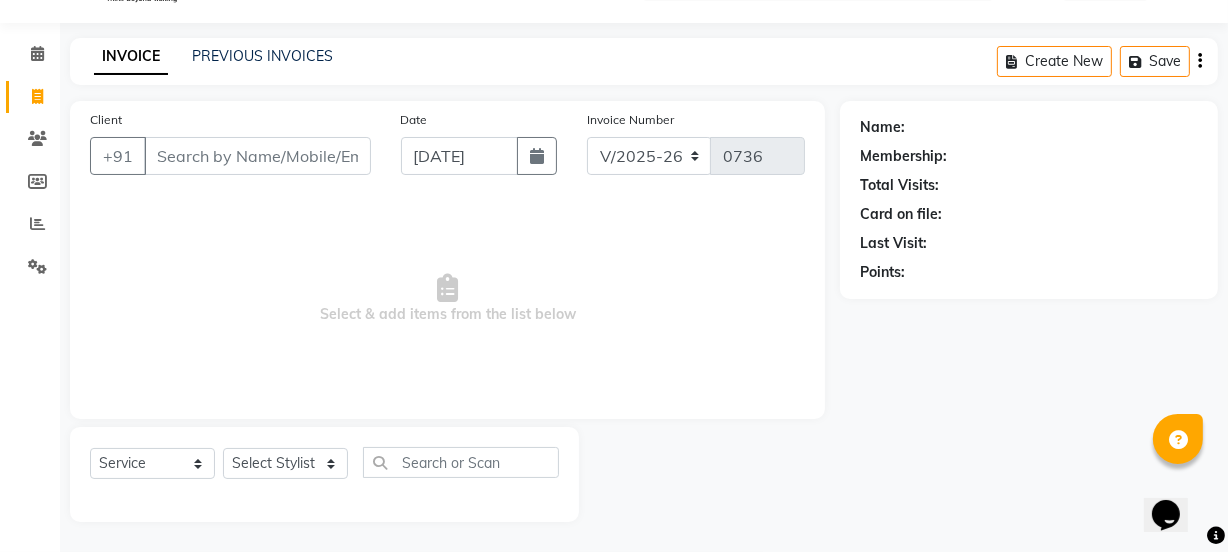 click on "Client" at bounding box center [257, 156] 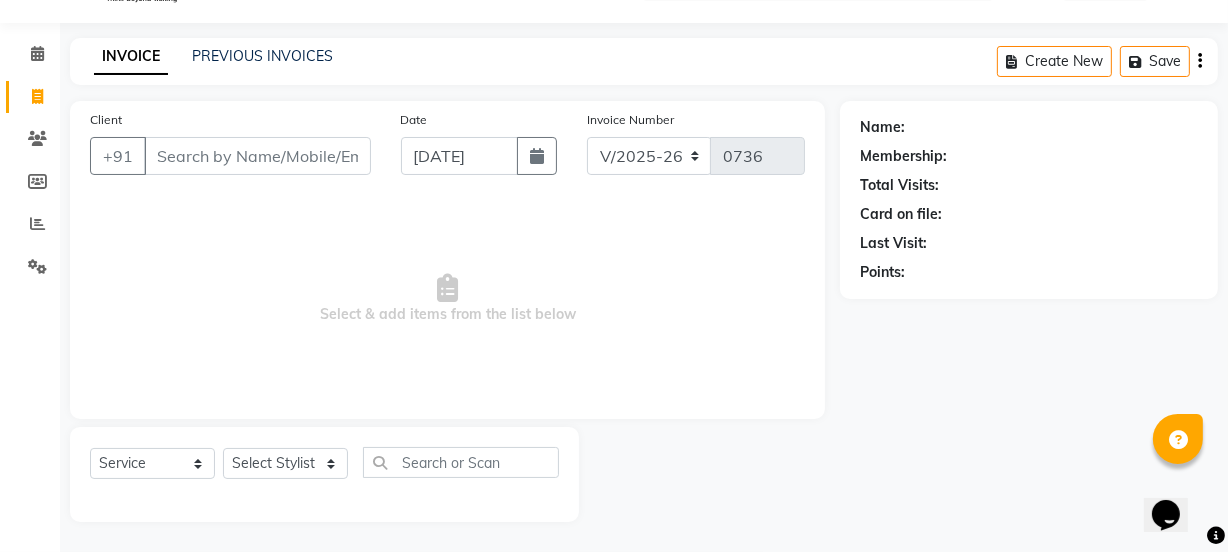 click on "Client" at bounding box center [257, 156] 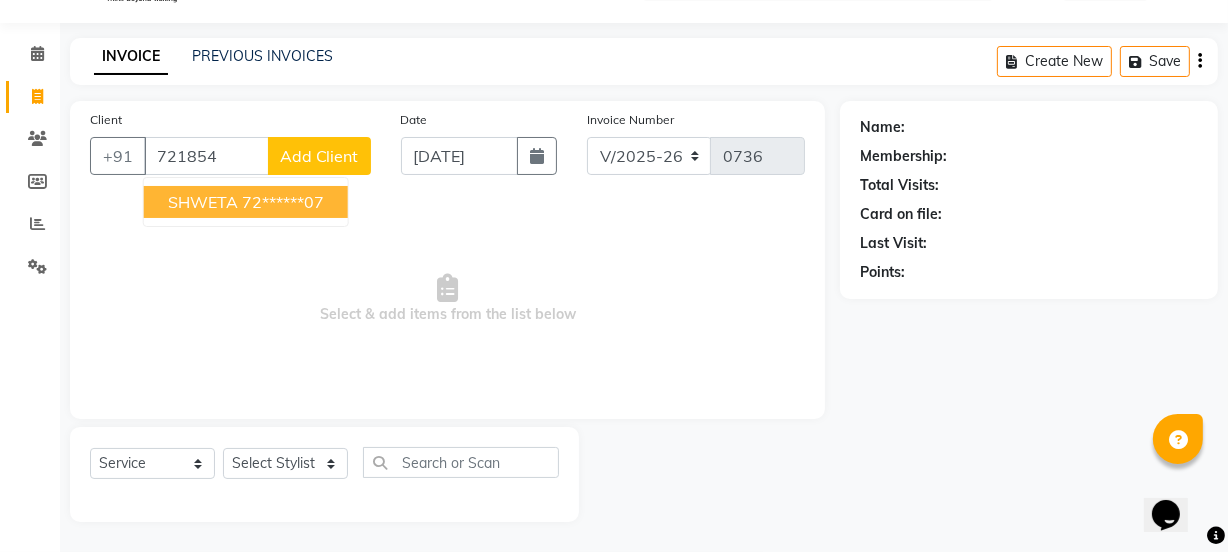 click on "SHWETA  72******07" at bounding box center (246, 202) 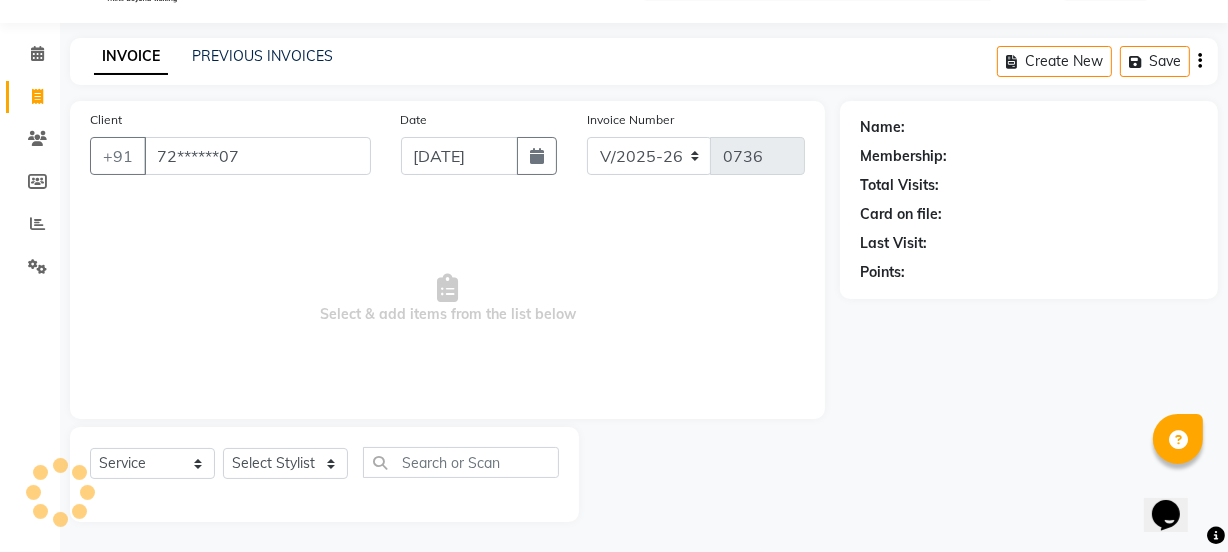 type on "72******07" 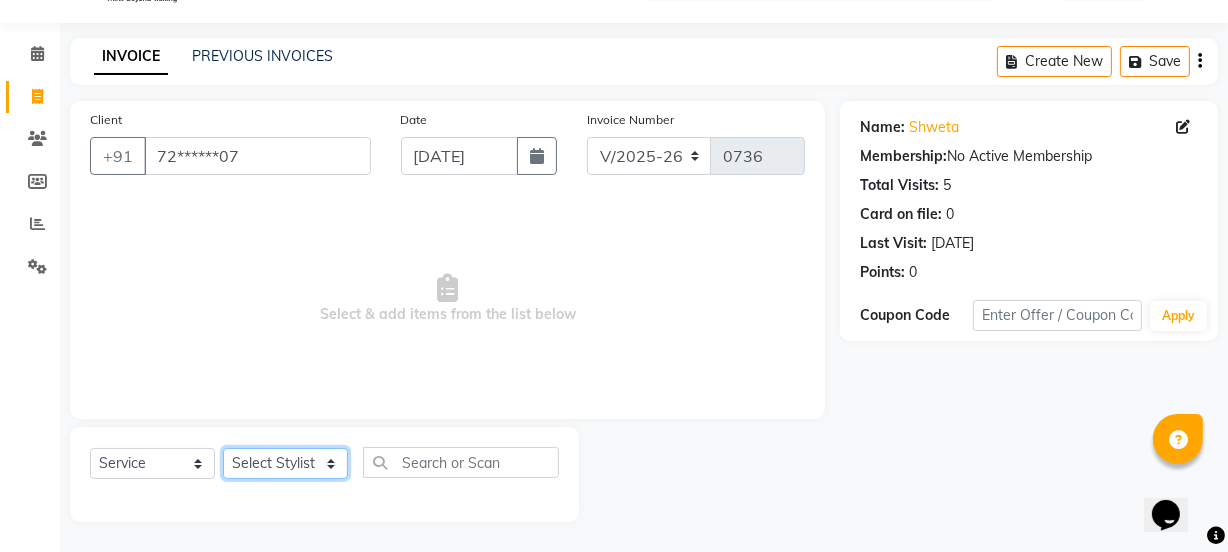 click on "Select Stylist IEEZY -Owner MS [PERSON_NAME]  Ms [PERSON_NAME] [PERSON_NAME]  [PERSON_NAME]Bu Rohini  Stylist Shree" 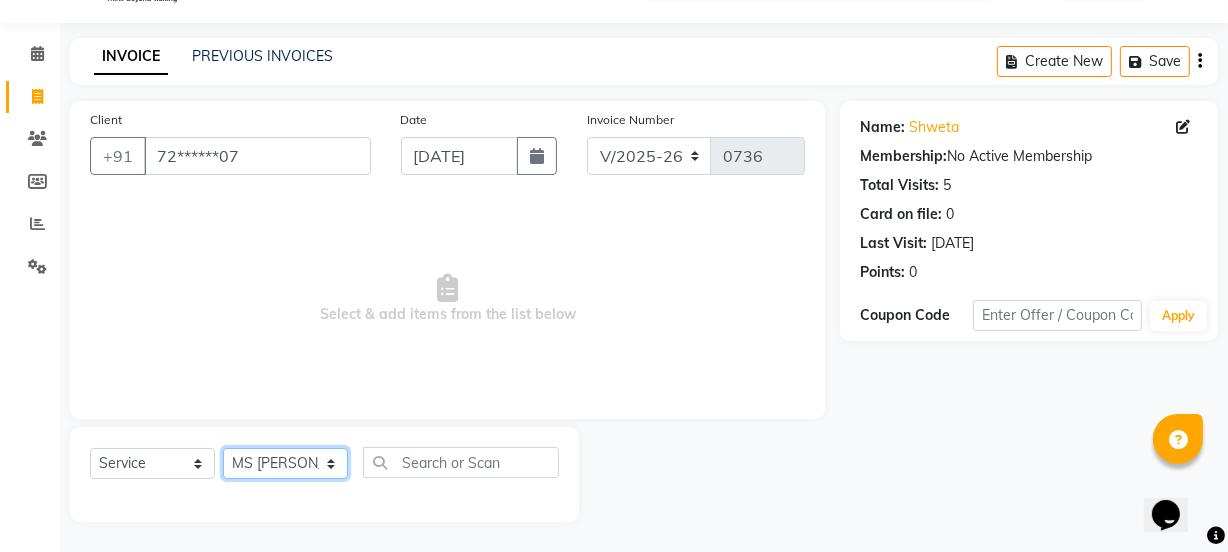 click on "Select Stylist IEEZY -Owner MS [PERSON_NAME]  Ms [PERSON_NAME] [PERSON_NAME]  [PERSON_NAME]Bu Rohini  Stylist Shree" 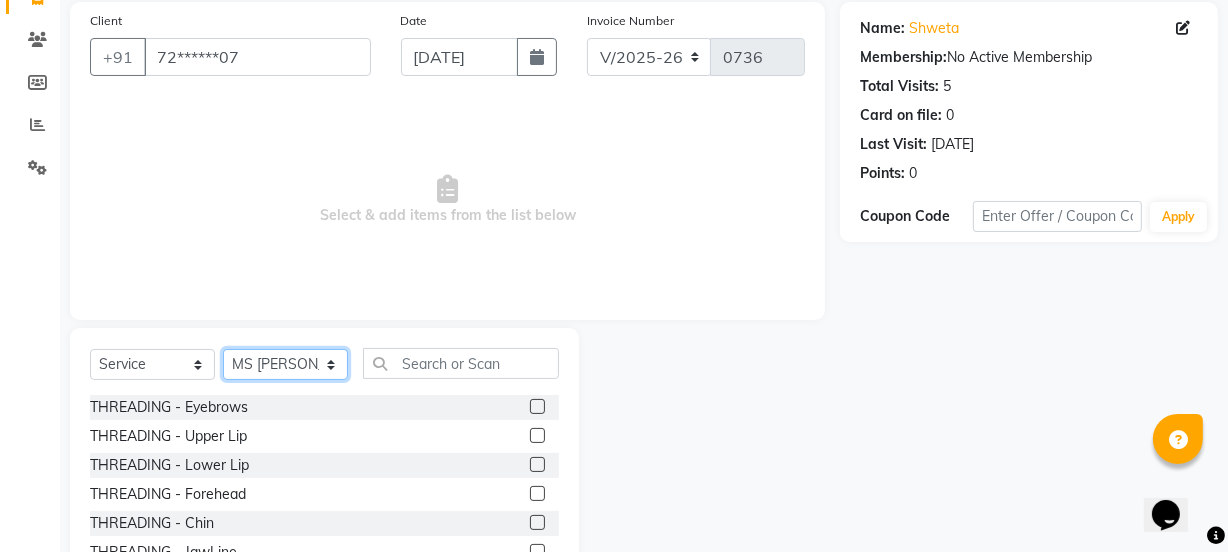 scroll, scrollTop: 181, scrollLeft: 0, axis: vertical 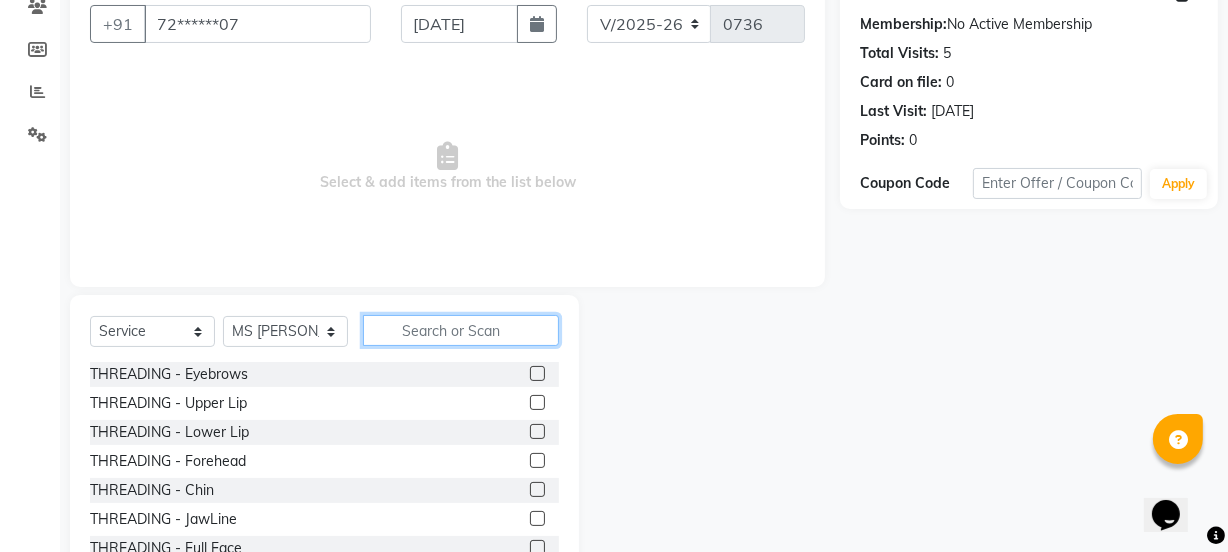 click 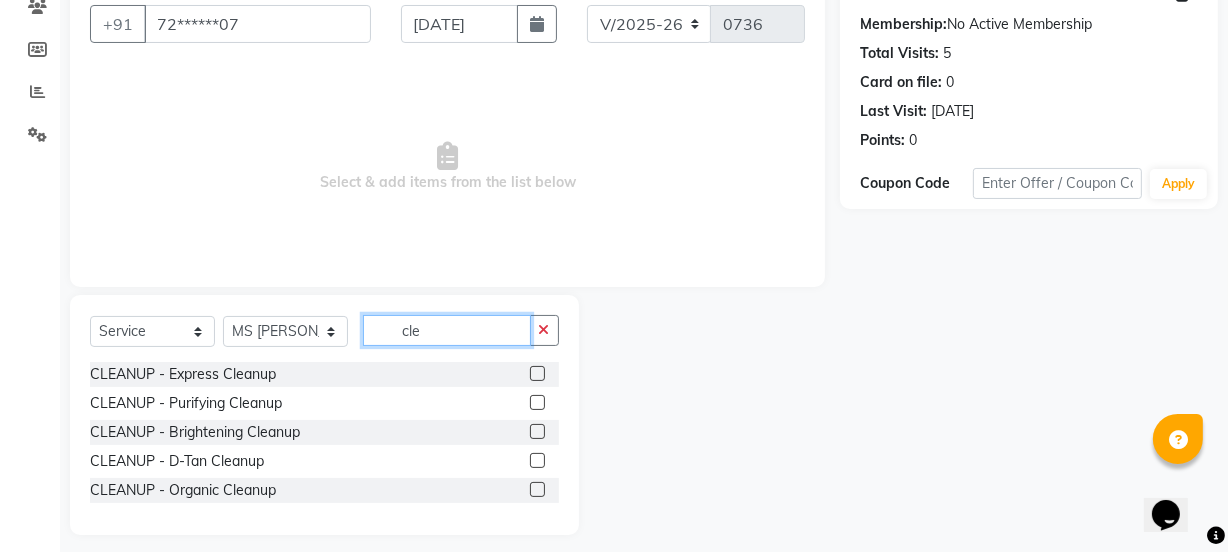 type on "cle" 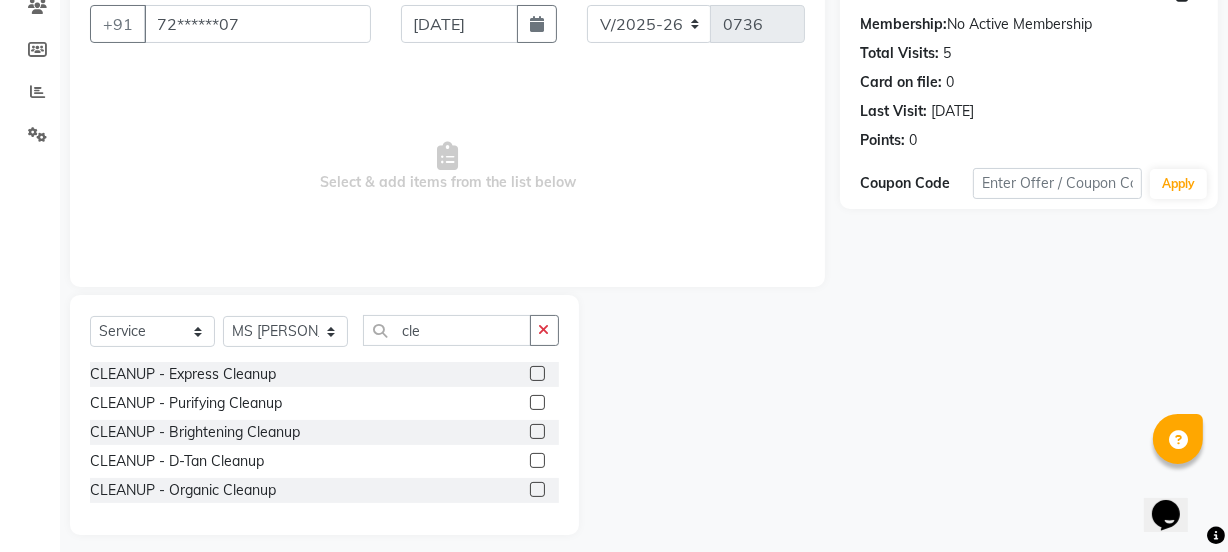click on "CLEANUP - Organic Cleanup" 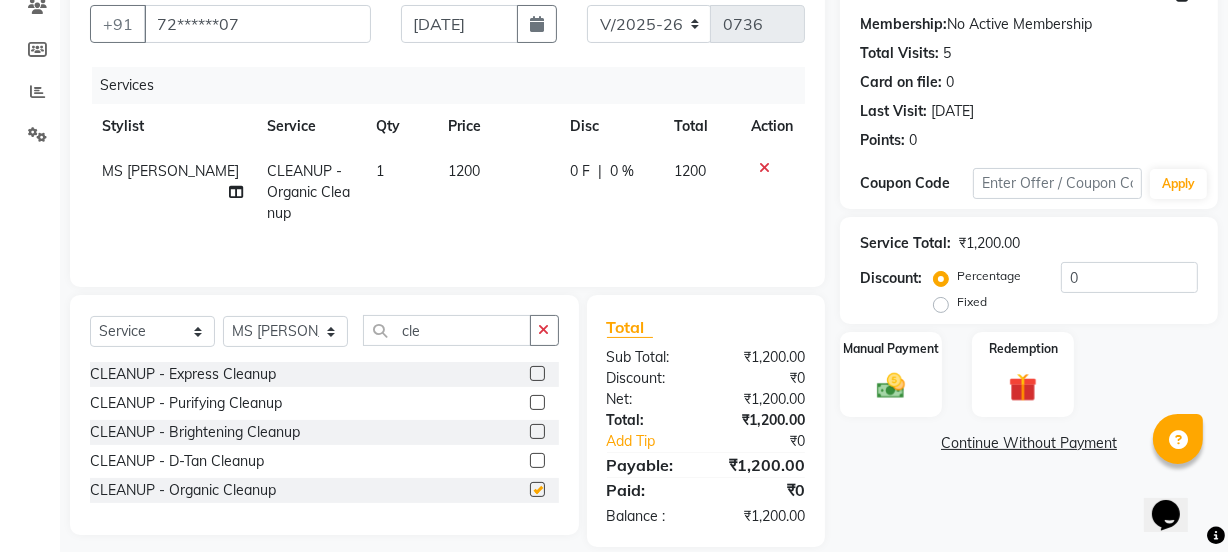 checkbox on "false" 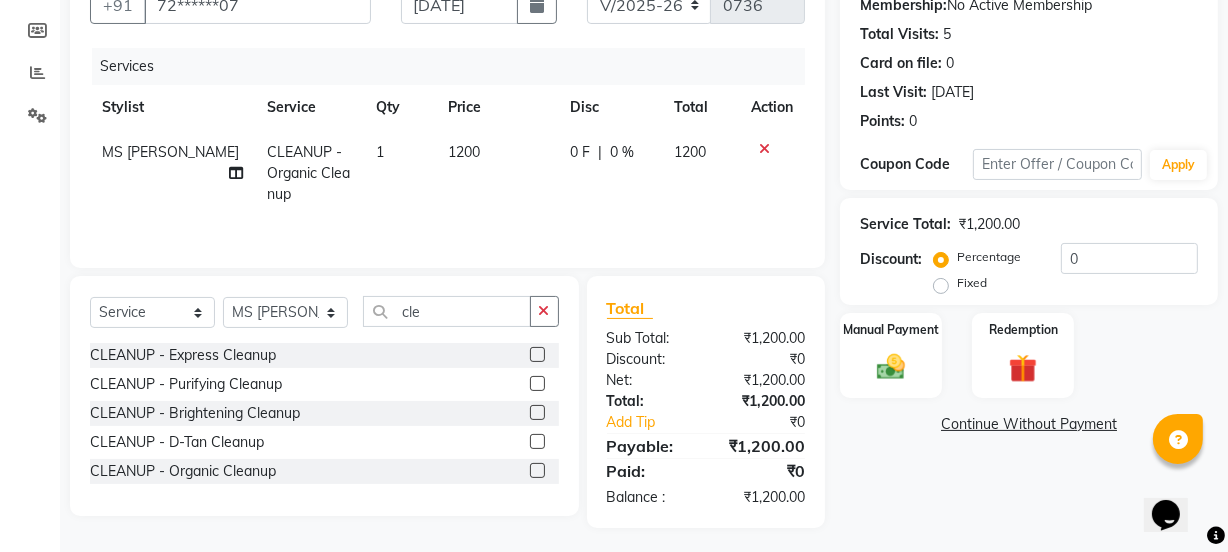 scroll, scrollTop: 206, scrollLeft: 0, axis: vertical 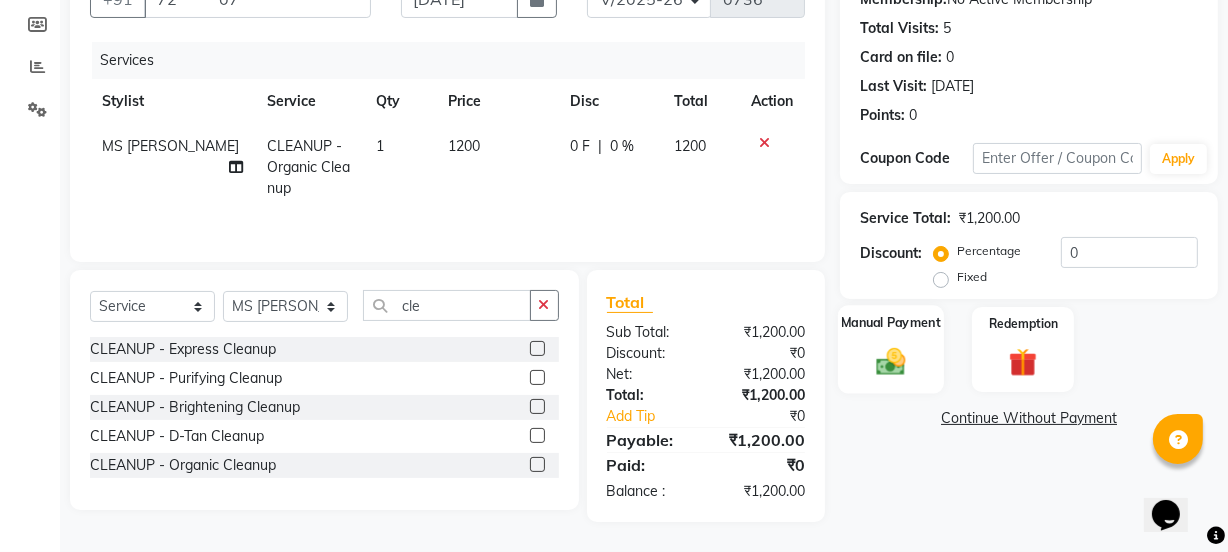 click 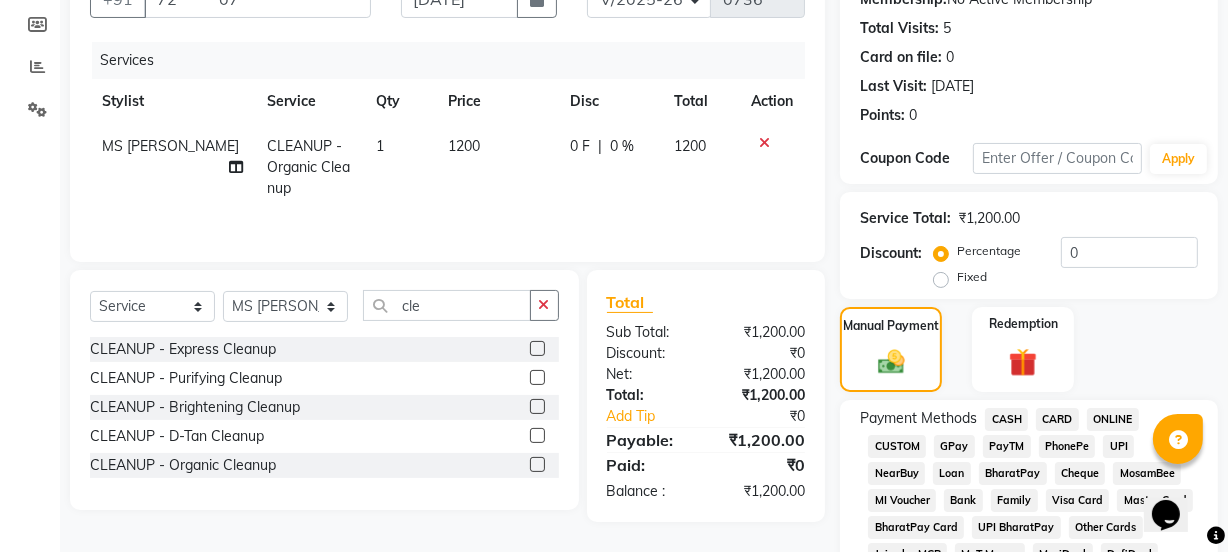 click on "GPay" 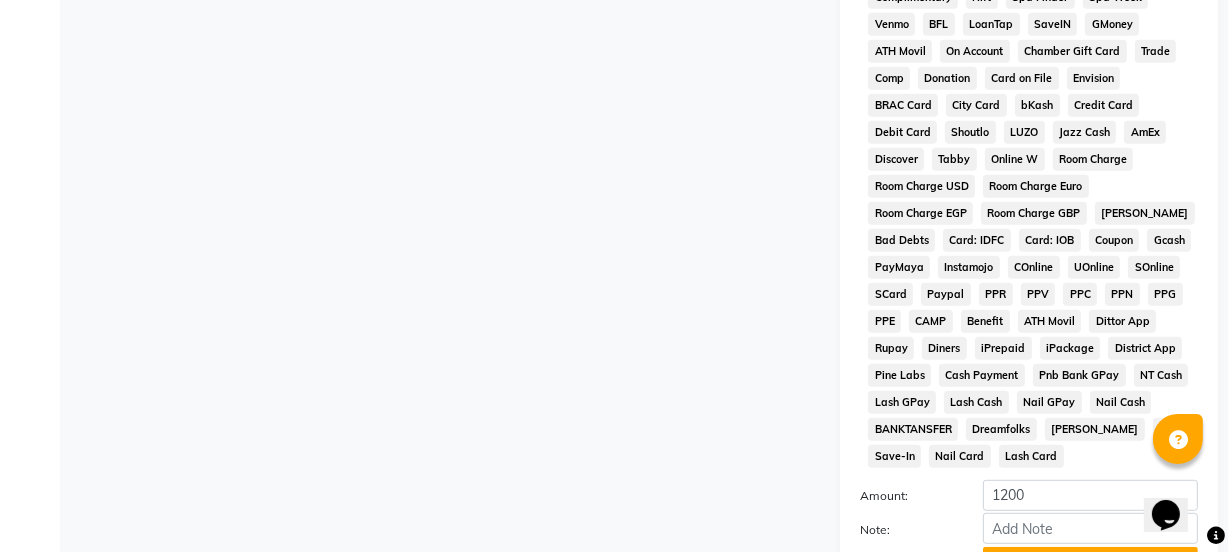 scroll, scrollTop: 933, scrollLeft: 0, axis: vertical 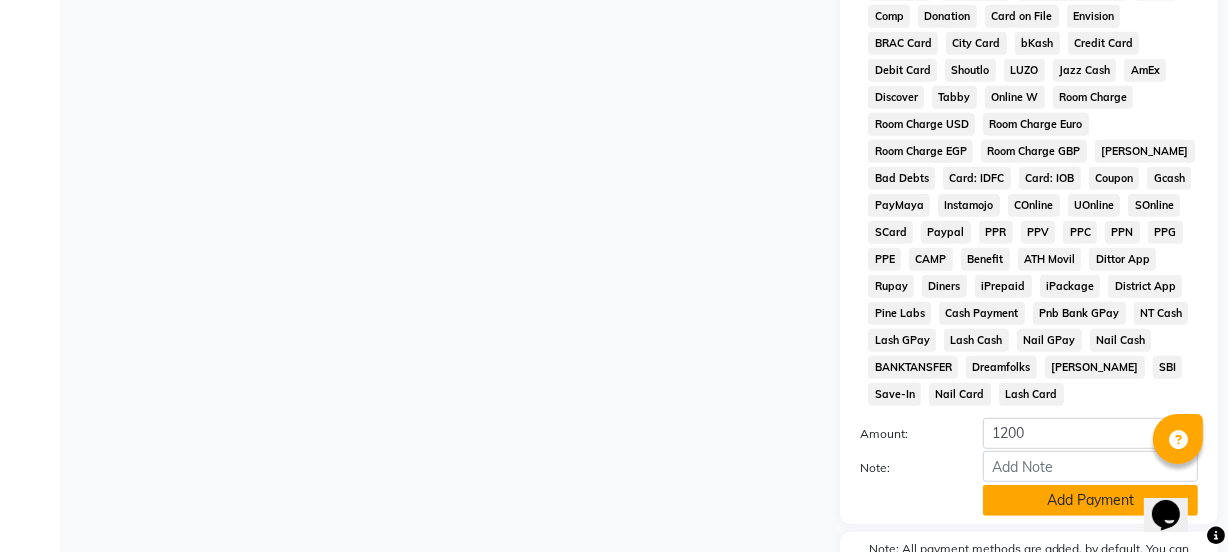 click on "Add Payment" 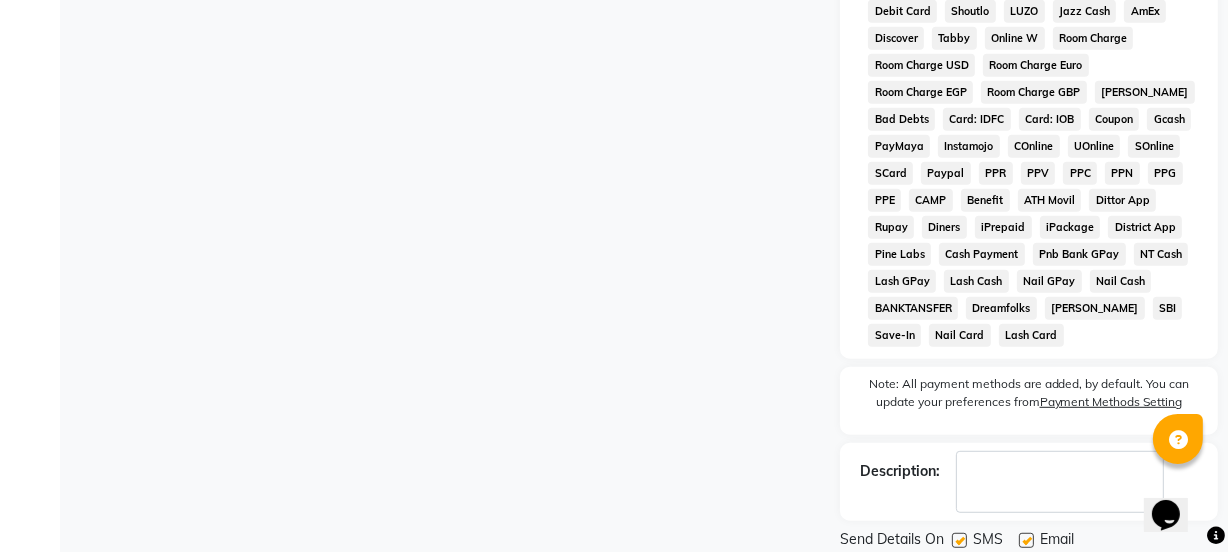 scroll, scrollTop: 1058, scrollLeft: 0, axis: vertical 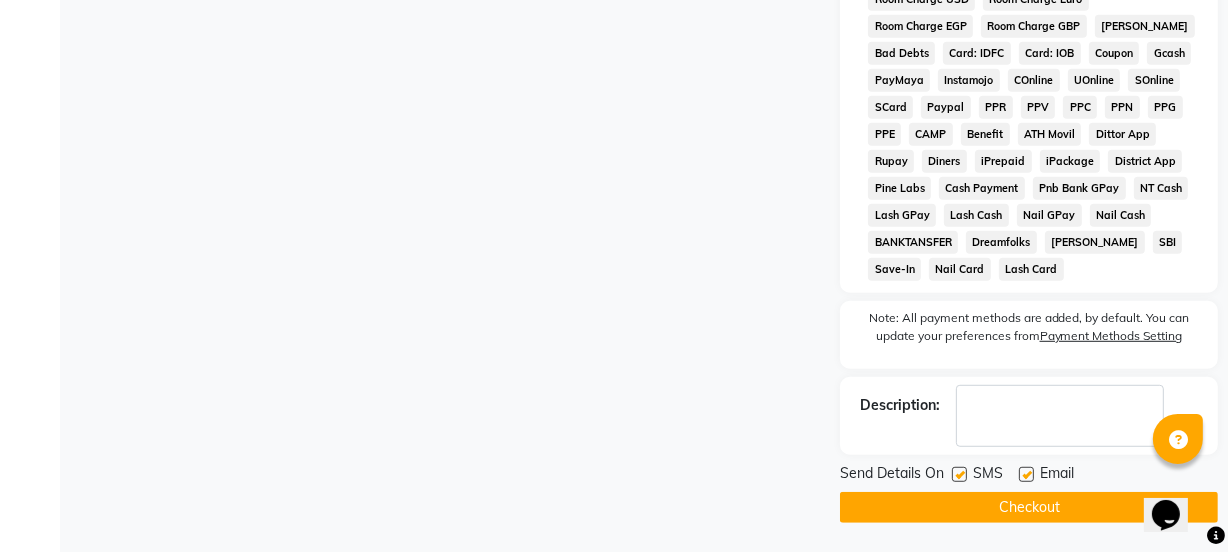click 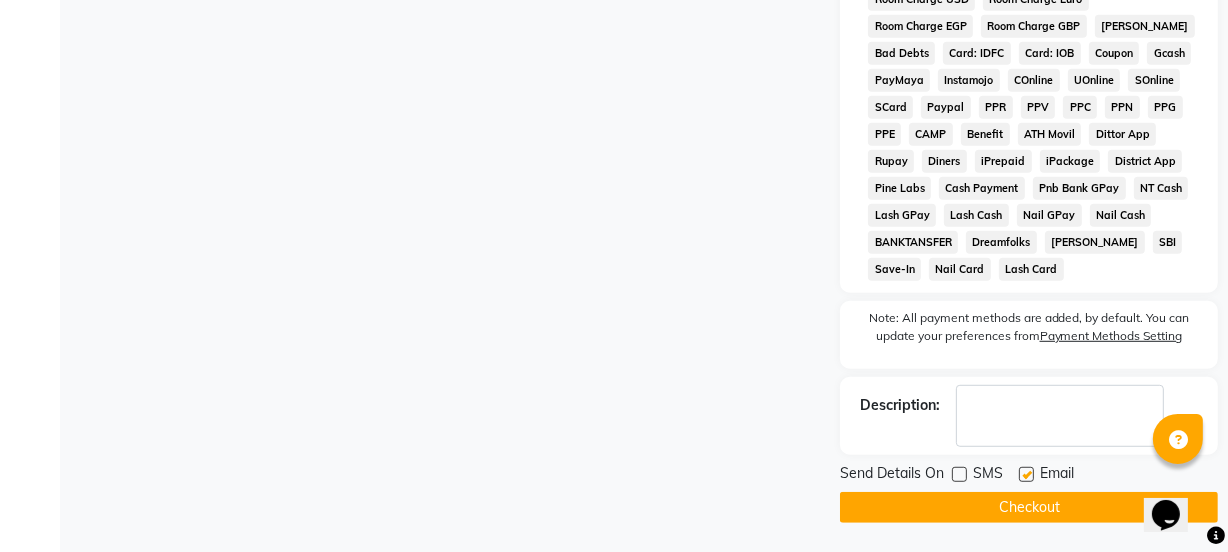 click 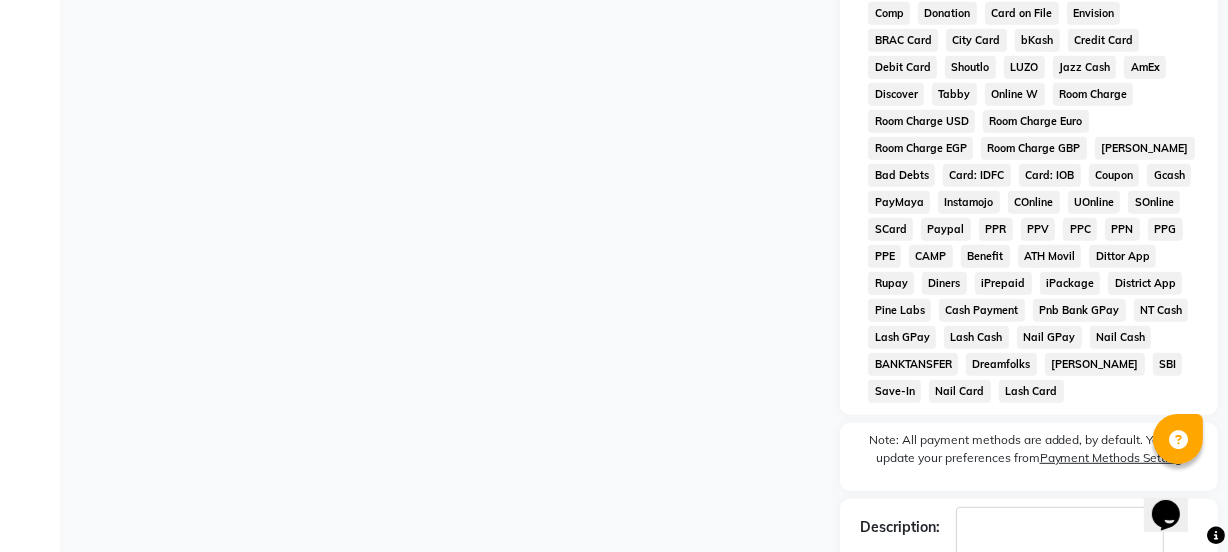 scroll, scrollTop: 1058, scrollLeft: 0, axis: vertical 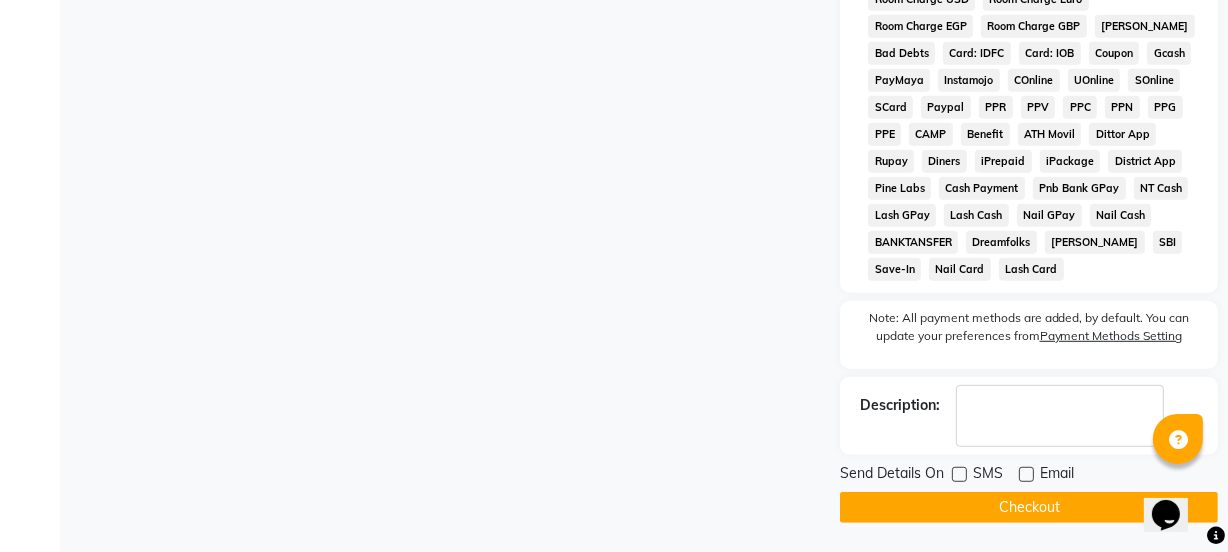click on "Checkout" 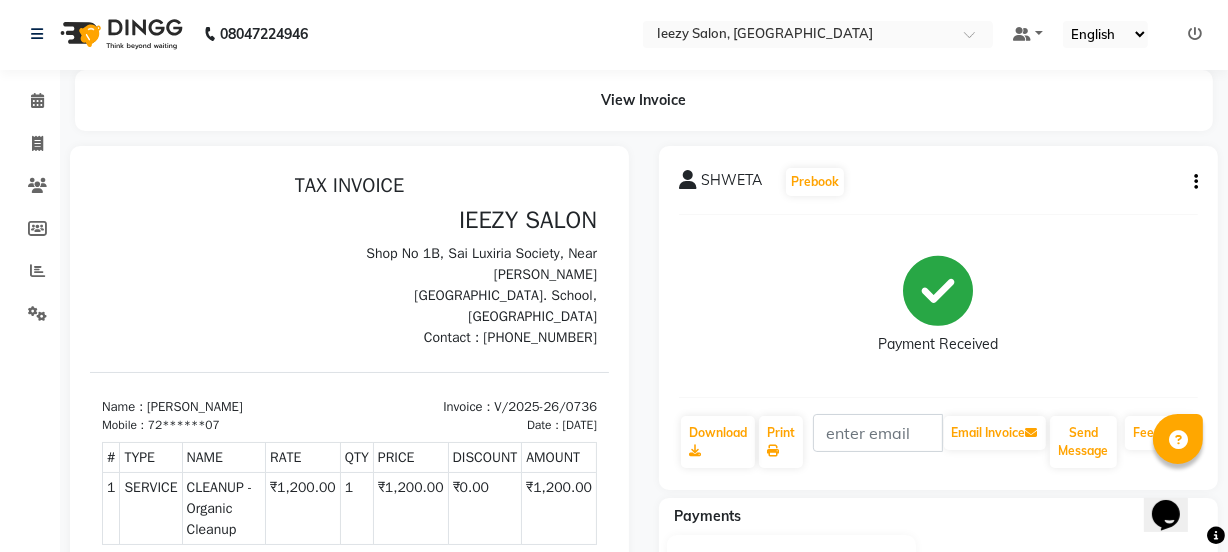 scroll, scrollTop: 0, scrollLeft: 0, axis: both 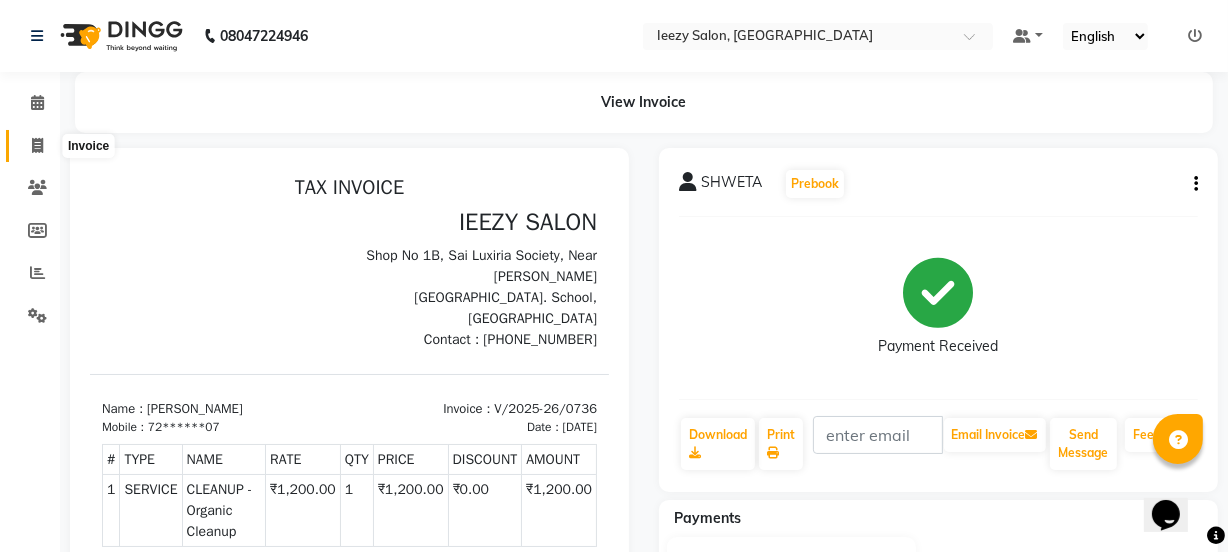 click 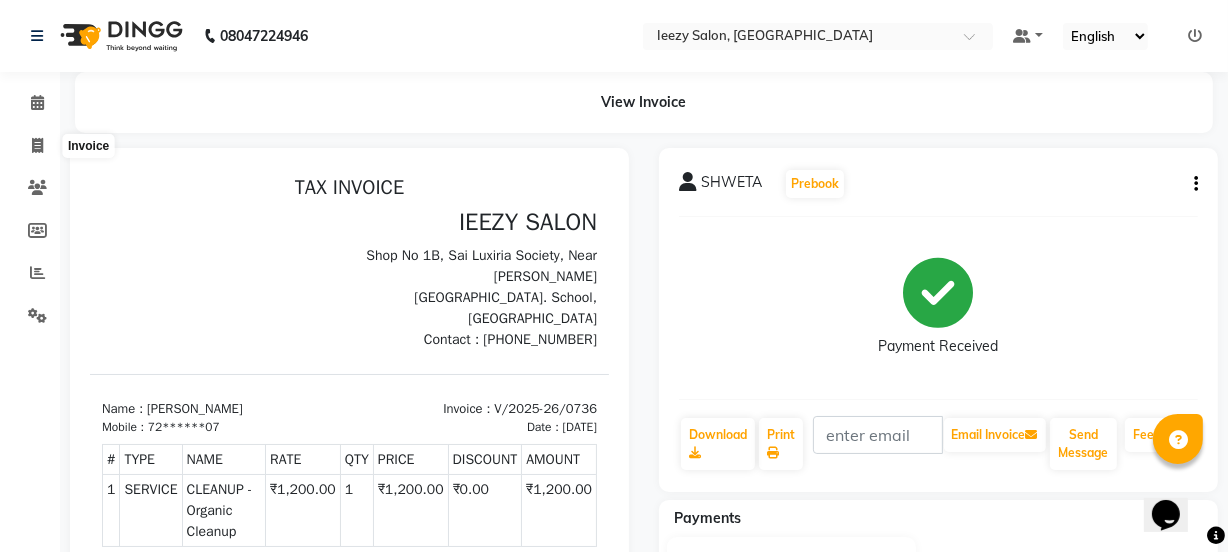select on "service" 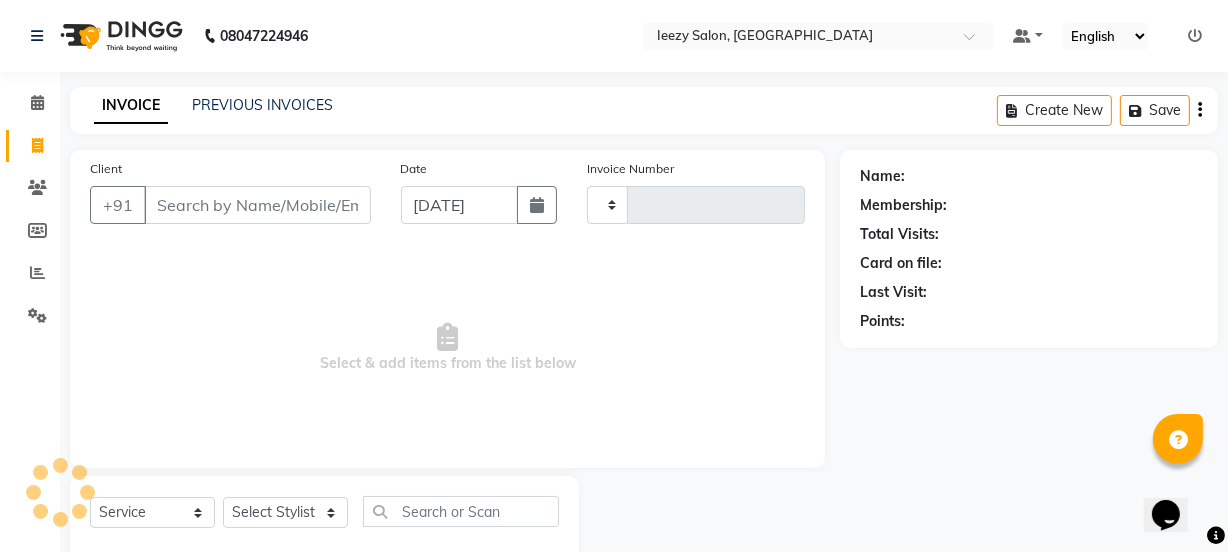 scroll, scrollTop: 50, scrollLeft: 0, axis: vertical 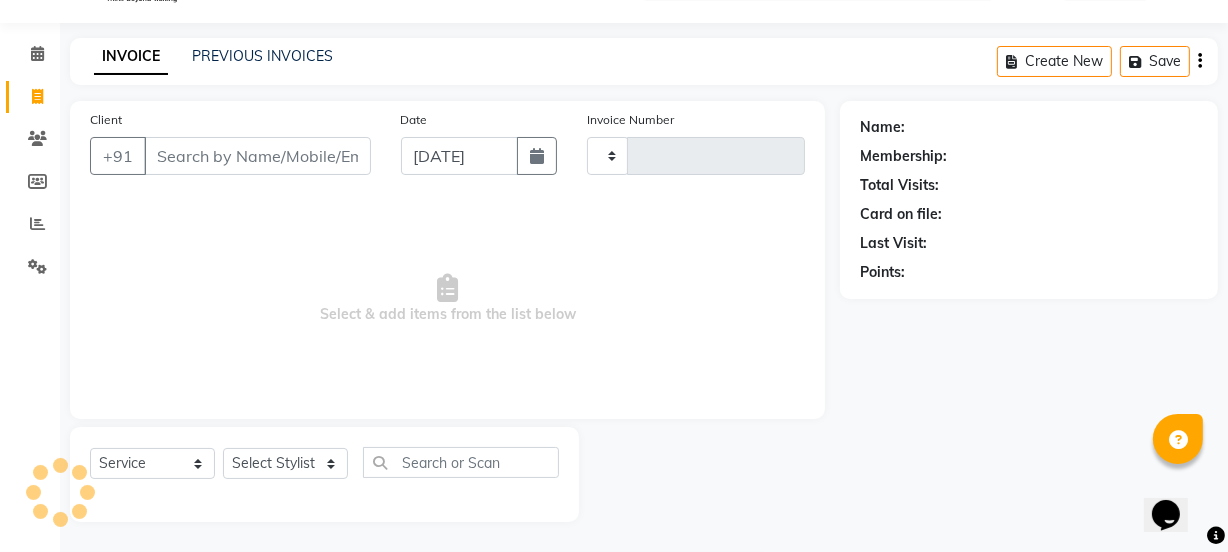type on "0737" 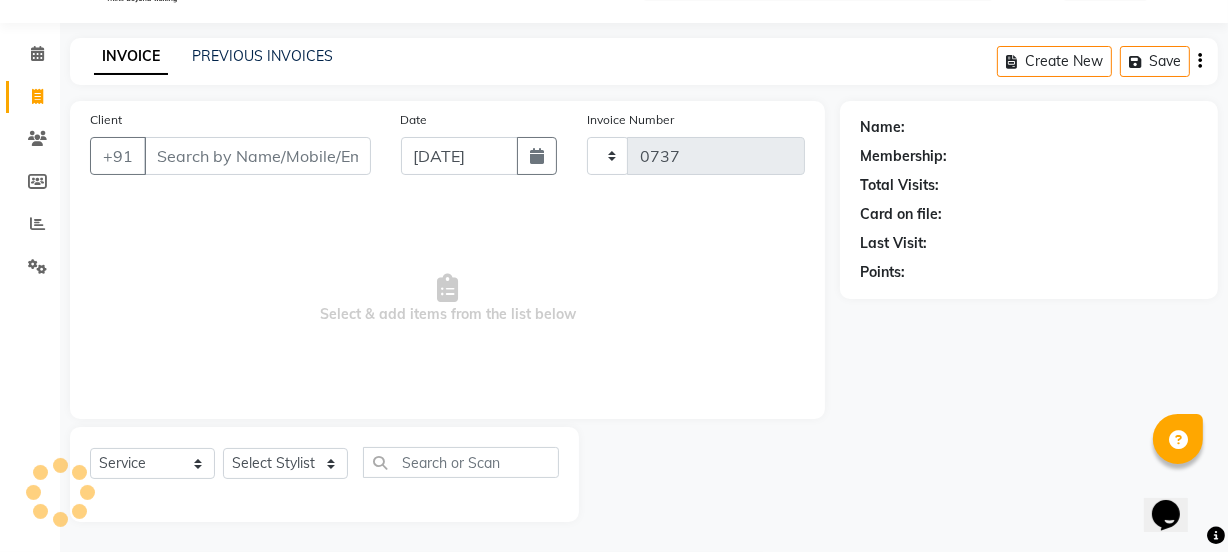 select on "5982" 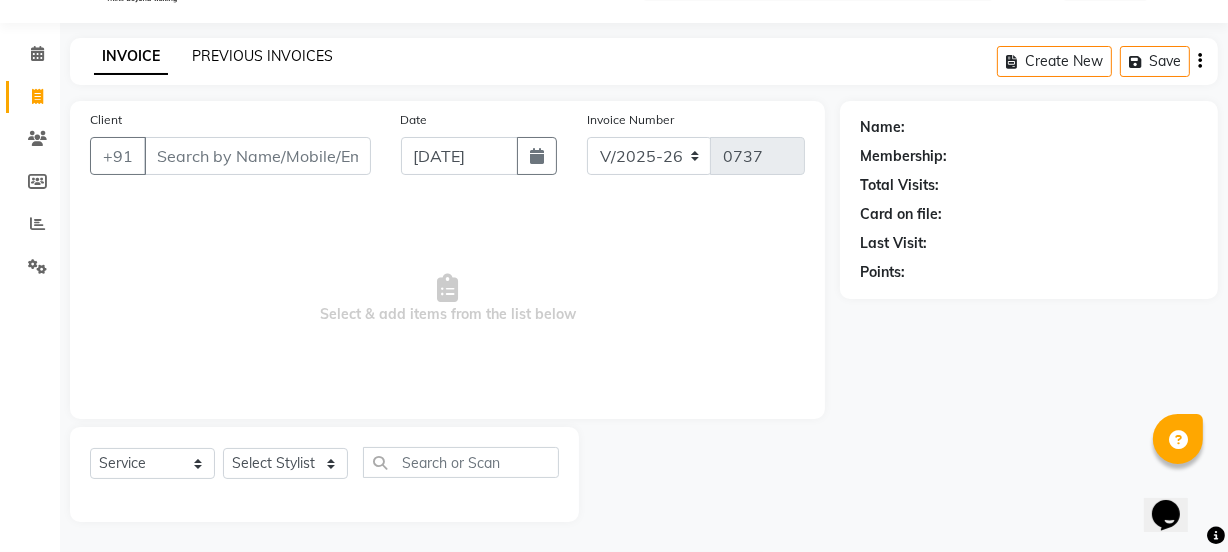 click on "PREVIOUS INVOICES" 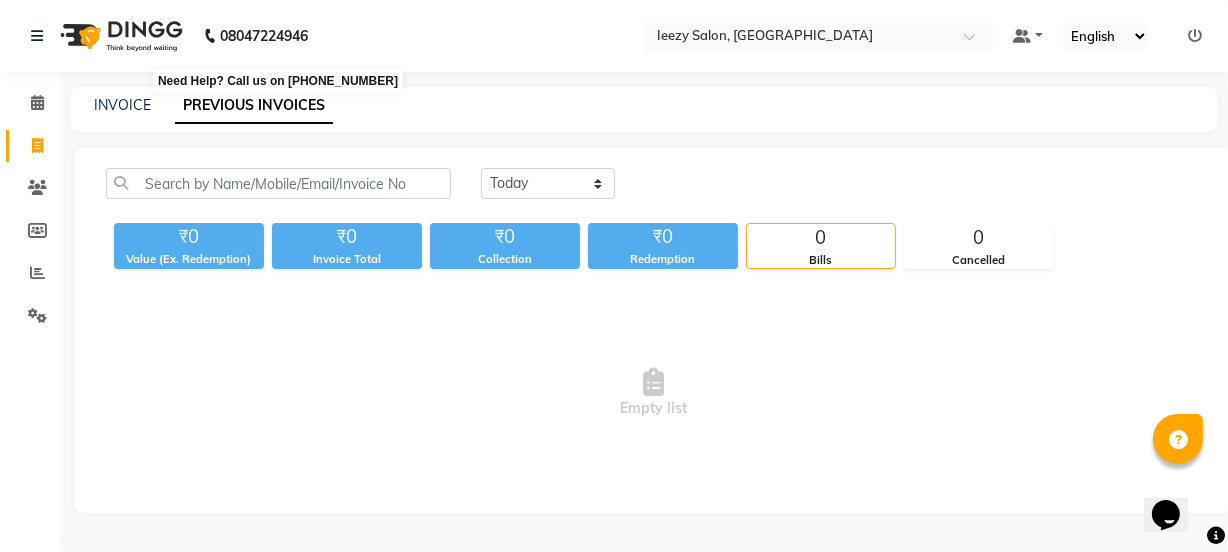 scroll, scrollTop: 0, scrollLeft: 0, axis: both 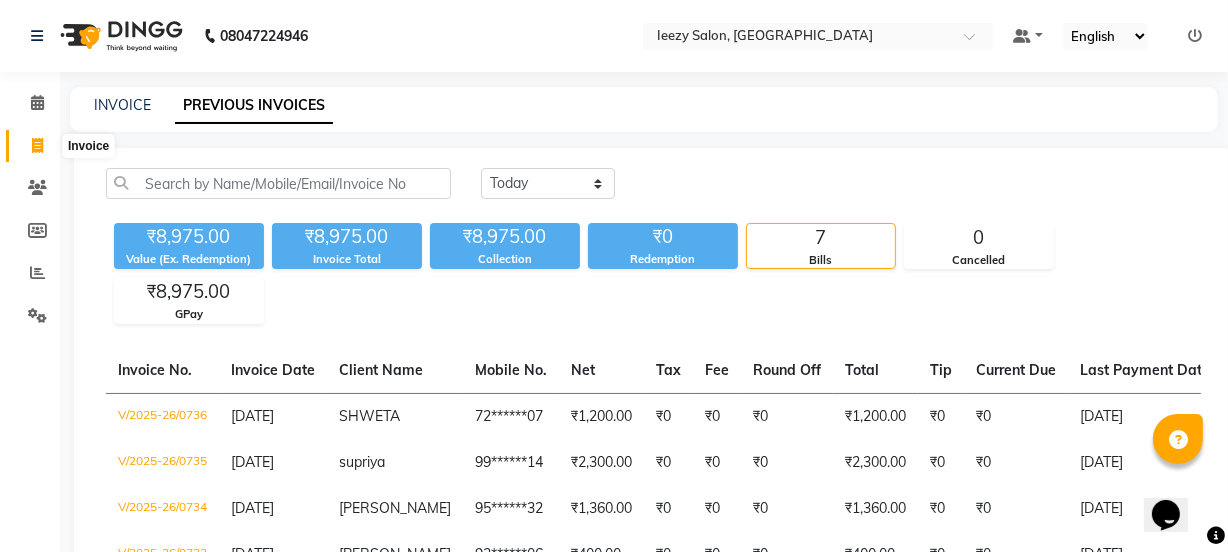 click 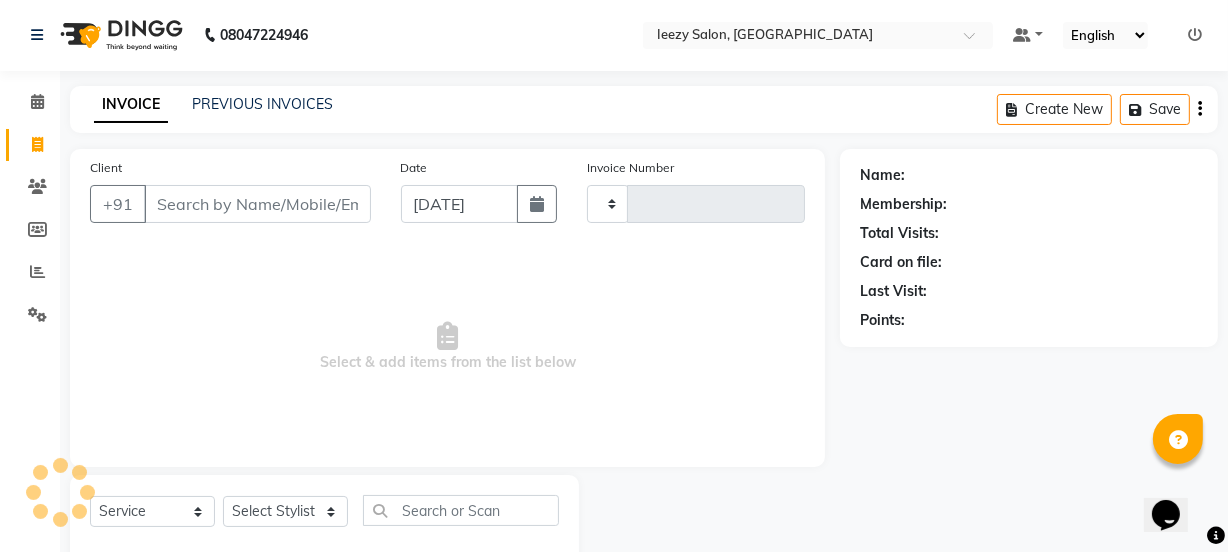 type on "0737" 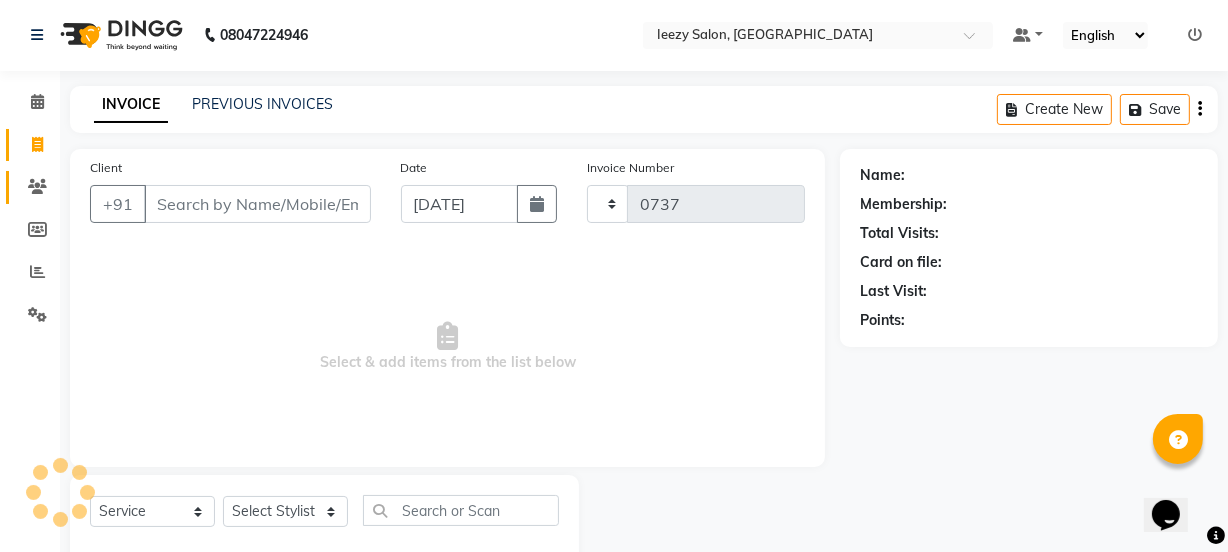 select on "5982" 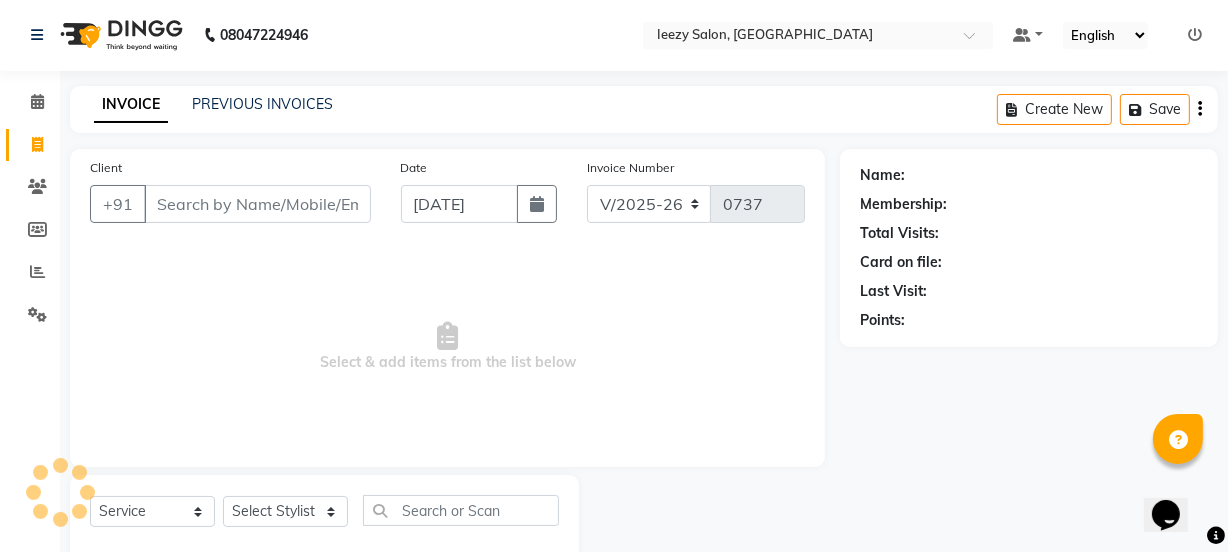 scroll, scrollTop: 50, scrollLeft: 0, axis: vertical 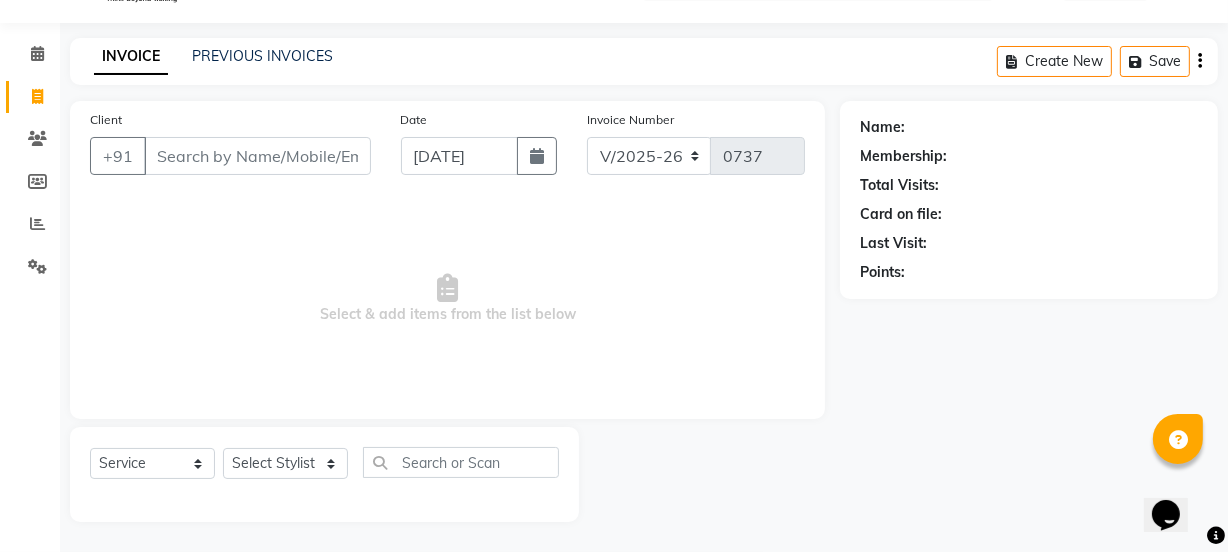 click on "Client" at bounding box center (257, 156) 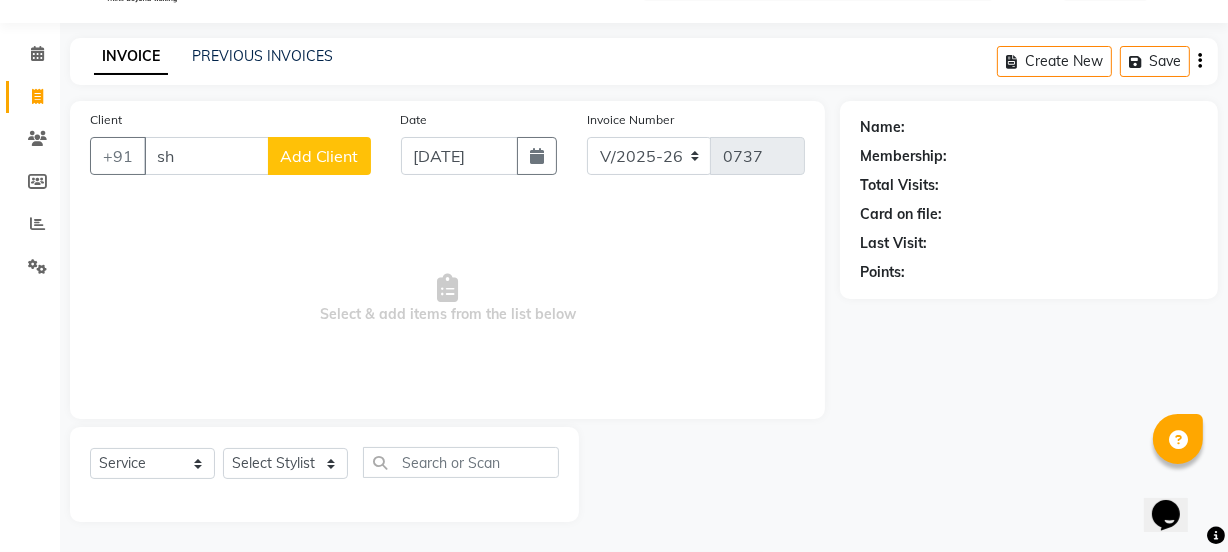 type on "s" 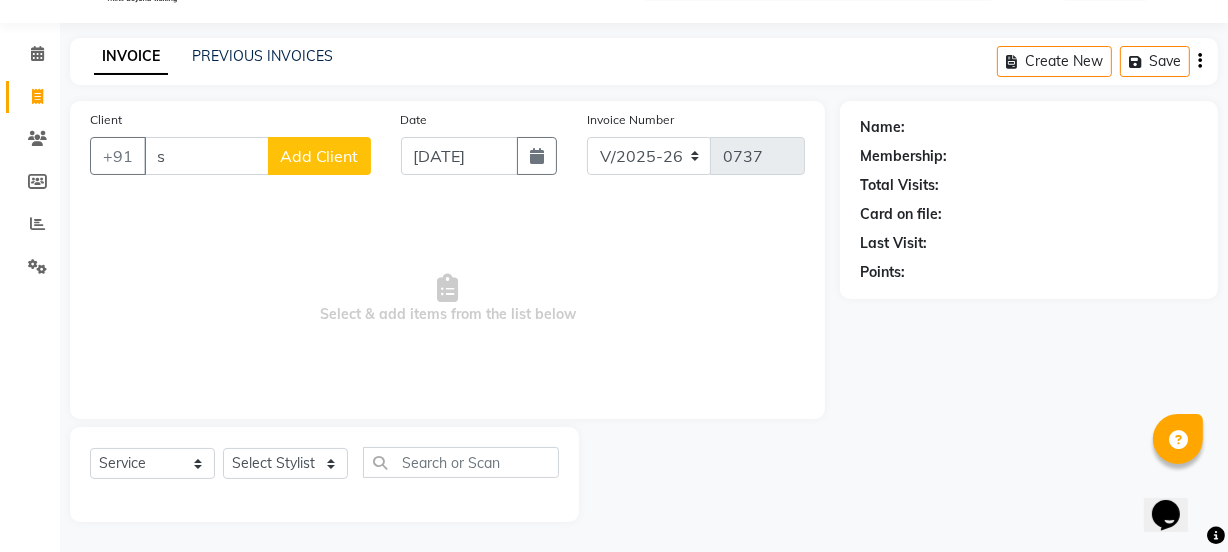 type 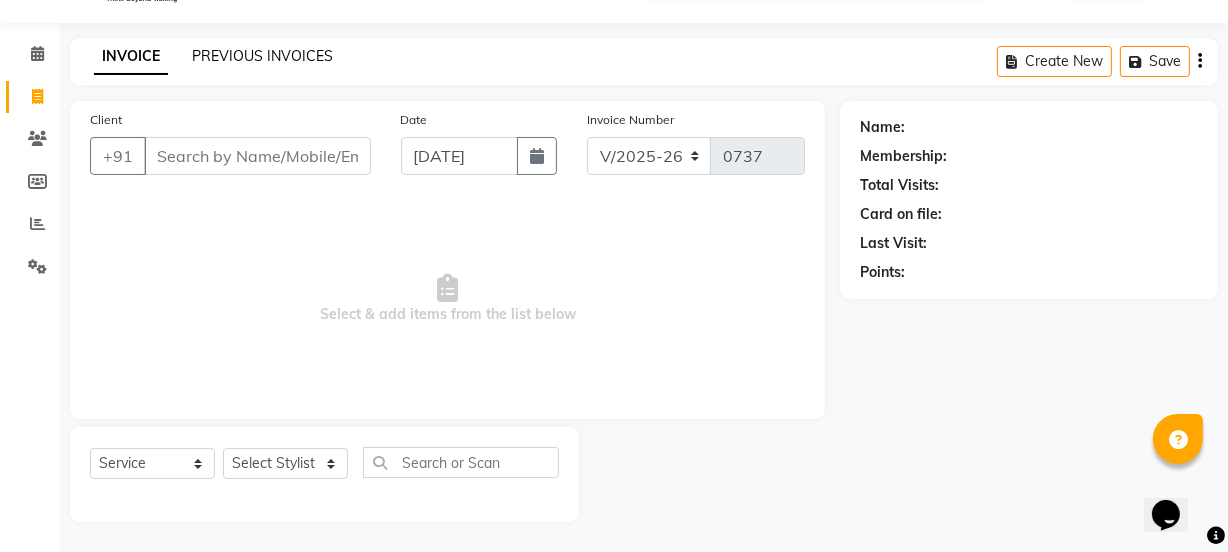 click on "PREVIOUS INVOICES" 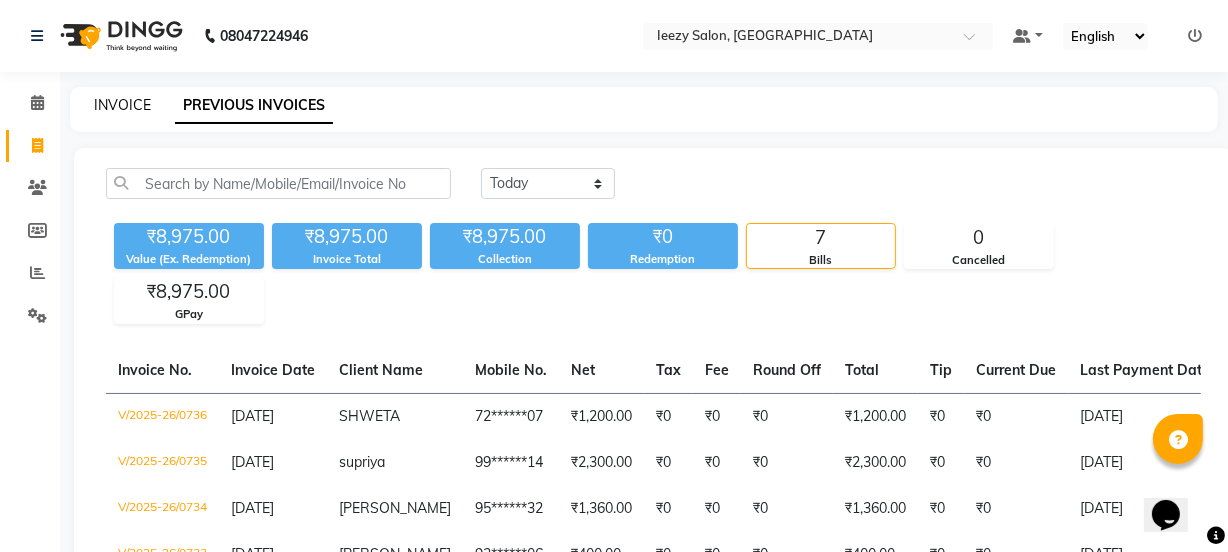 click on "INVOICE" 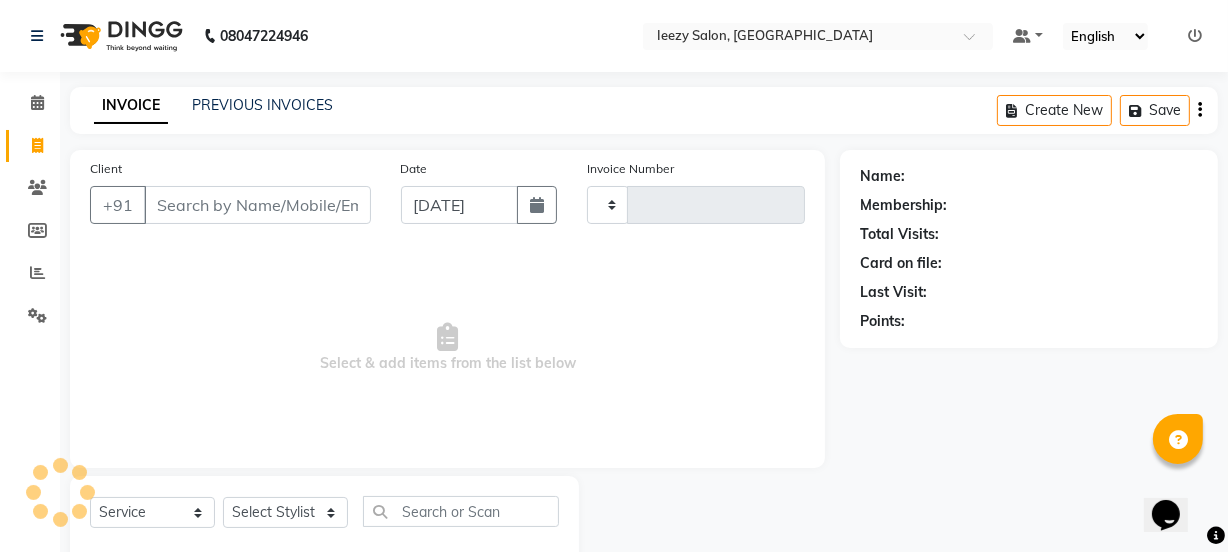 type on "0737" 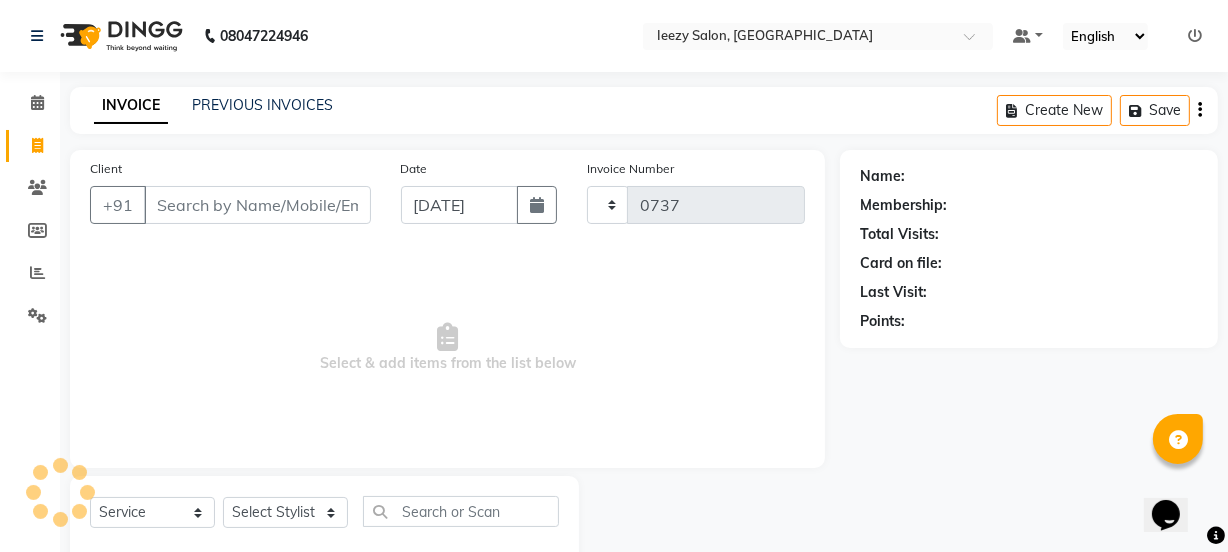 scroll, scrollTop: 50, scrollLeft: 0, axis: vertical 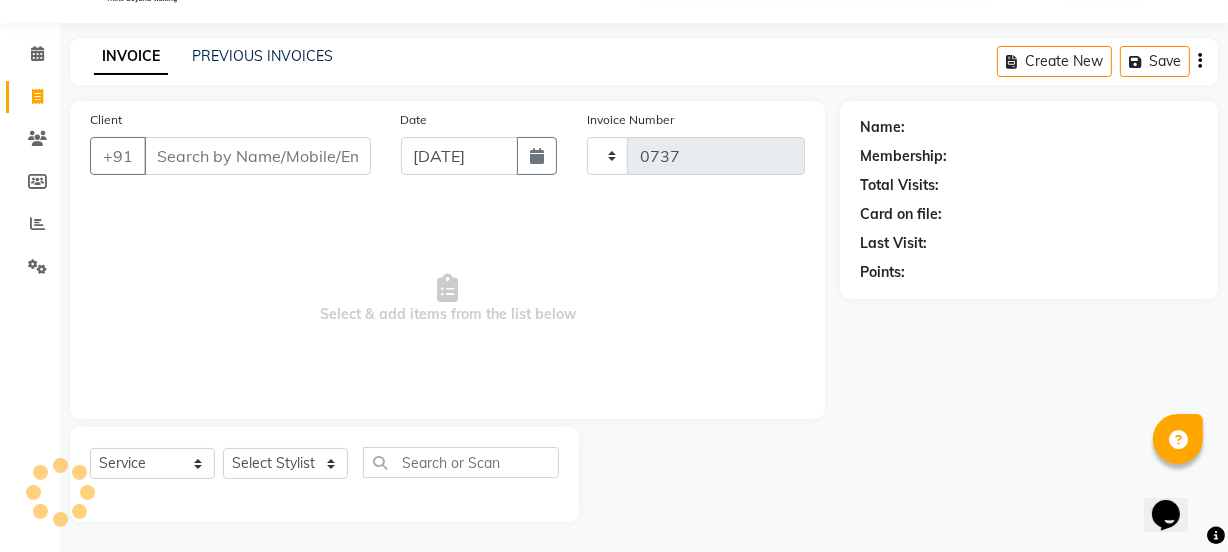 select on "5982" 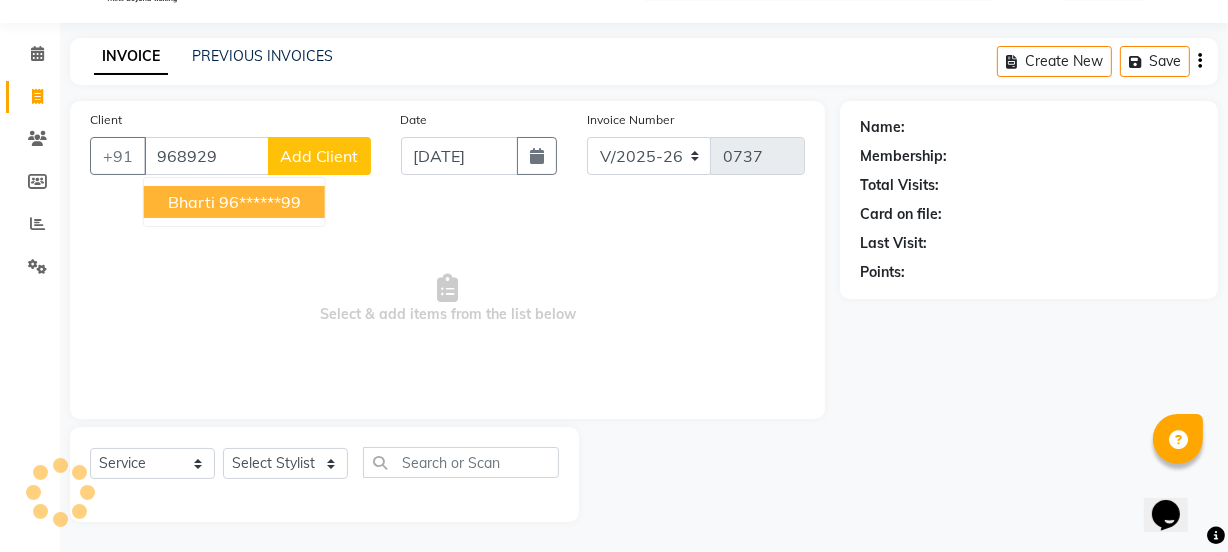 click on "bharti" at bounding box center (191, 202) 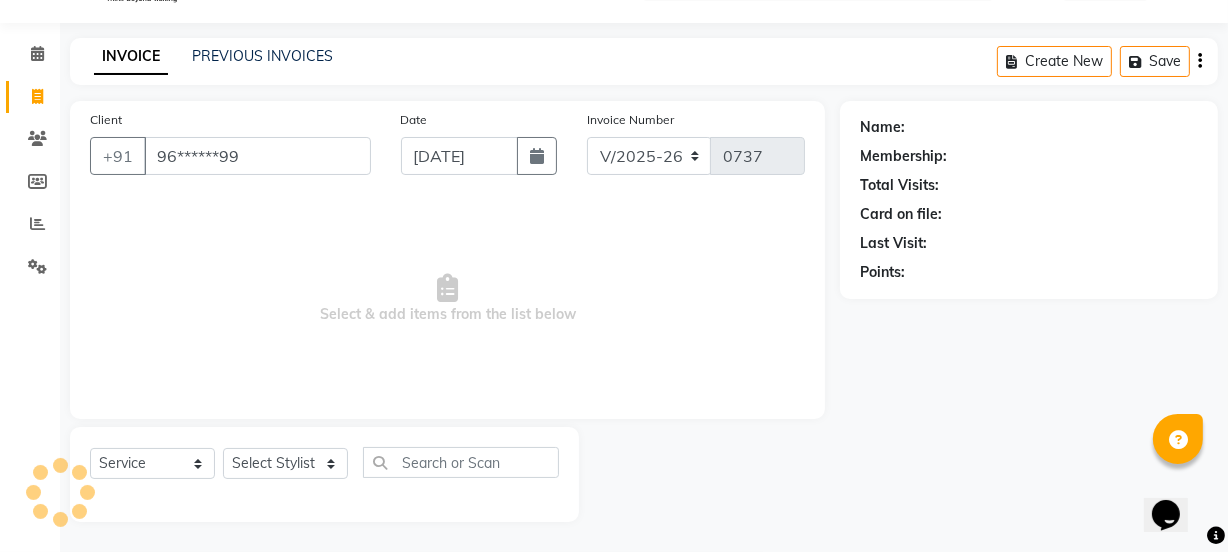 type on "96******99" 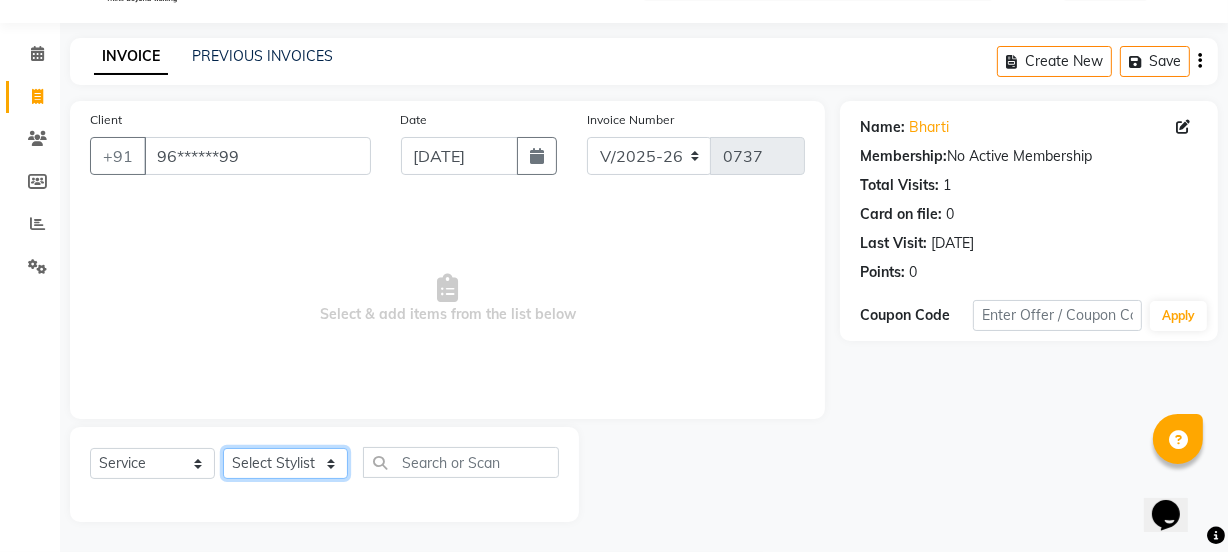 click on "Select Stylist IEEZY -Owner MS [PERSON_NAME]  Ms [PERSON_NAME] [PERSON_NAME]  [PERSON_NAME]Bu Rohini  Stylist Shree" 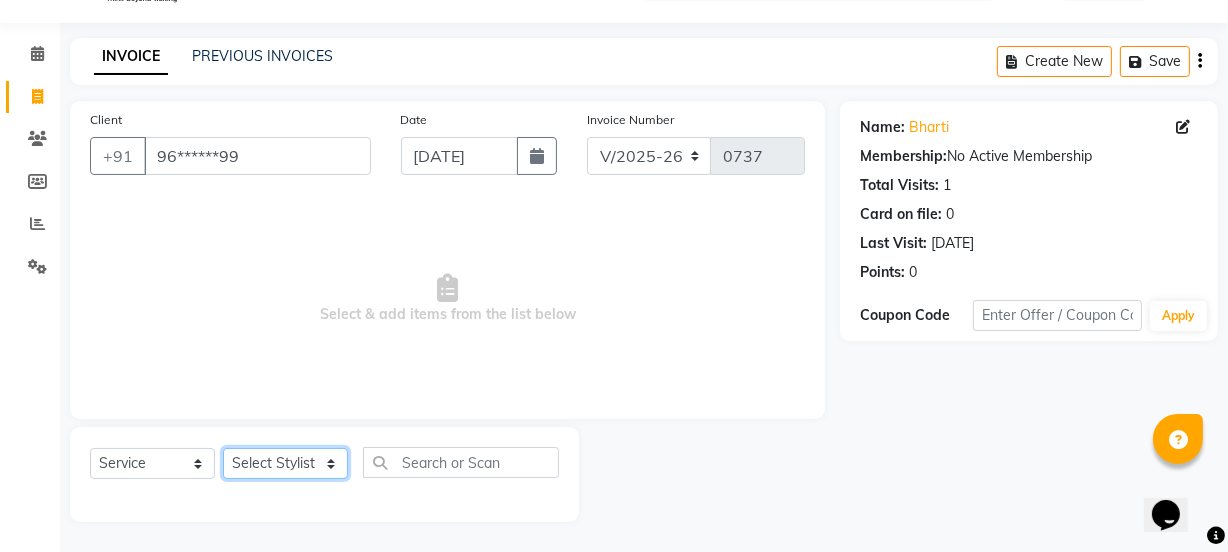 select on "75494" 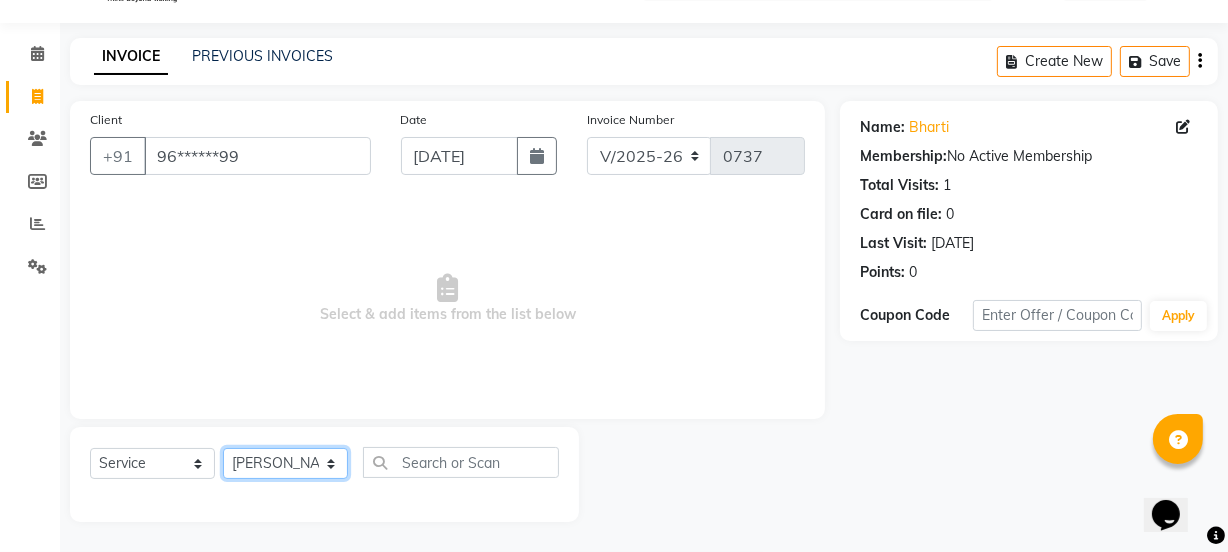click on "Select Stylist IEEZY -Owner MS [PERSON_NAME]  Ms [PERSON_NAME] [PERSON_NAME]  [PERSON_NAME]Bu Rohini  Stylist Shree" 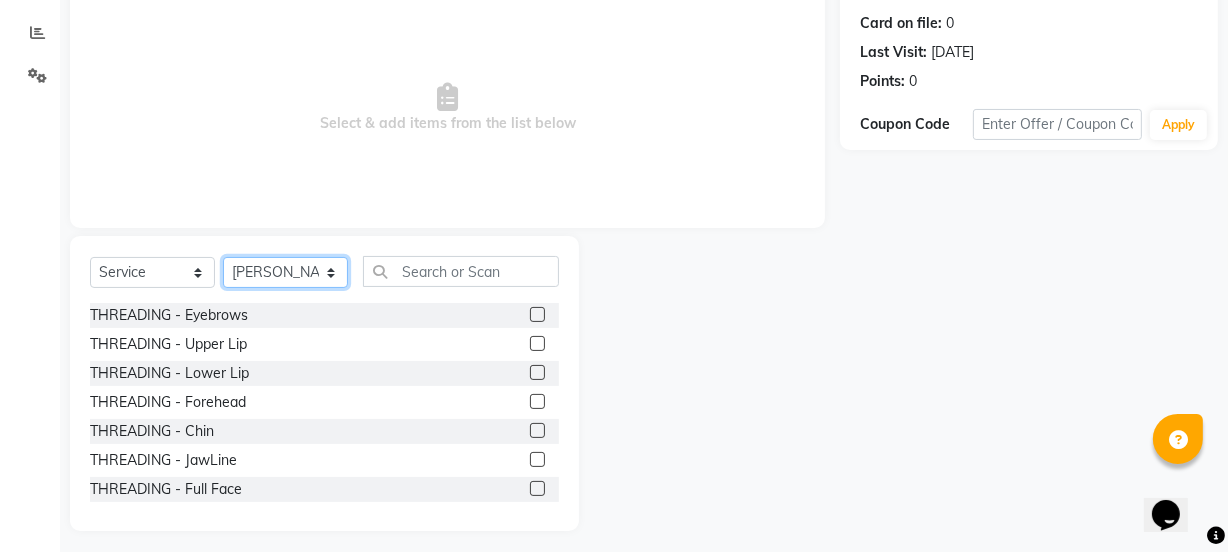 scroll, scrollTop: 250, scrollLeft: 0, axis: vertical 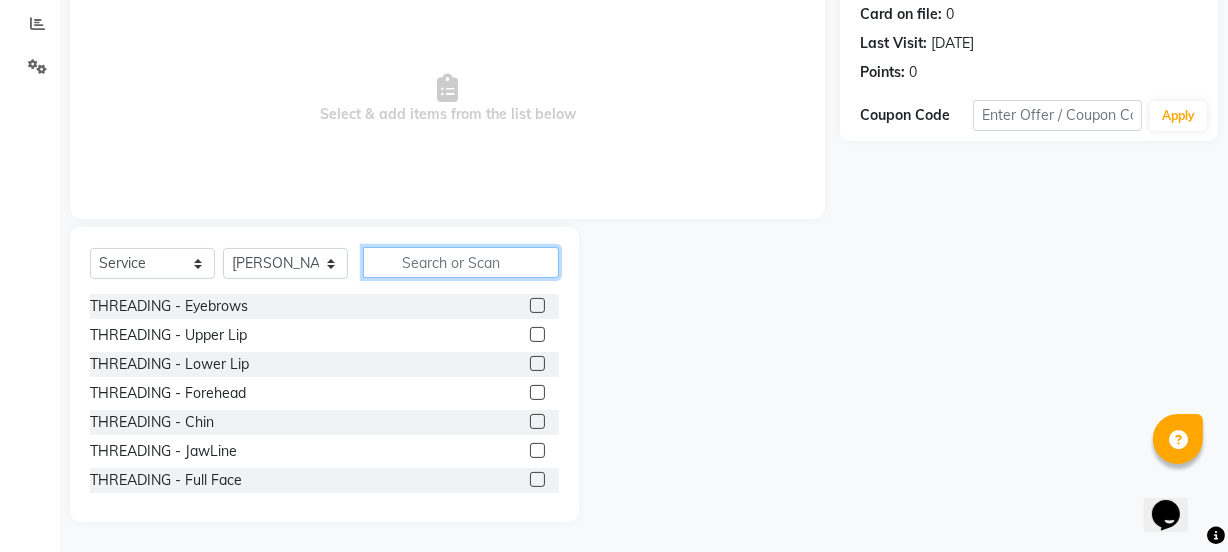 click 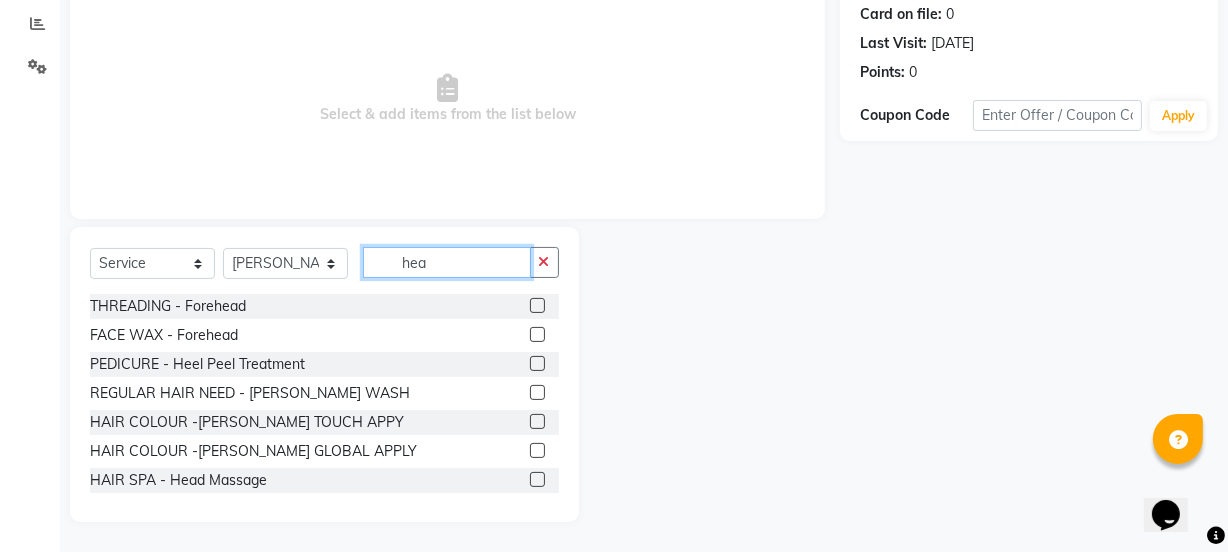 scroll, scrollTop: 136, scrollLeft: 0, axis: vertical 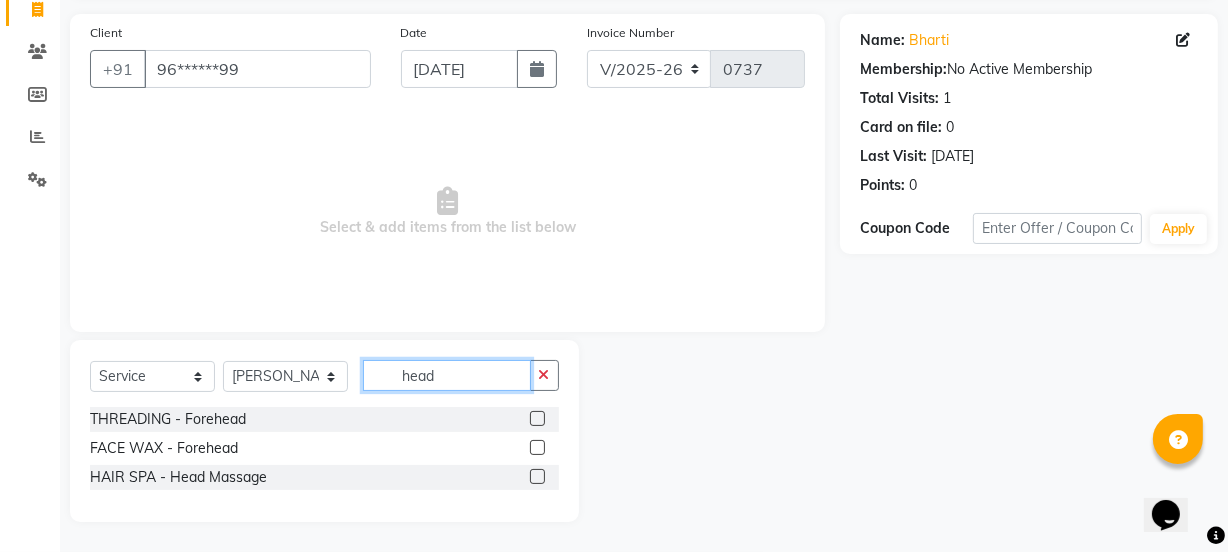 type on "head" 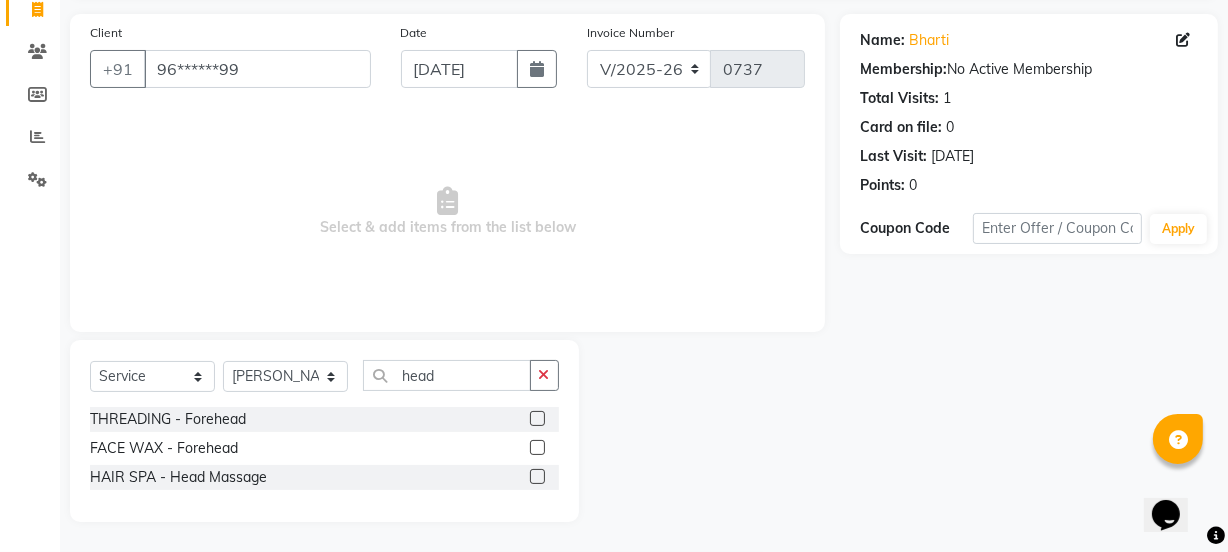 click 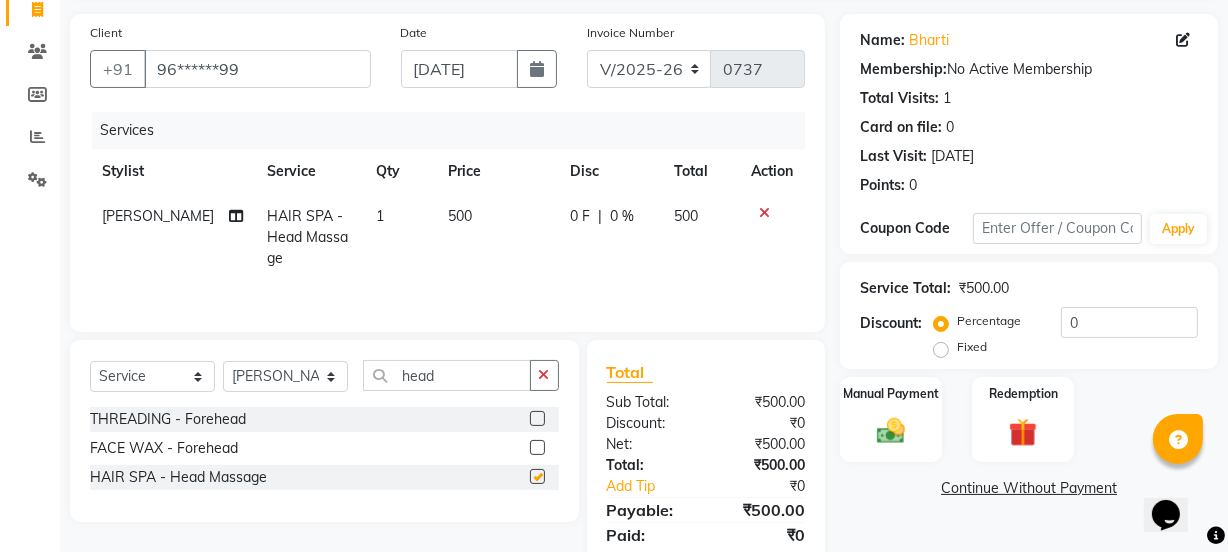 checkbox on "false" 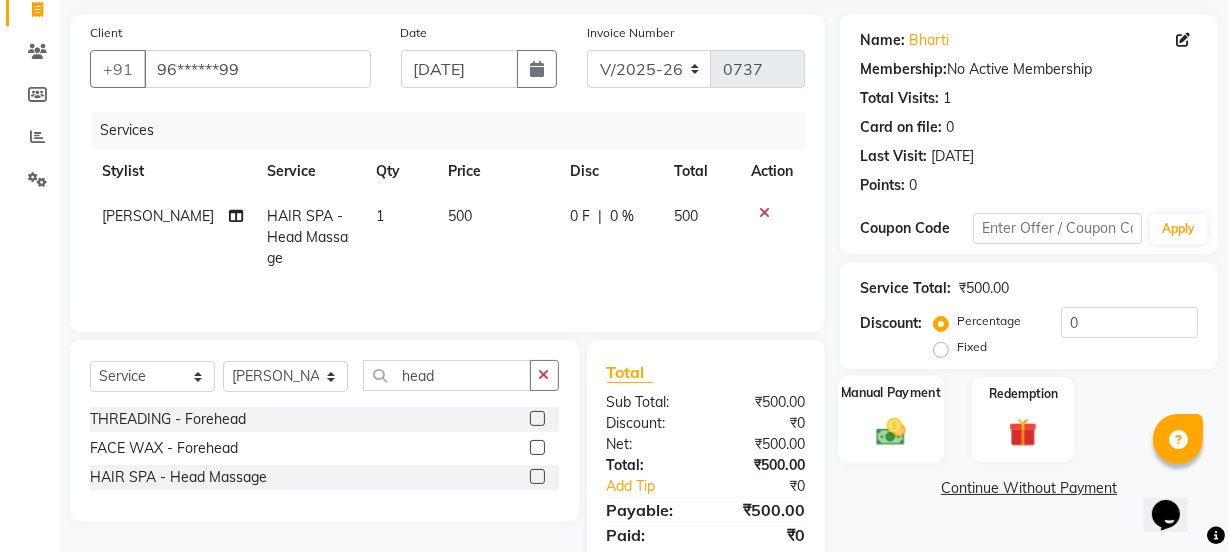 click 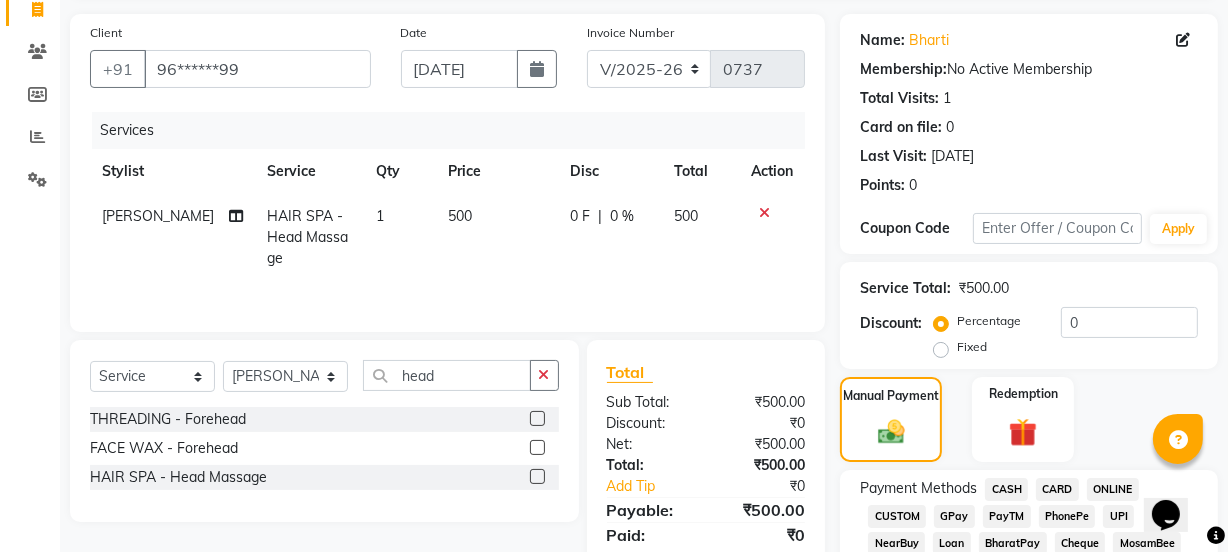 click on "CASH" 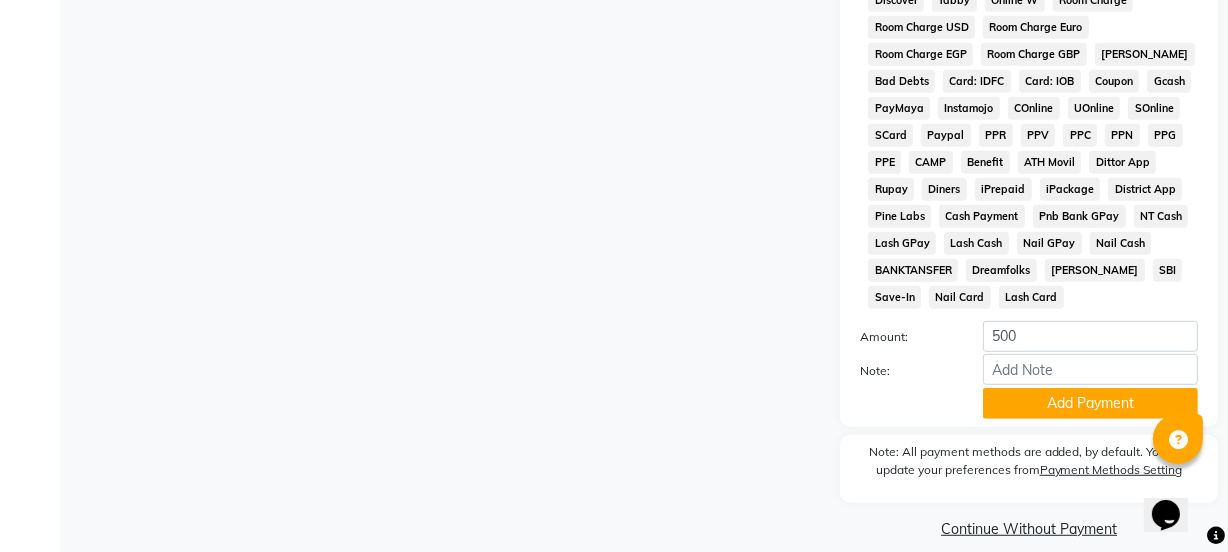 scroll, scrollTop: 1045, scrollLeft: 0, axis: vertical 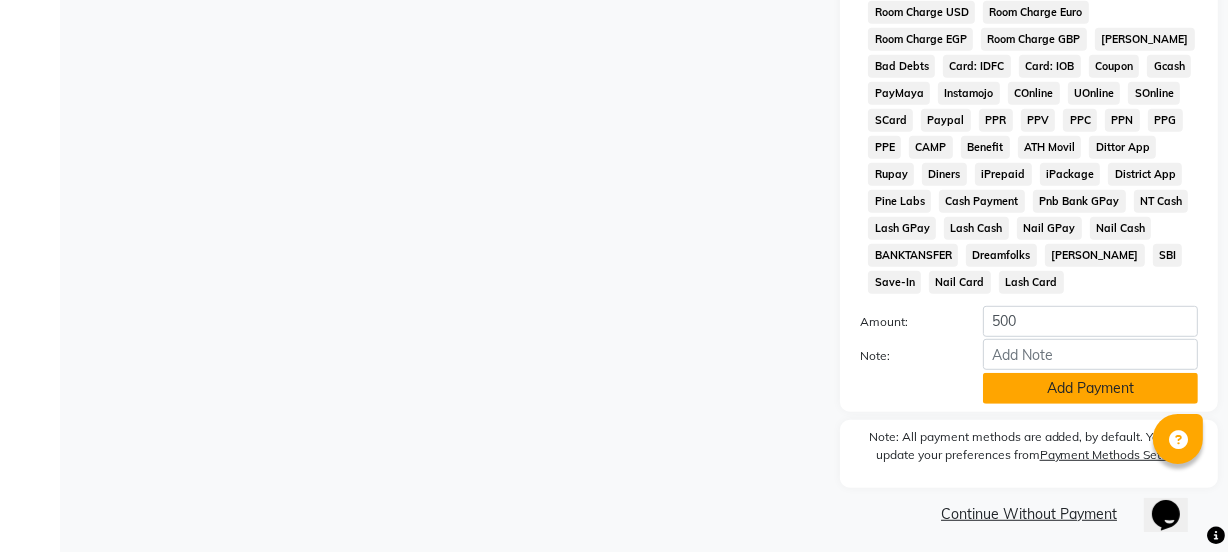 click on "Add Payment" 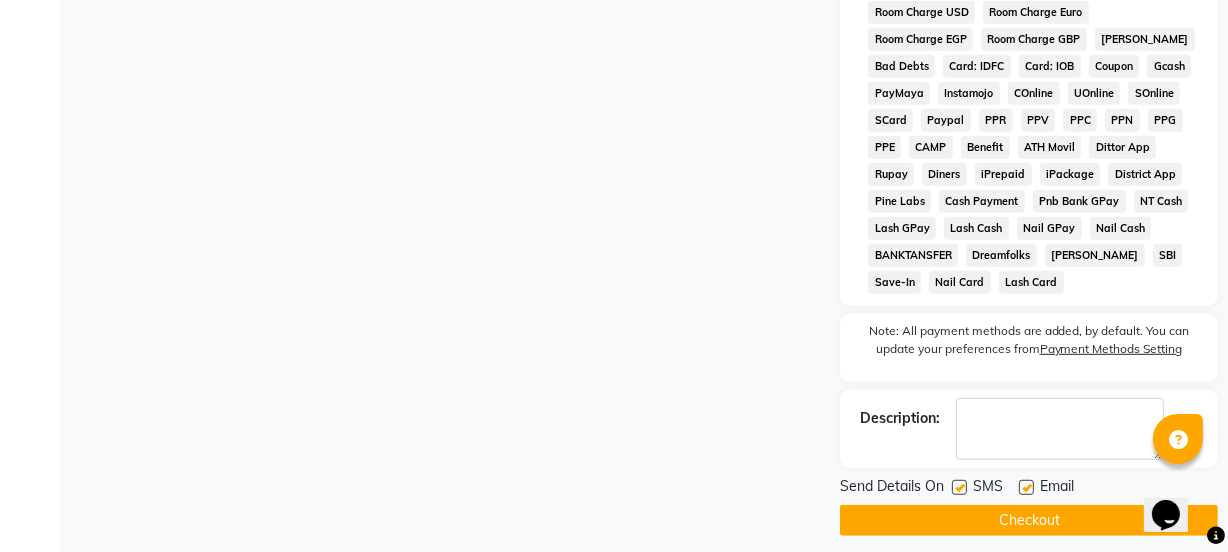 click 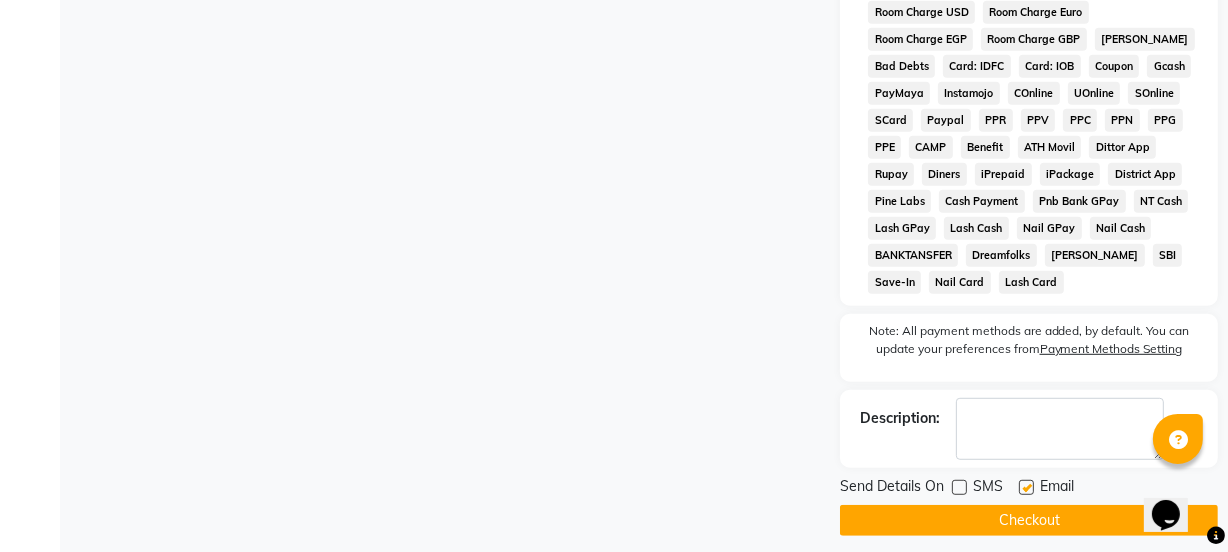 click 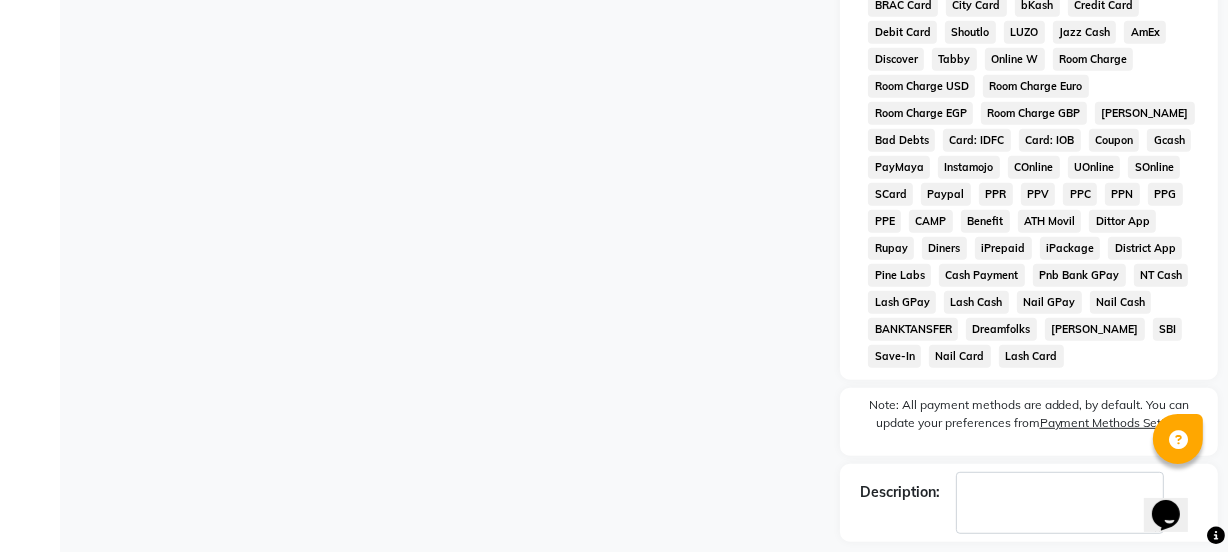 scroll, scrollTop: 1058, scrollLeft: 0, axis: vertical 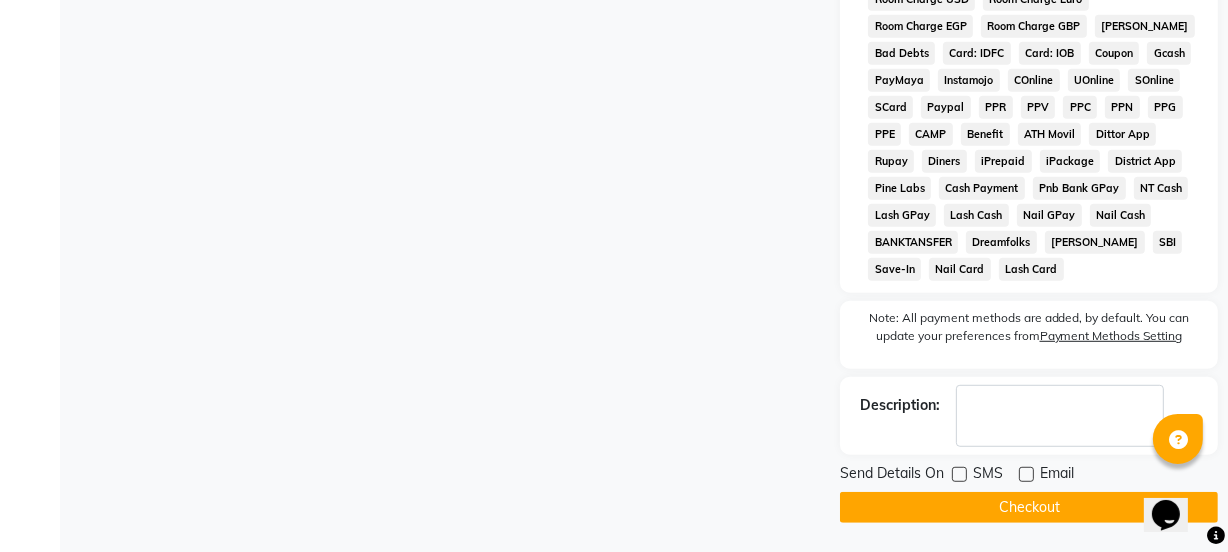 click on "Checkout" 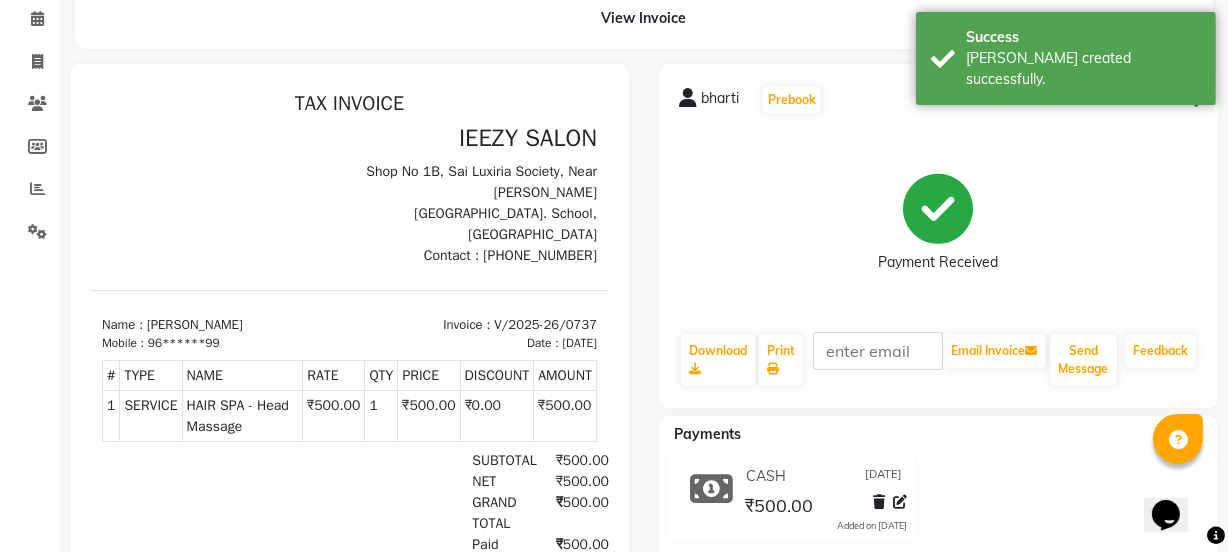 scroll, scrollTop: 0, scrollLeft: 0, axis: both 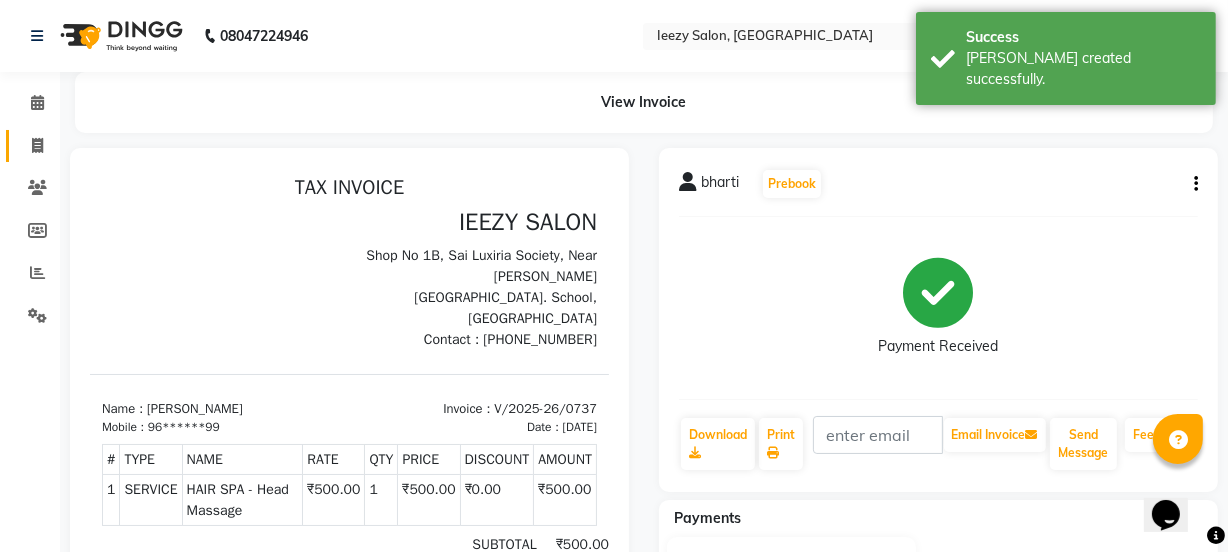 click 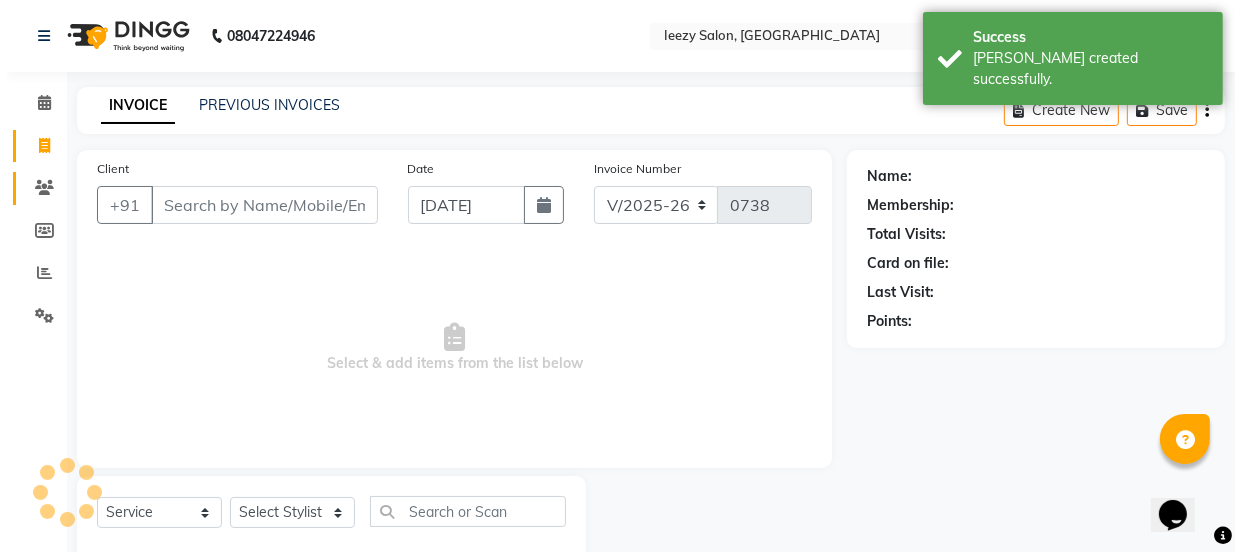 scroll, scrollTop: 50, scrollLeft: 0, axis: vertical 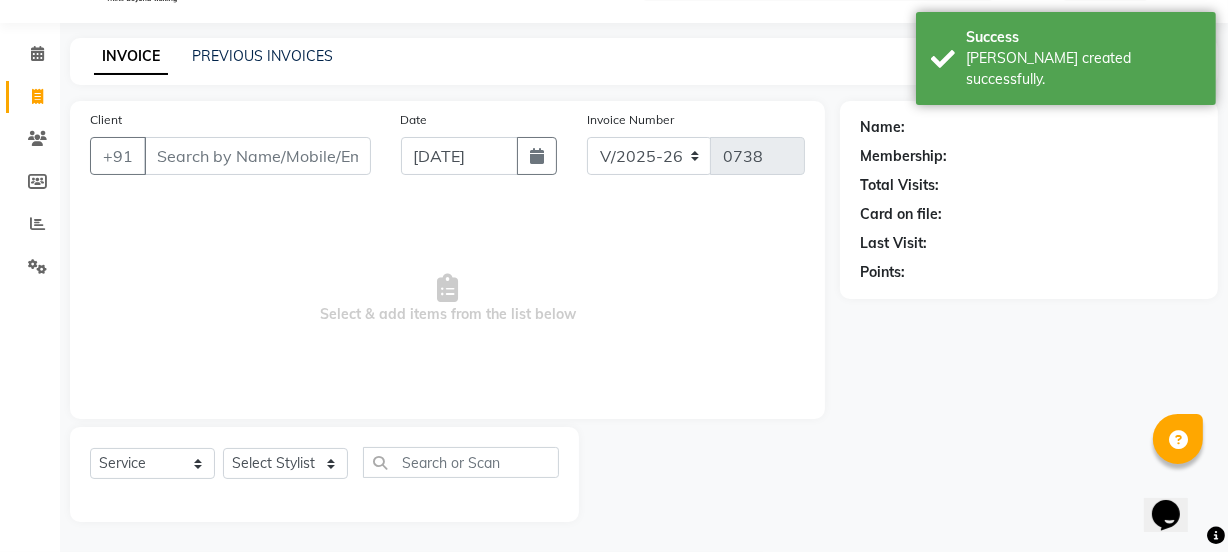 click on "Client" at bounding box center [257, 156] 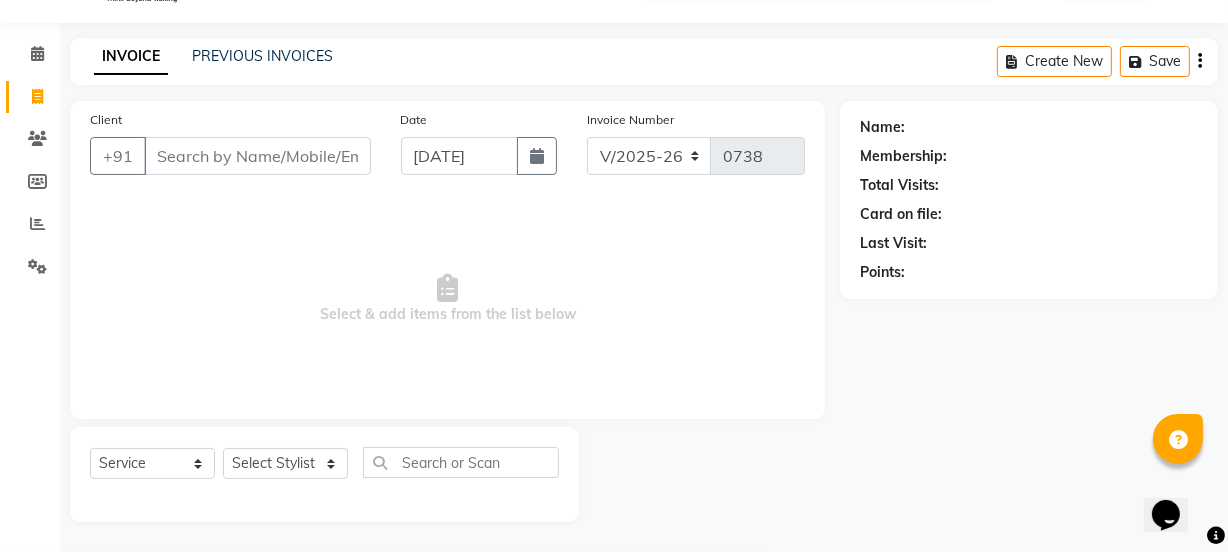 click on "Client" at bounding box center [257, 156] 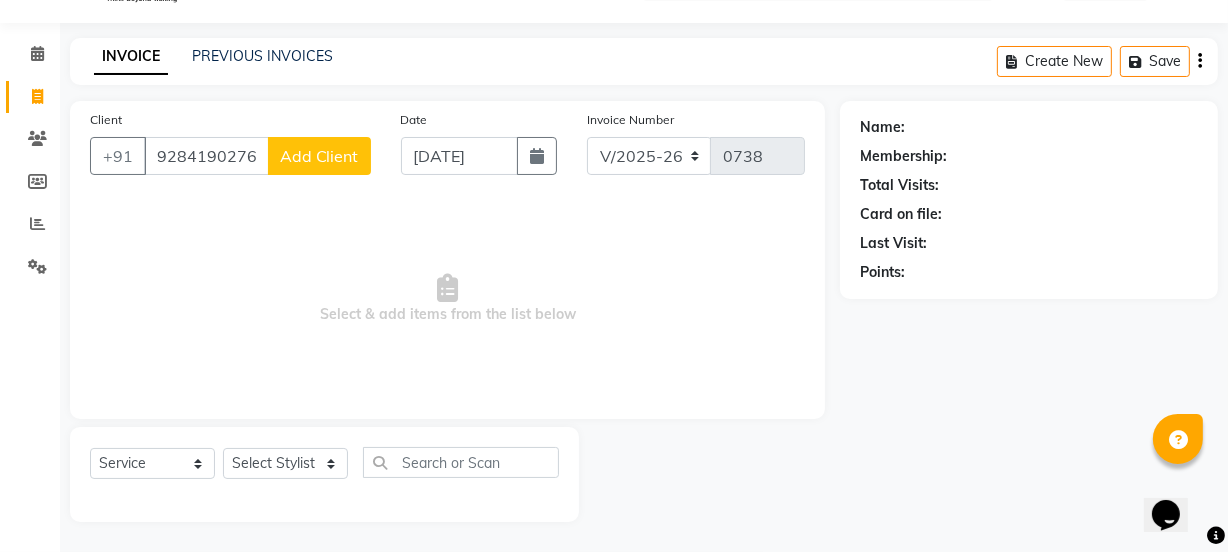 type on "9284190276" 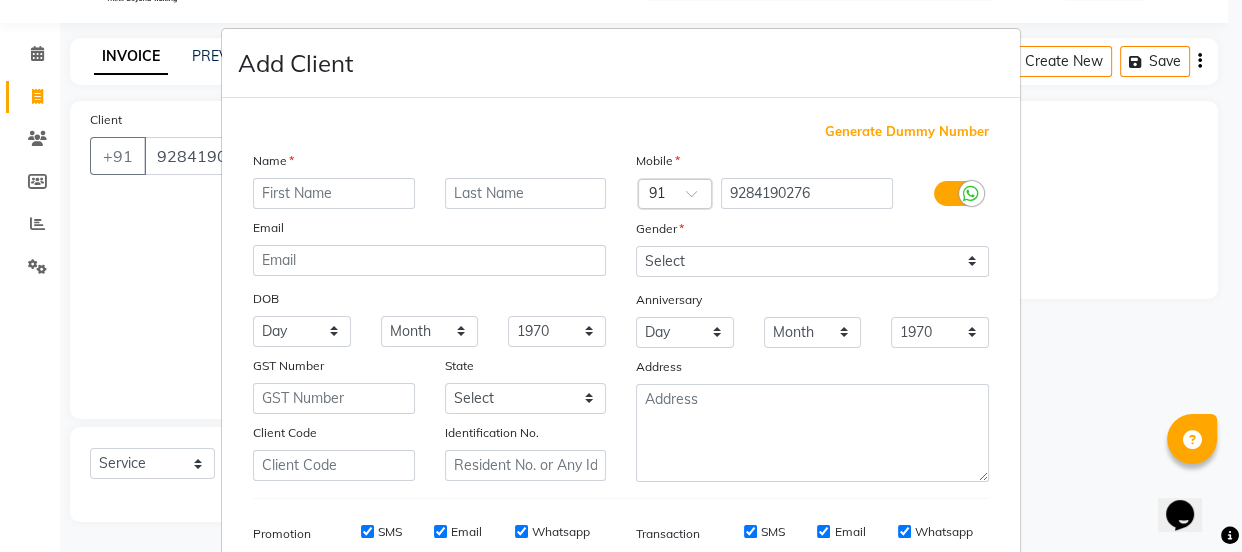 click at bounding box center (334, 193) 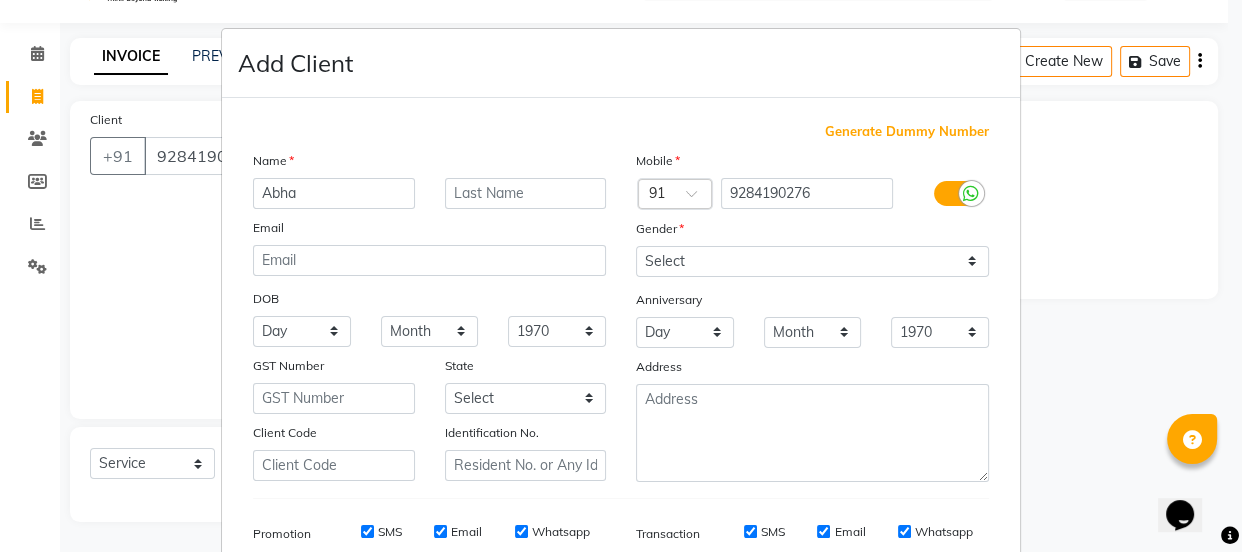 type on "Abha" 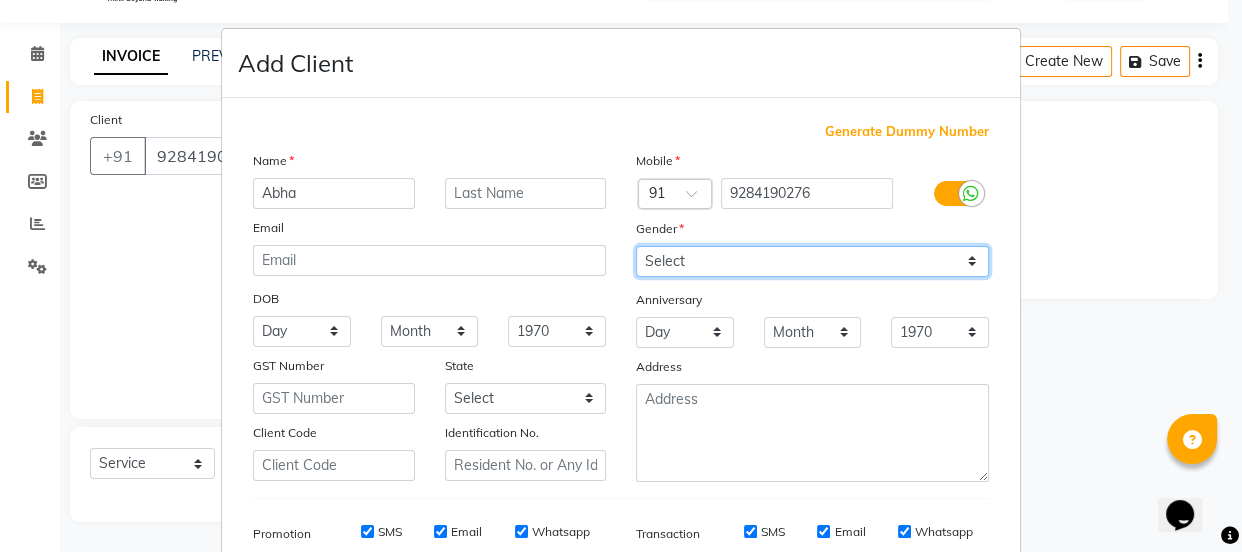 click on "Select [DEMOGRAPHIC_DATA] [DEMOGRAPHIC_DATA] Other Prefer Not To Say" at bounding box center [812, 261] 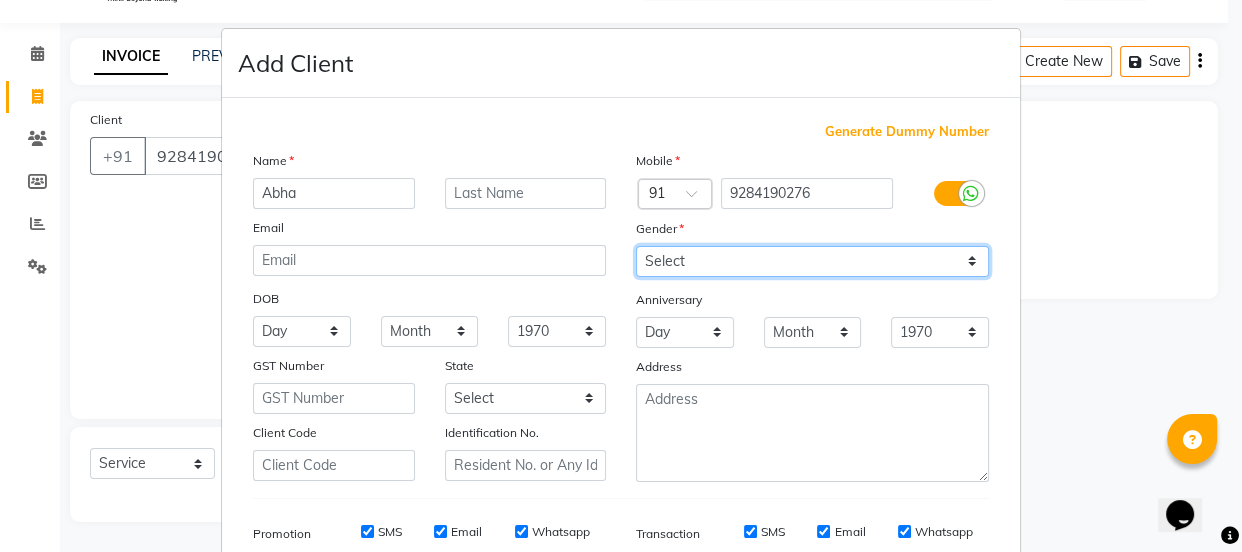 select on "[DEMOGRAPHIC_DATA]" 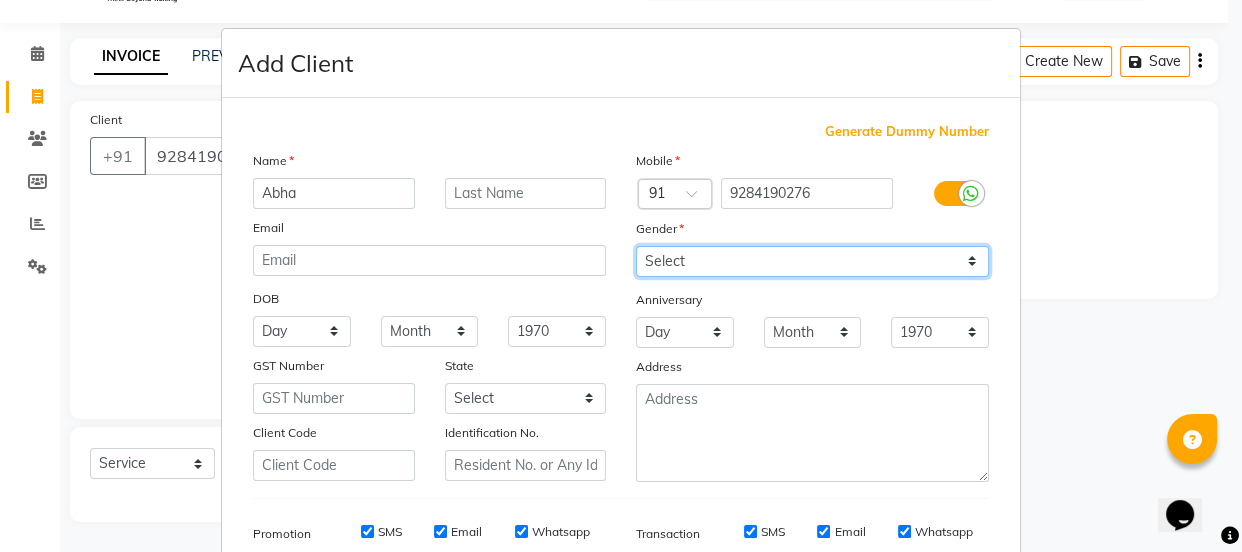 click on "Select [DEMOGRAPHIC_DATA] [DEMOGRAPHIC_DATA] Other Prefer Not To Say" at bounding box center (812, 261) 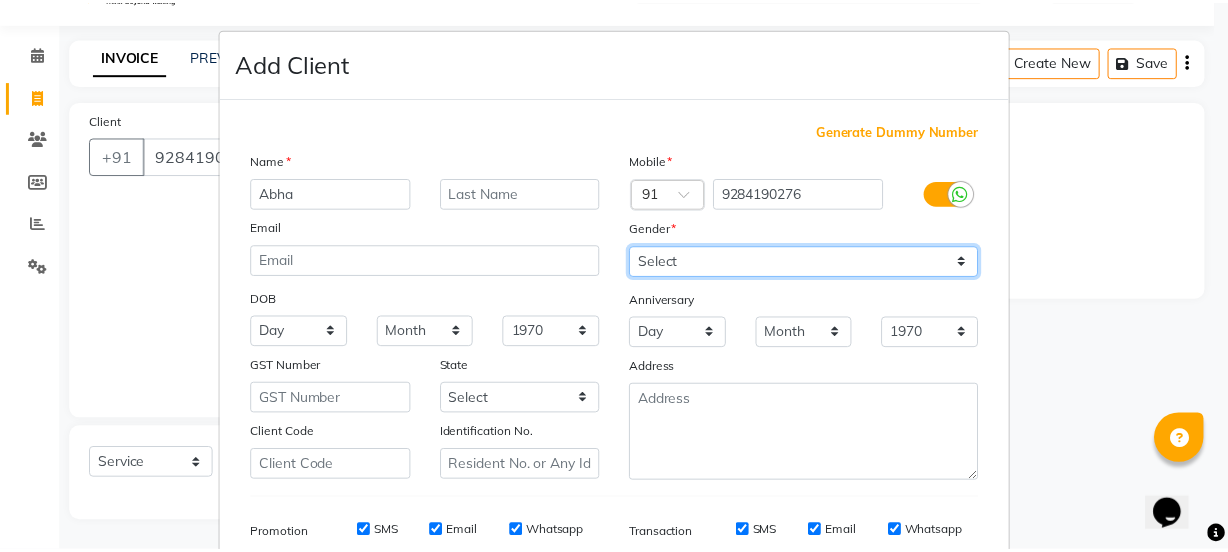 scroll, scrollTop: 301, scrollLeft: 0, axis: vertical 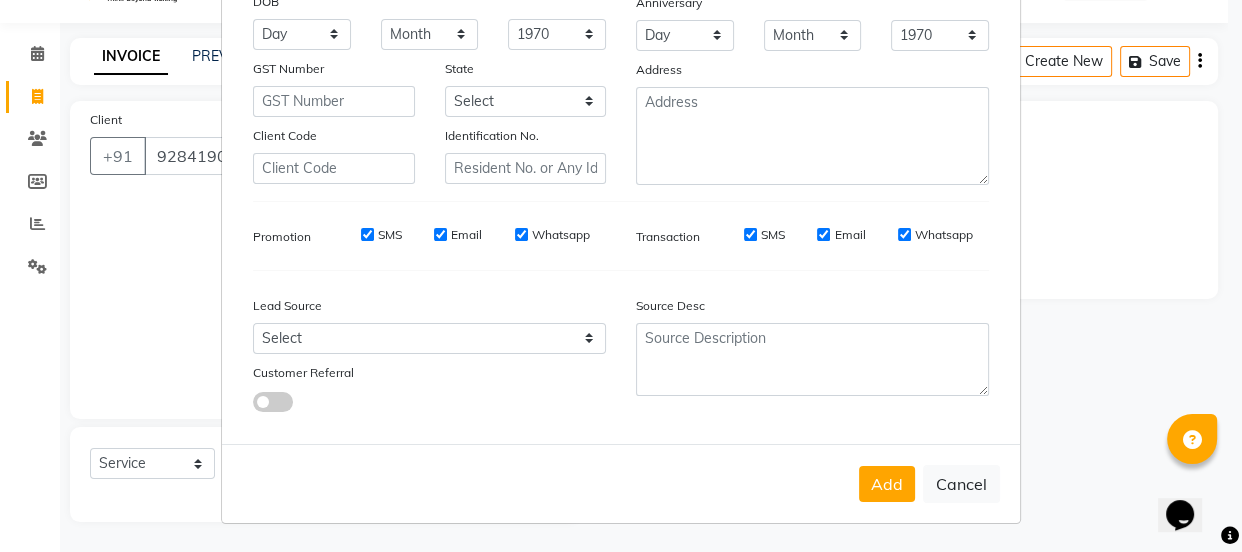 click on "SMS" at bounding box center (367, 235) 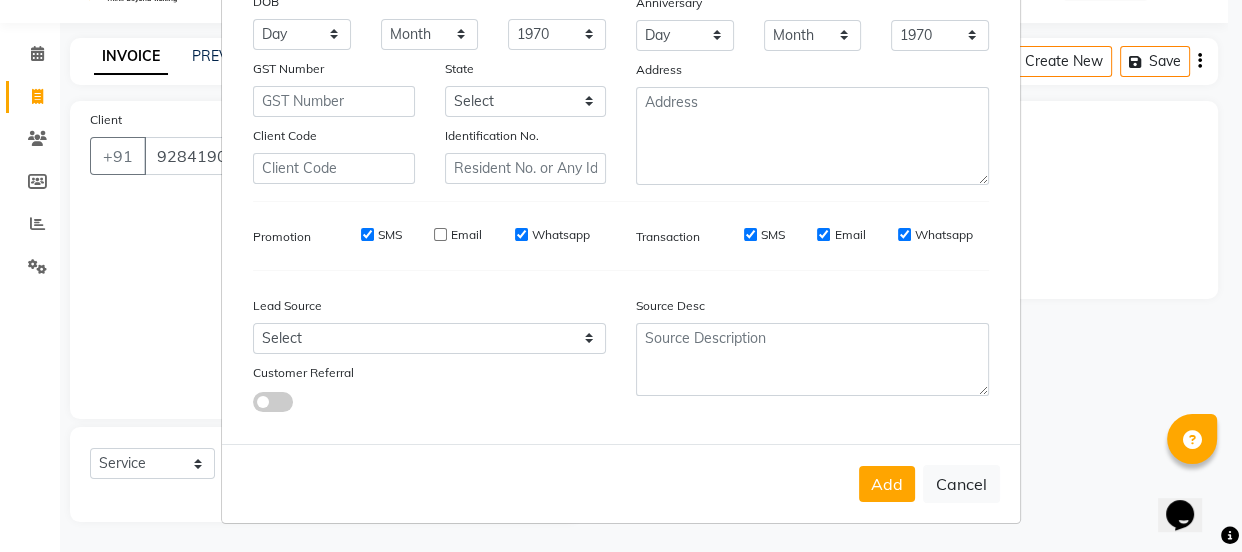click on "SMS" at bounding box center (367, 234) 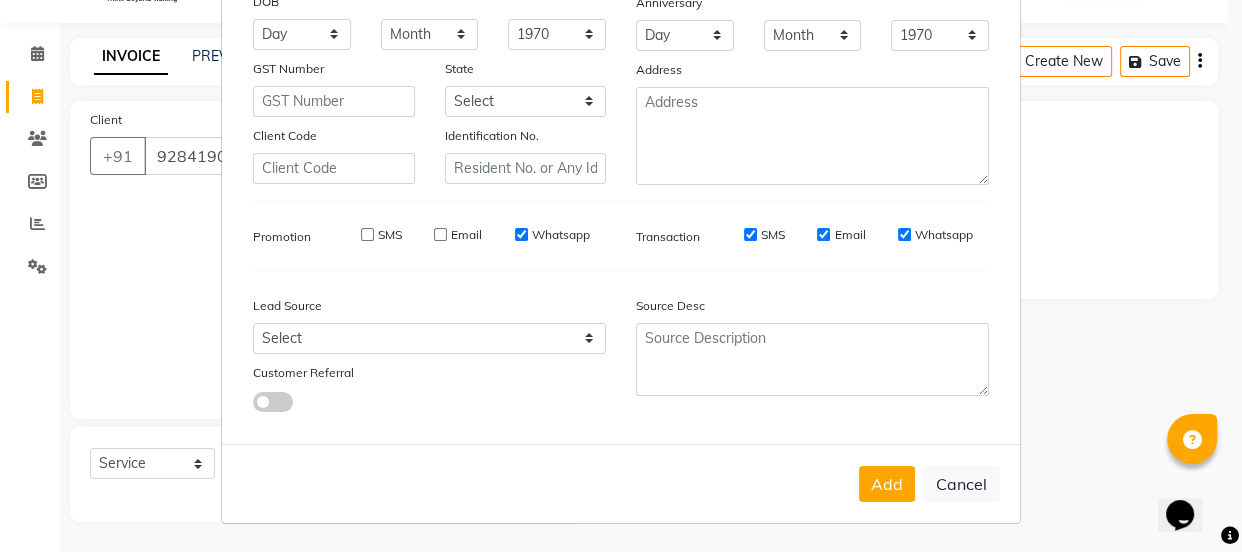 click on "Whatsapp" at bounding box center (521, 234) 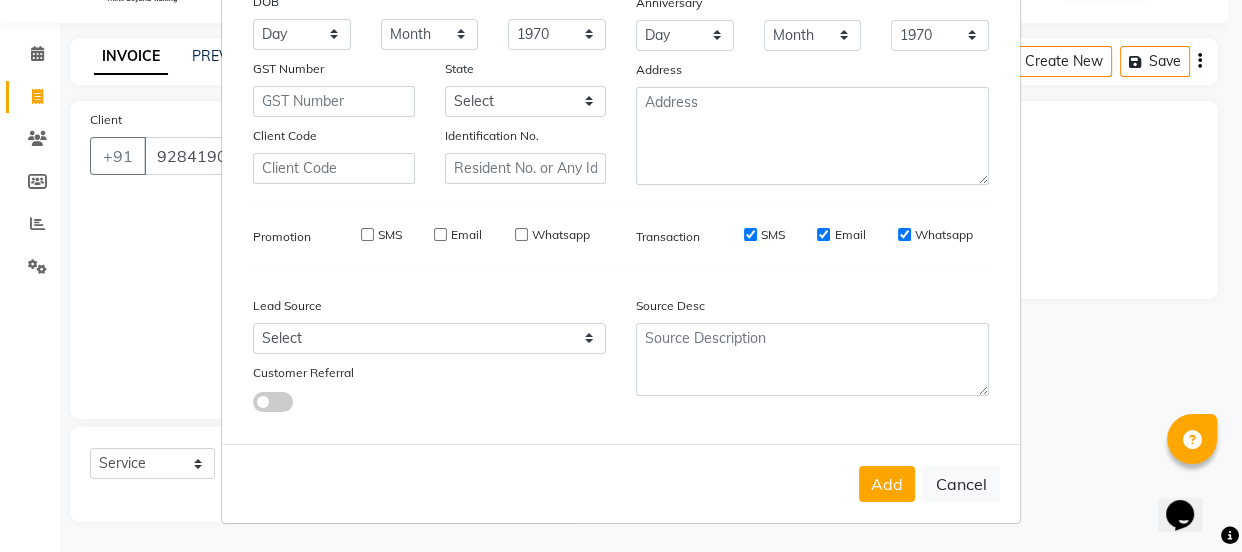 click on "SMS" at bounding box center (750, 234) 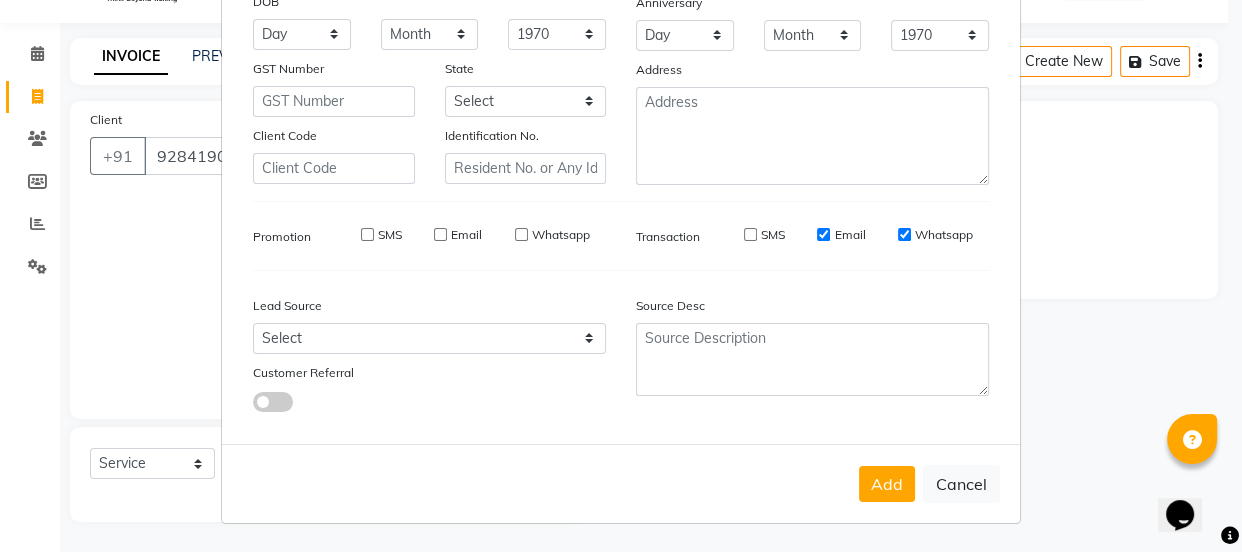 click on "Email" at bounding box center (823, 234) 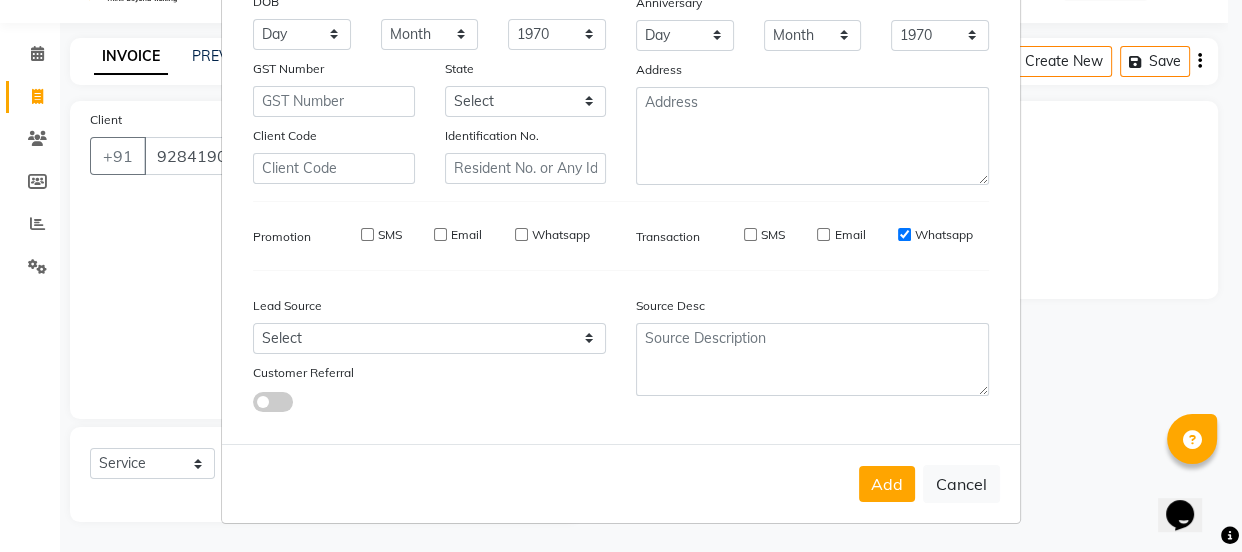 click on "Whatsapp" at bounding box center (935, 235) 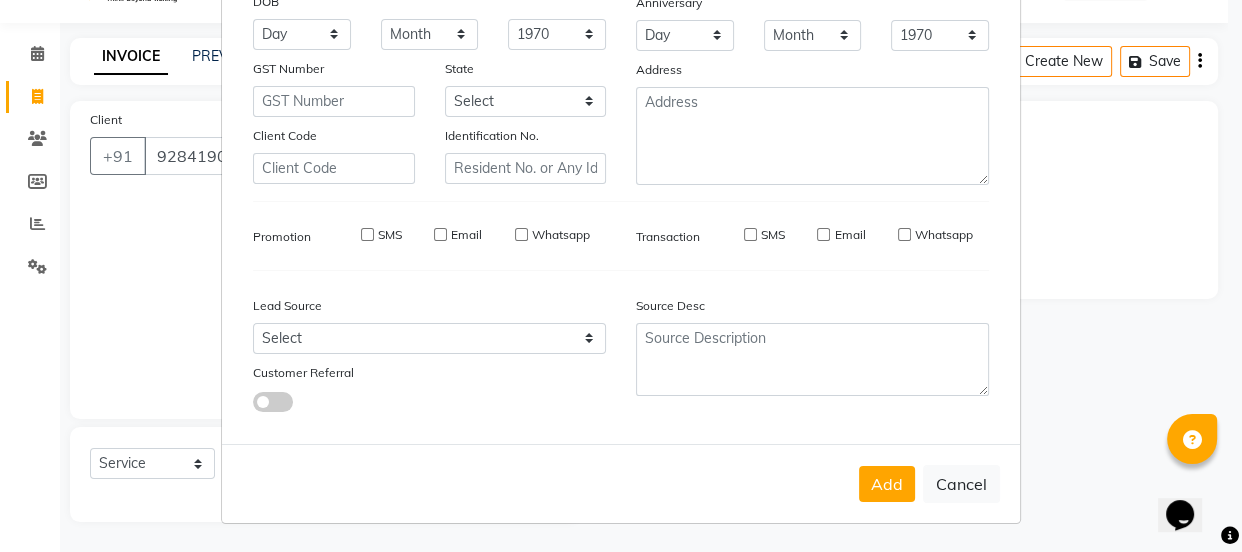 click on "Add" at bounding box center [887, 484] 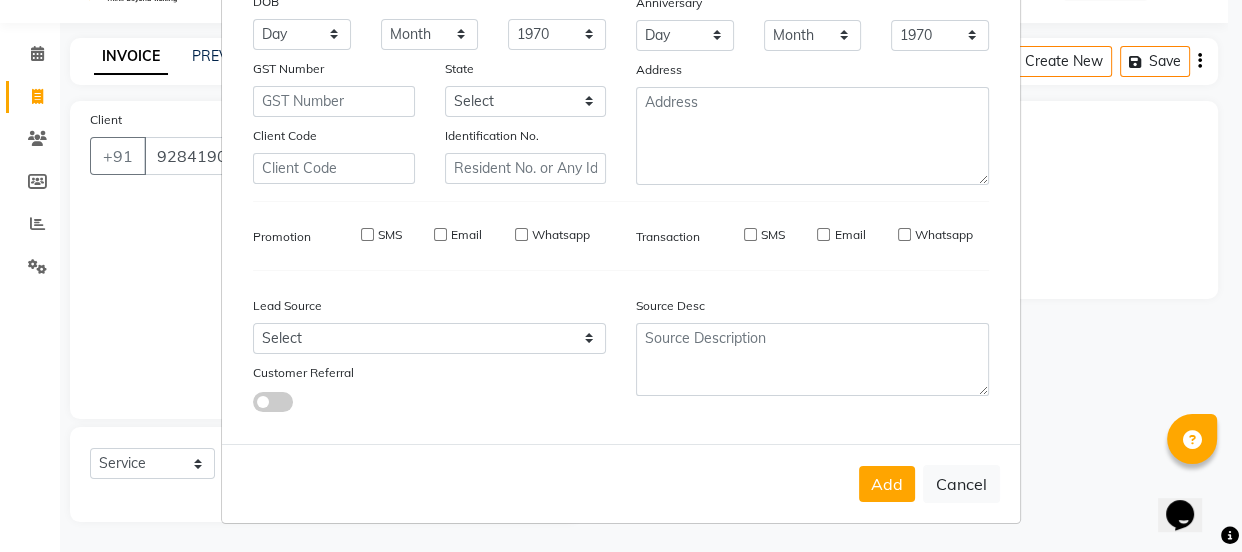 type on "92******76" 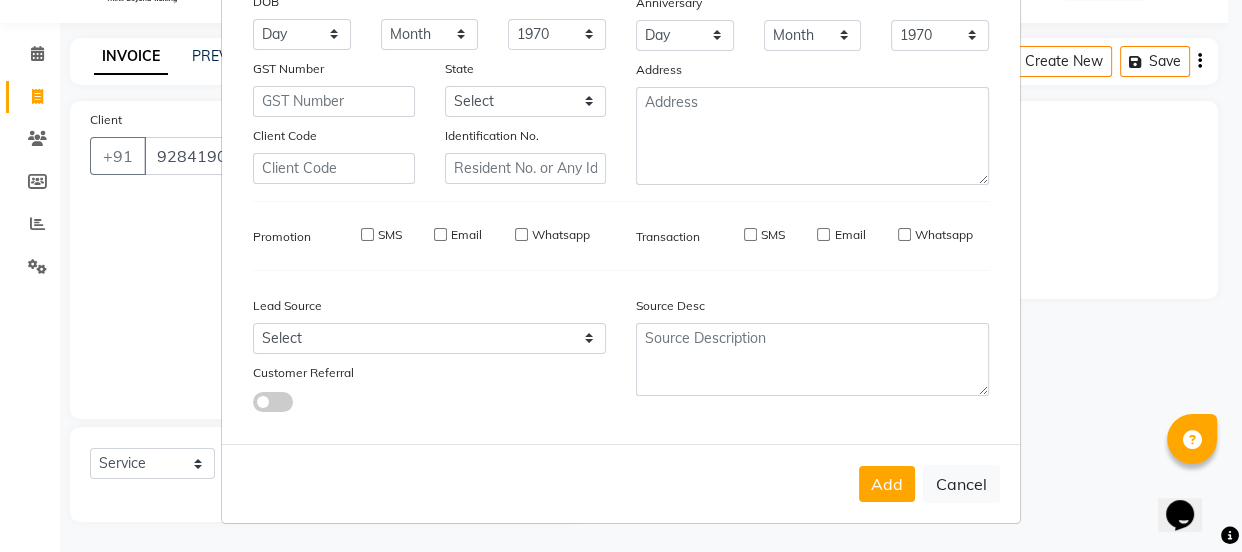 type 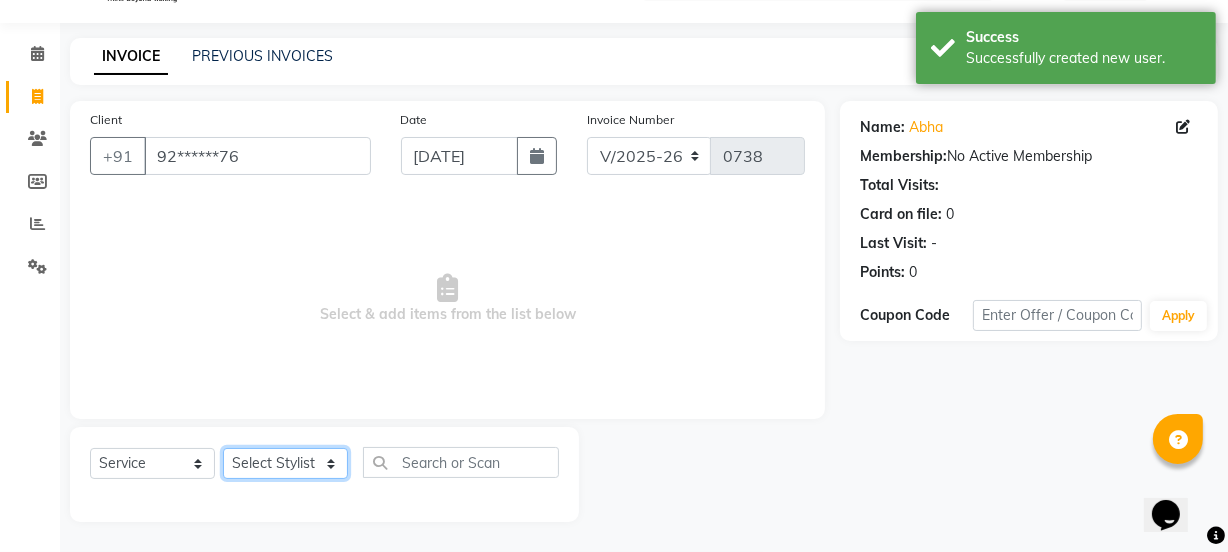 click on "Select Stylist IEEZY -Owner MS [PERSON_NAME]  Ms [PERSON_NAME] [PERSON_NAME]  [PERSON_NAME]Bu Rohini  Stylist Shree" 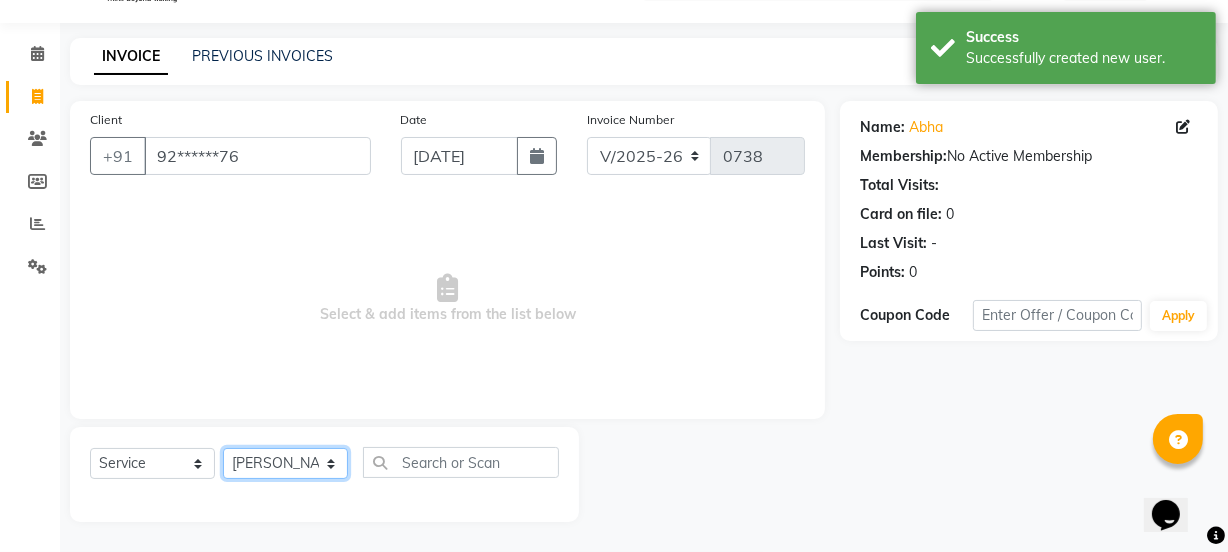click on "Select Stylist IEEZY -Owner MS [PERSON_NAME]  Ms [PERSON_NAME] [PERSON_NAME]  [PERSON_NAME]Bu Rohini  Stylist Shree" 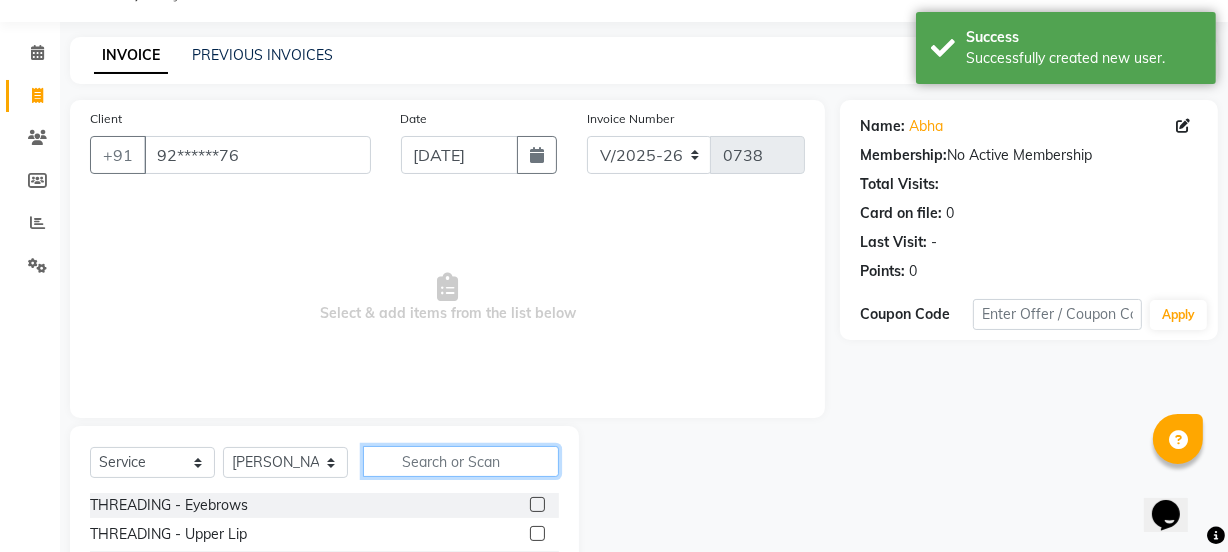 click 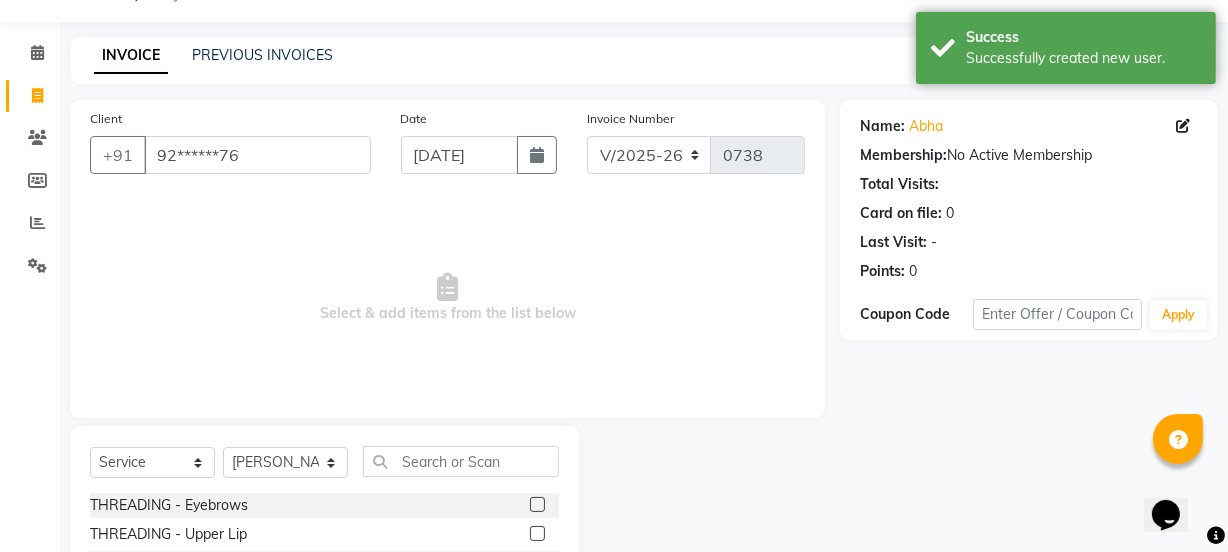 click 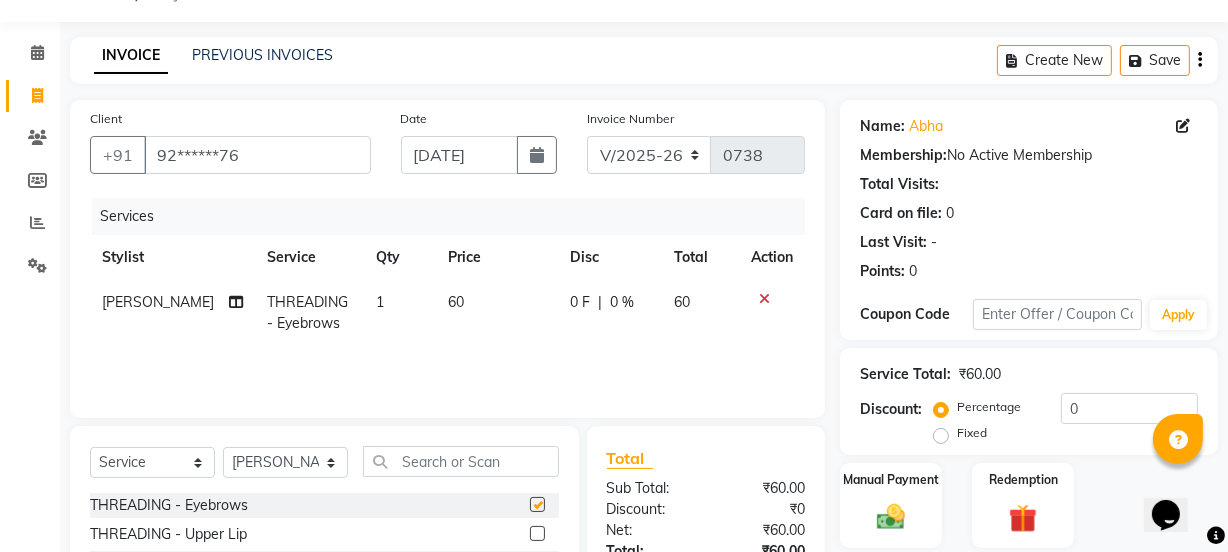 checkbox on "false" 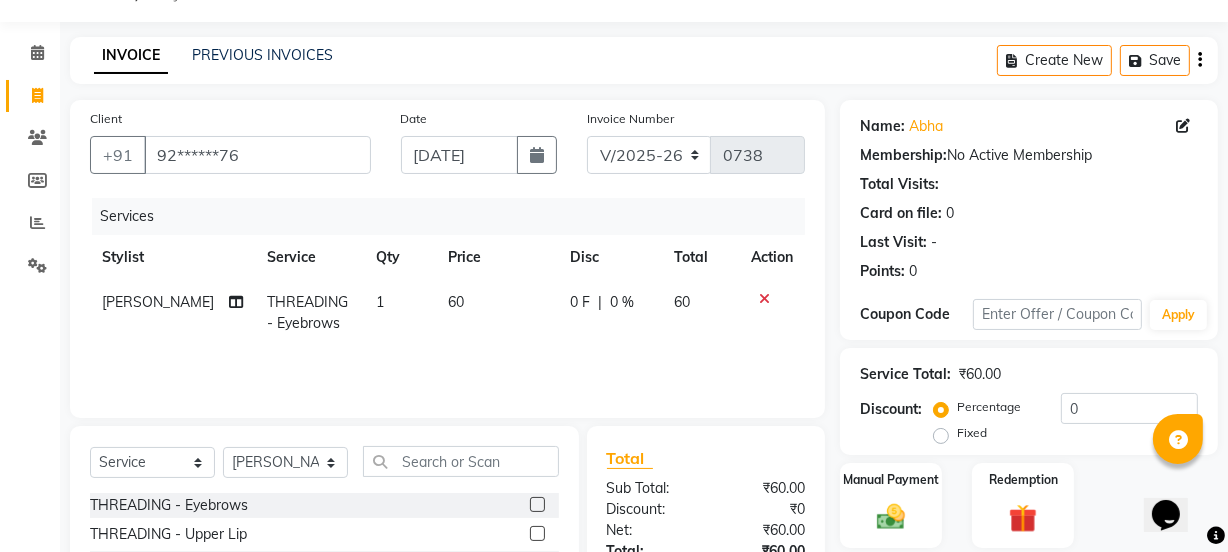 scroll, scrollTop: 0, scrollLeft: 0, axis: both 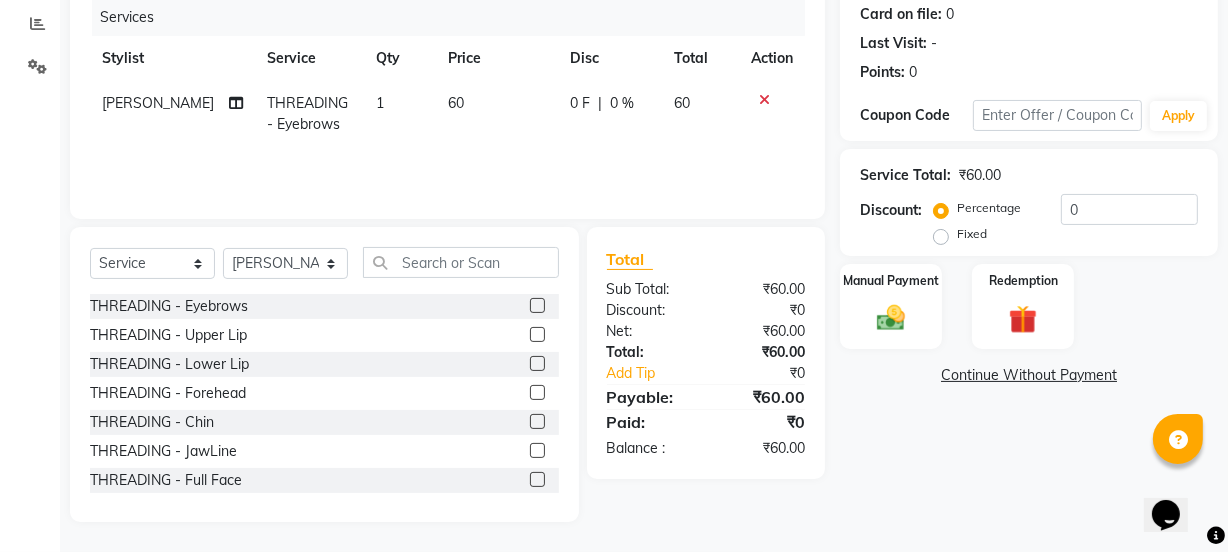 click 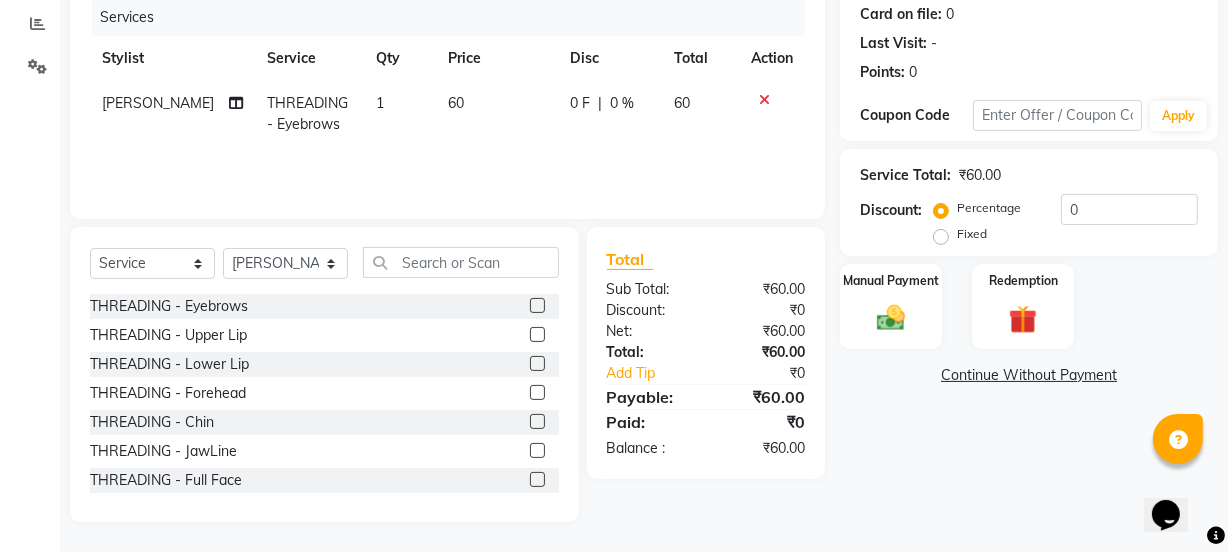 click at bounding box center [536, 393] 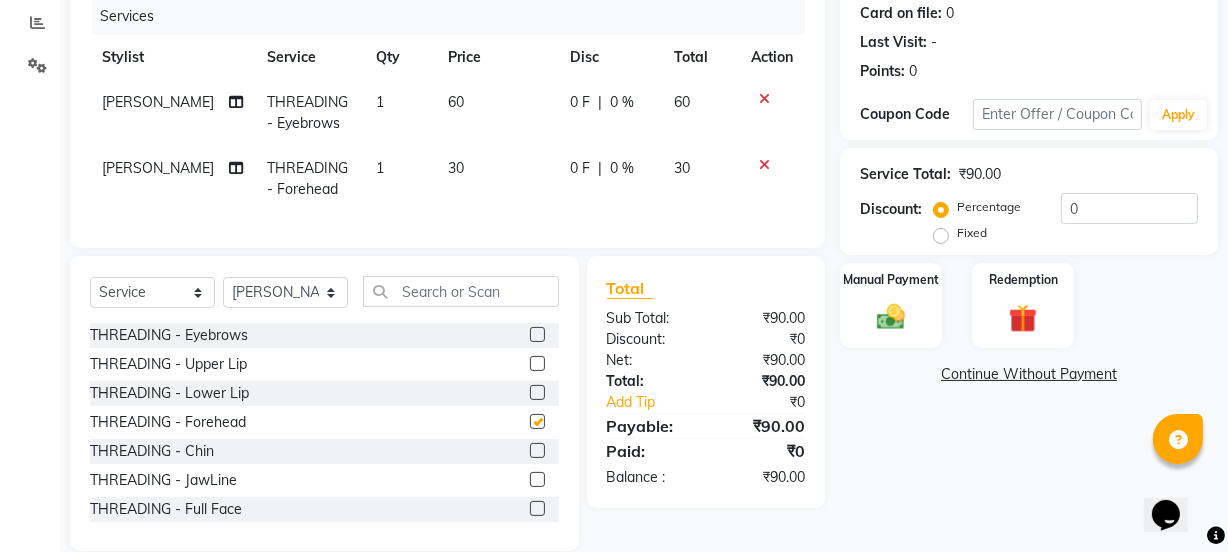 checkbox on "false" 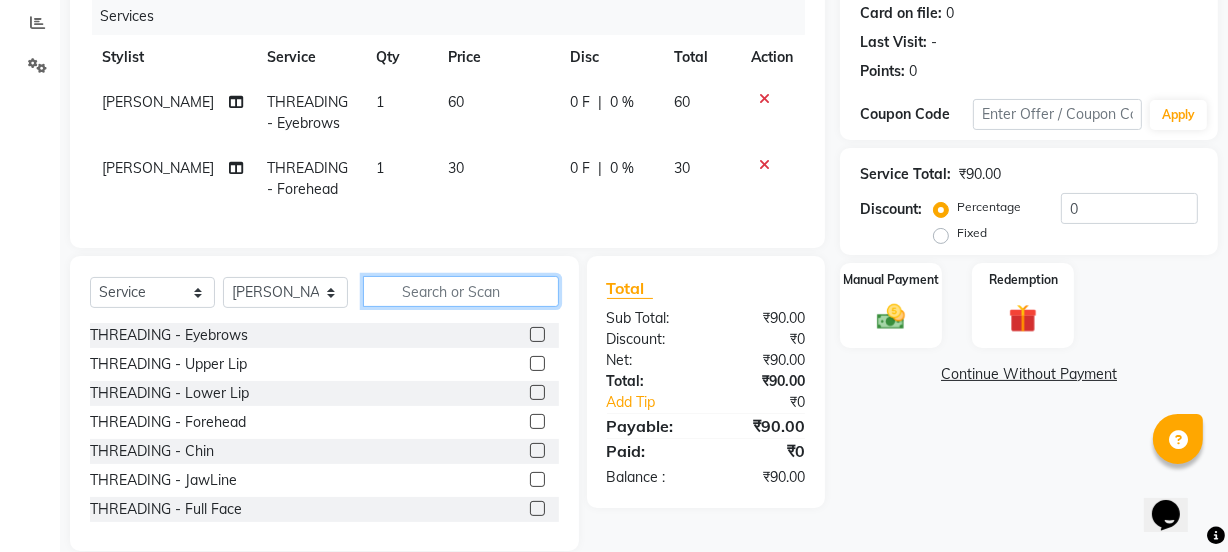 click 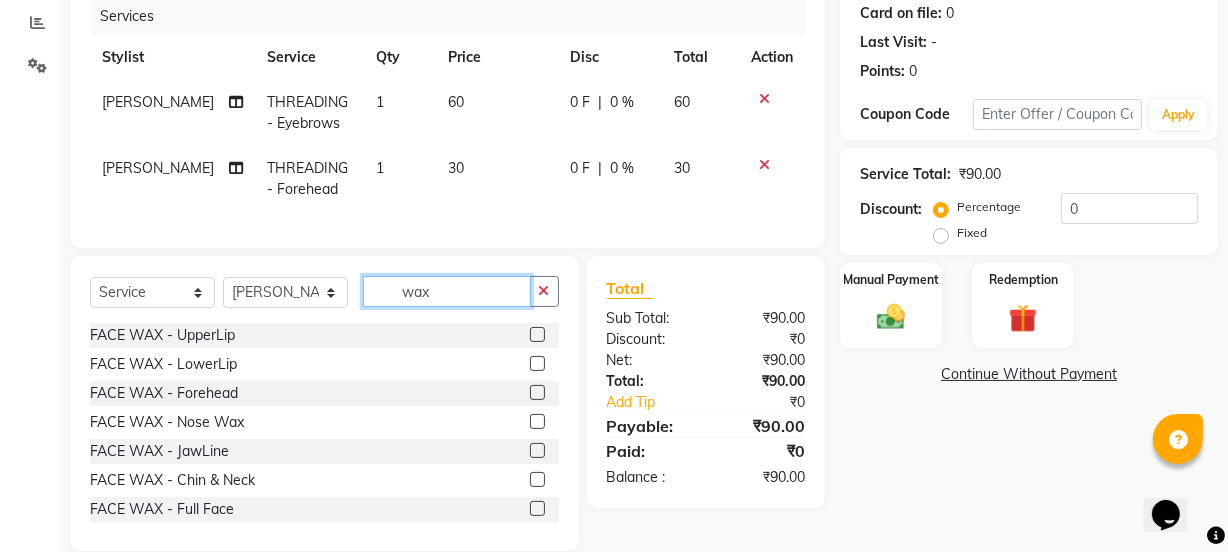 type on "wax" 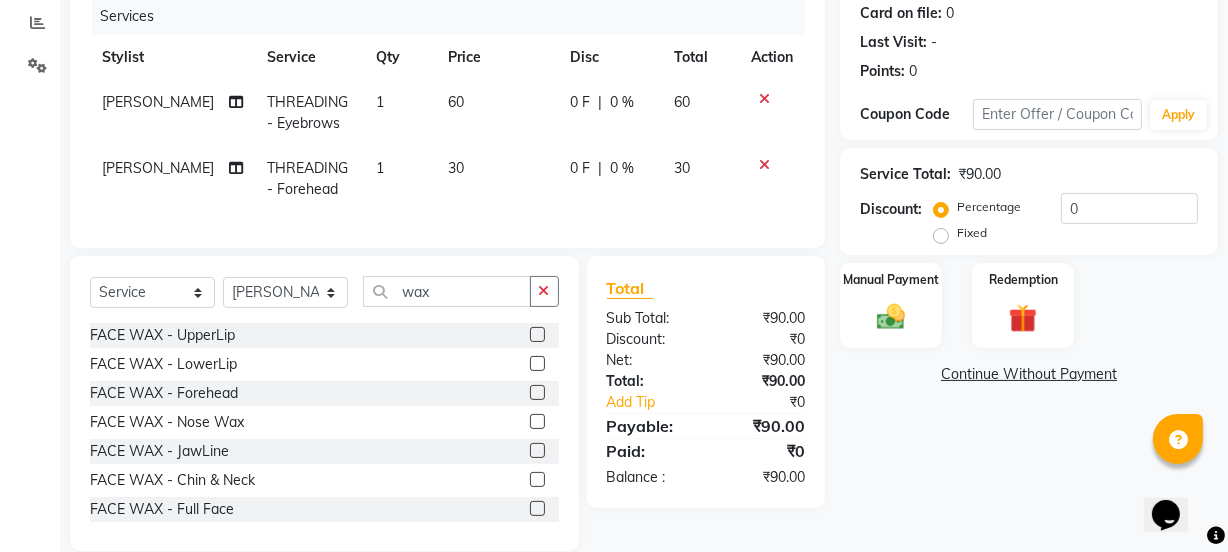 click 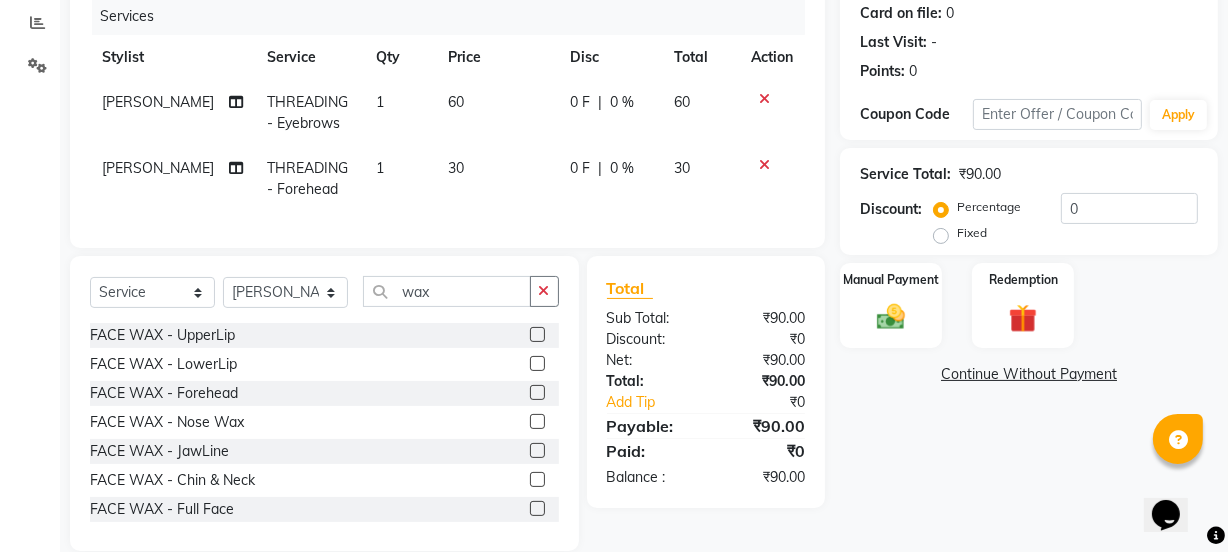 click at bounding box center (536, 335) 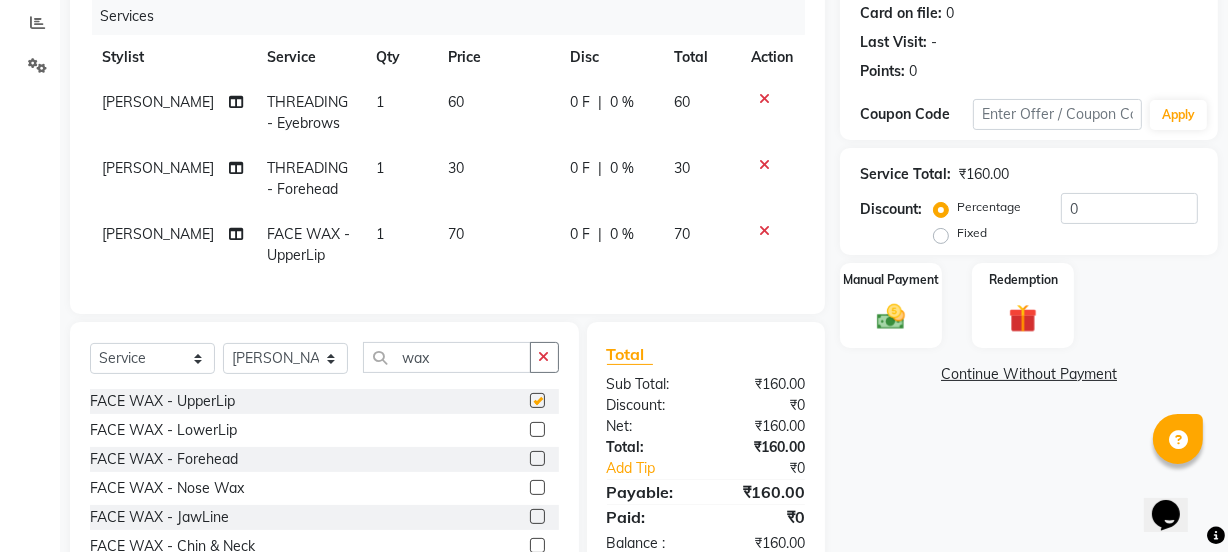 checkbox on "false" 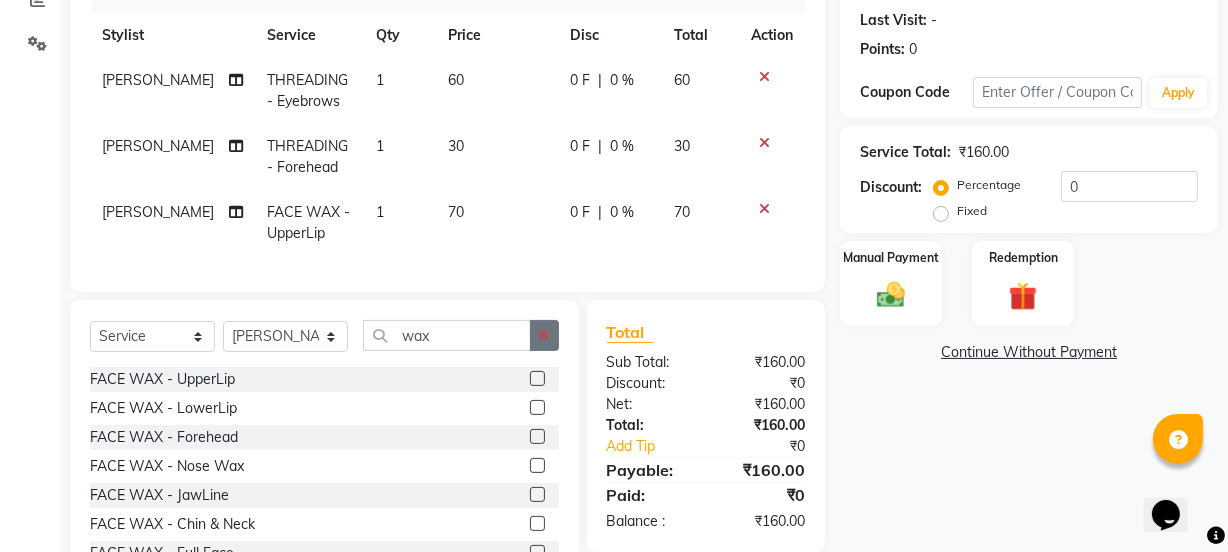 scroll, scrollTop: 250, scrollLeft: 0, axis: vertical 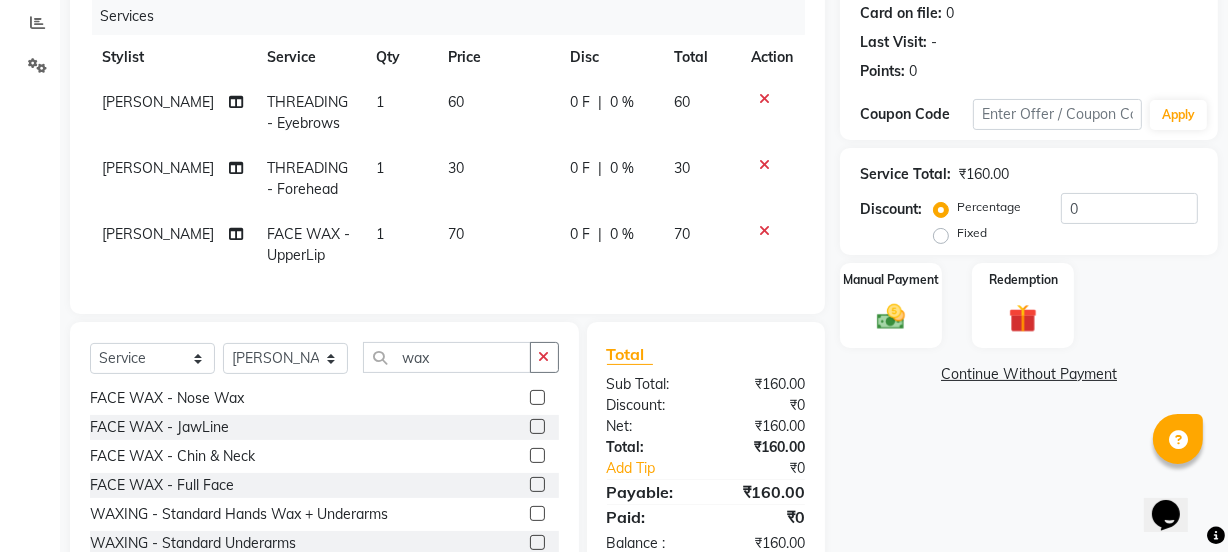 click 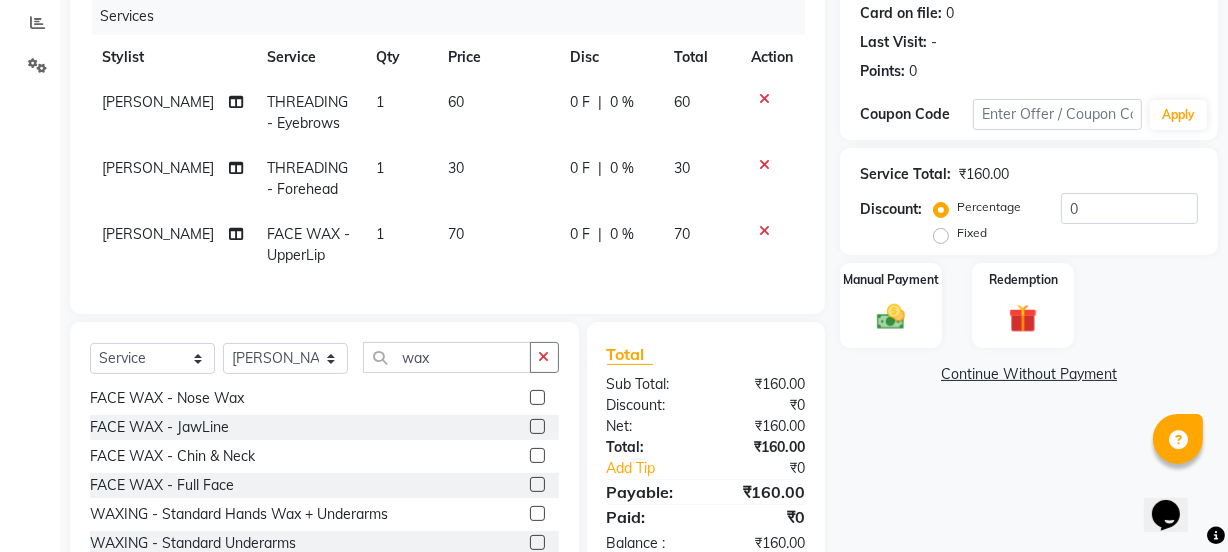 click at bounding box center (536, 456) 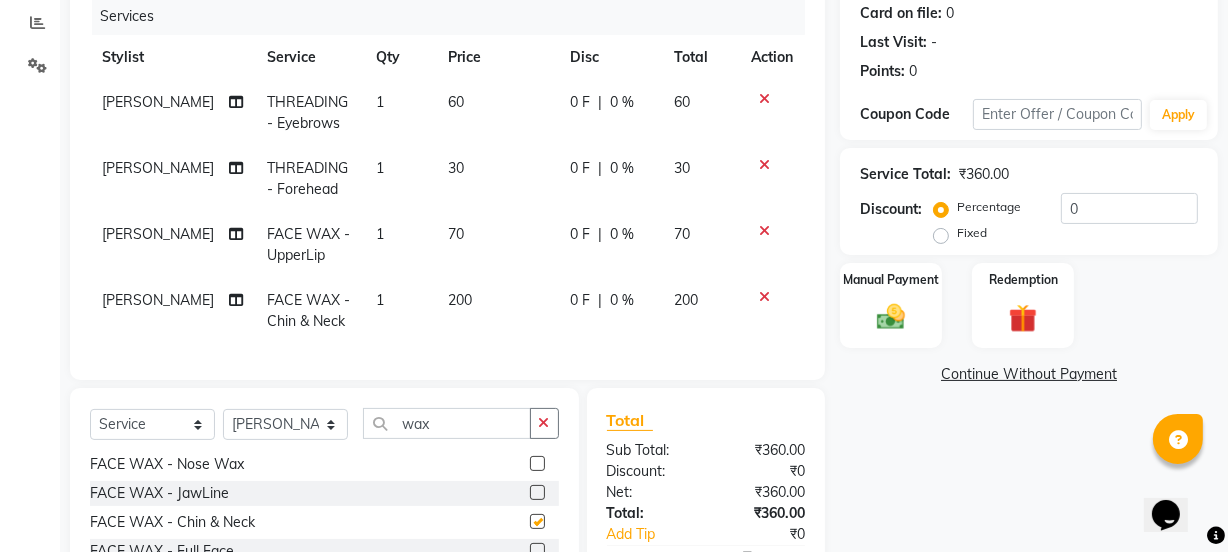 checkbox on "false" 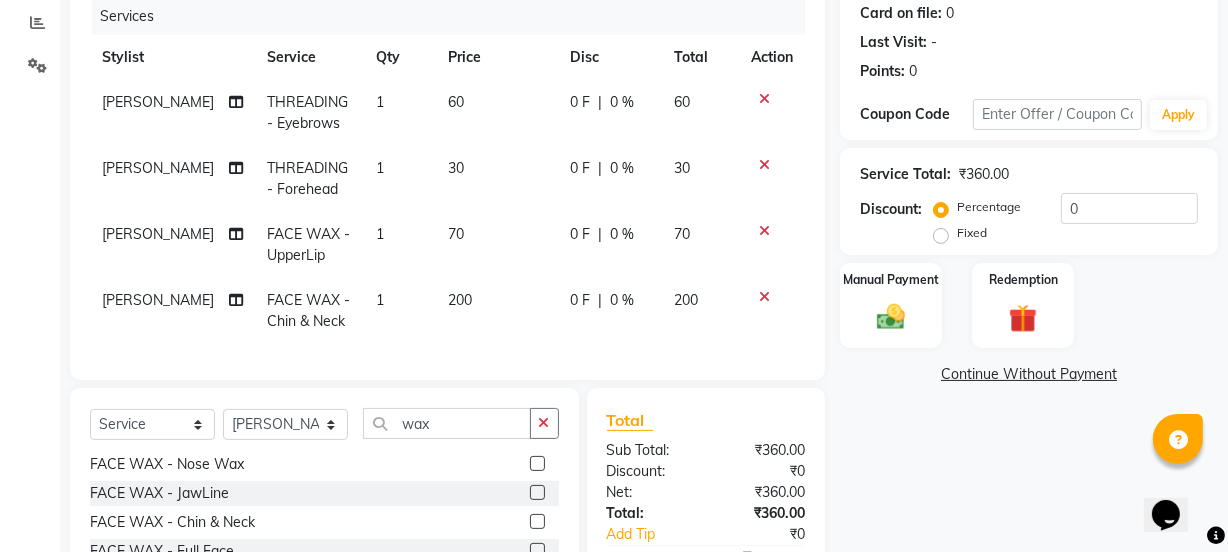 click on "200" 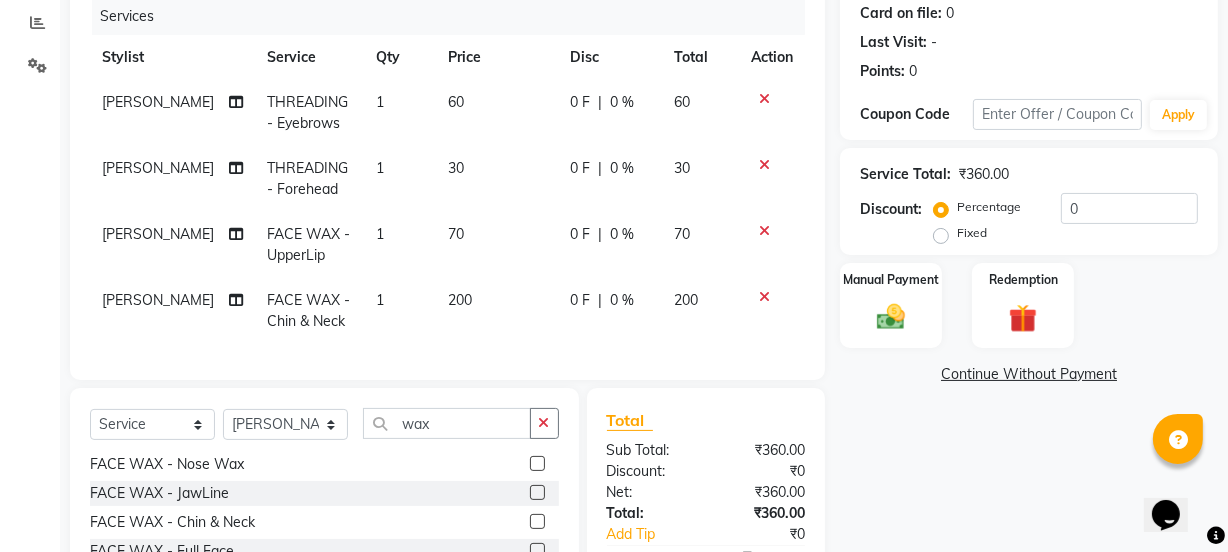 select on "75495" 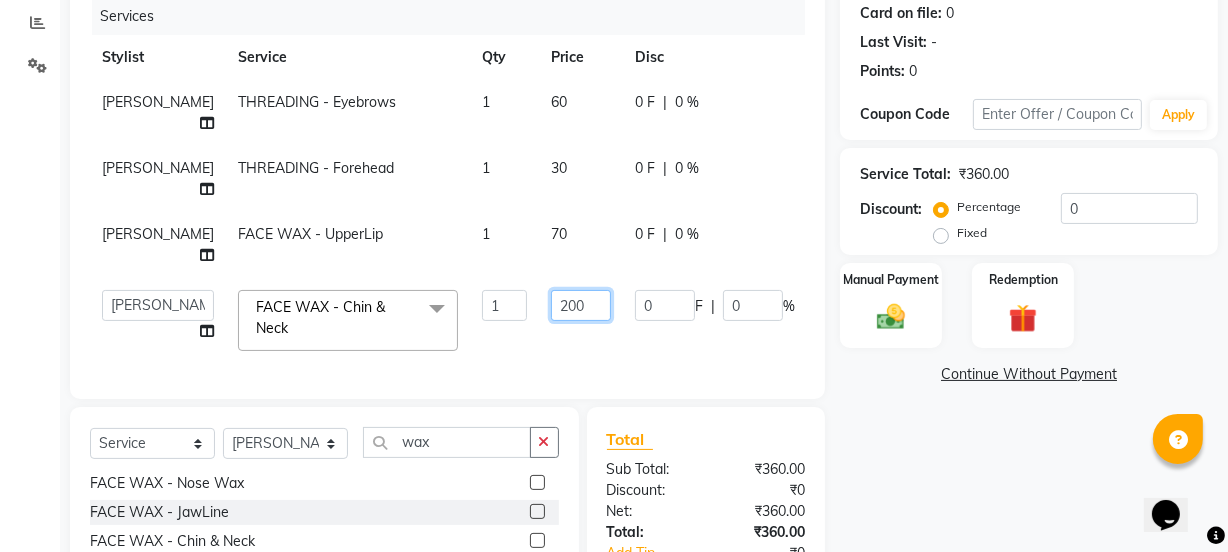 click on "200" 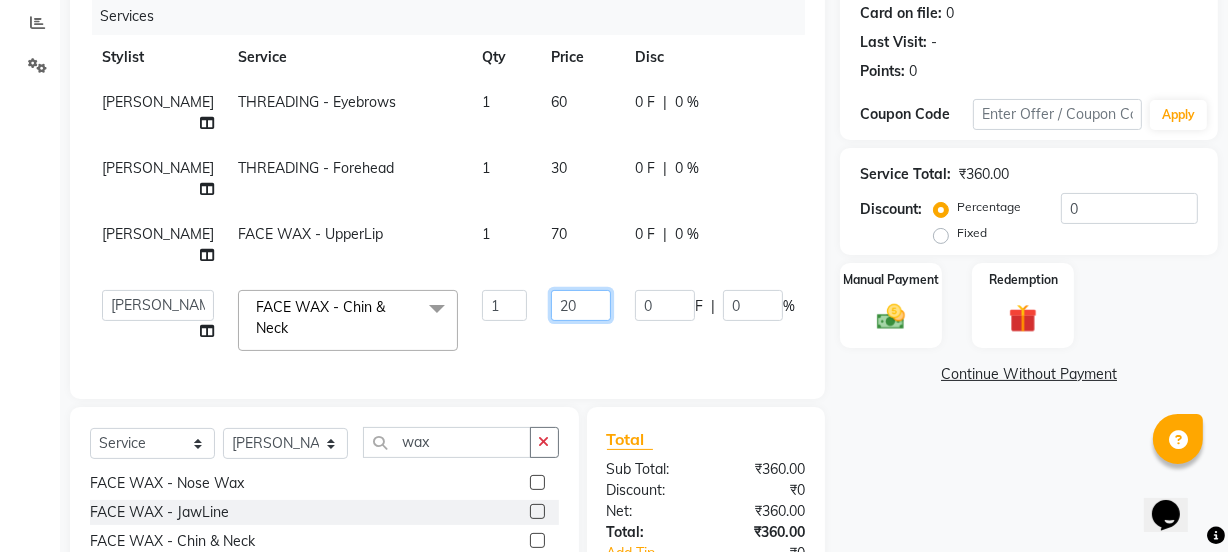 type on "2" 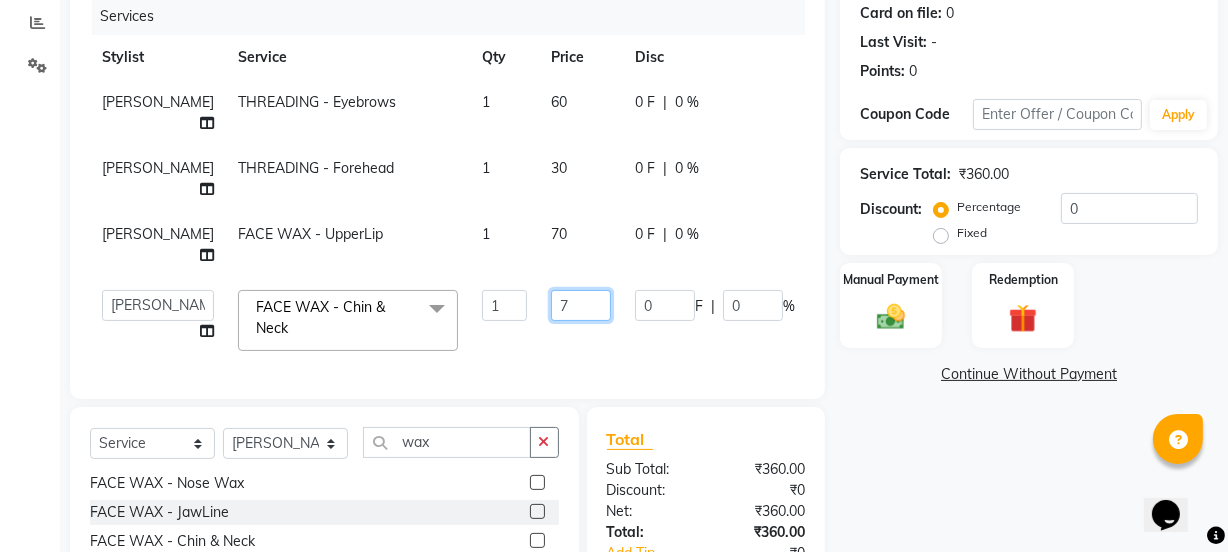 type on "70" 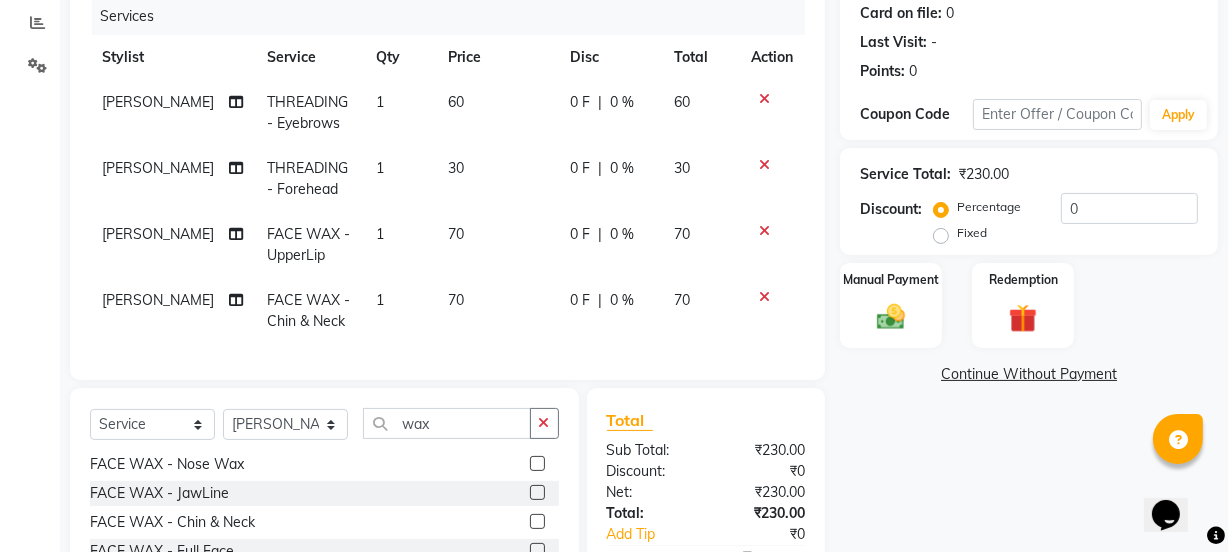 click on "Services Stylist Service Qty Price Disc Total Action [PERSON_NAME]  THREADING - Eyebrows 1 60 0 F | 0 % 60 [PERSON_NAME]  THREADING - Forehead 1 30 0 F | 0 % 30 [PERSON_NAME]  FACE WAX - UpperLip 1 70 0 F | 0 % 70 [PERSON_NAME]  FACE WAX - Chin & Neck 1 70 0 F | 0 % 70" 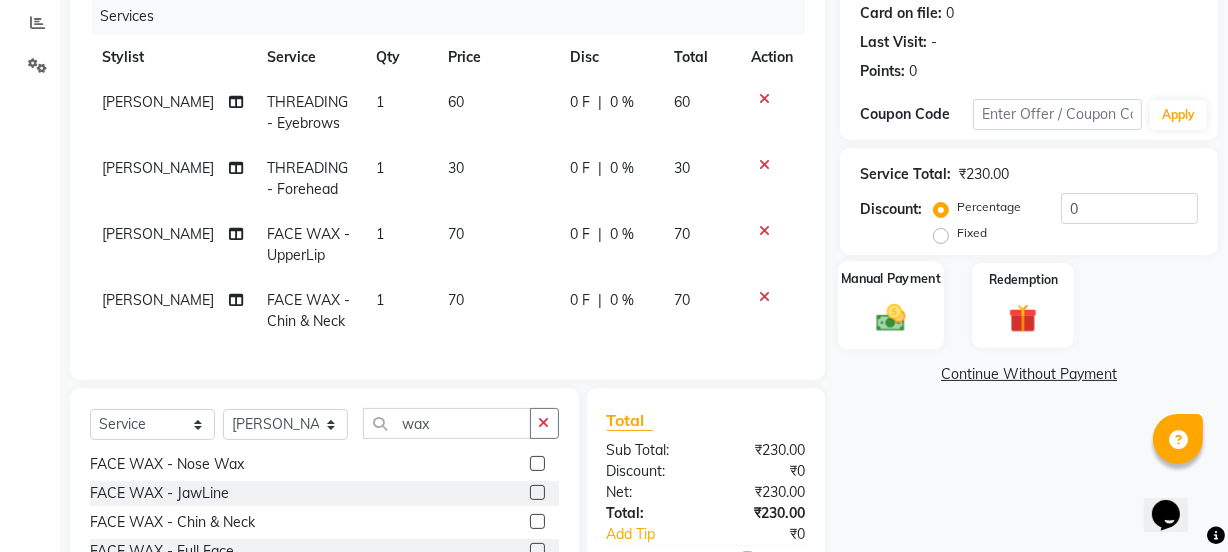 click 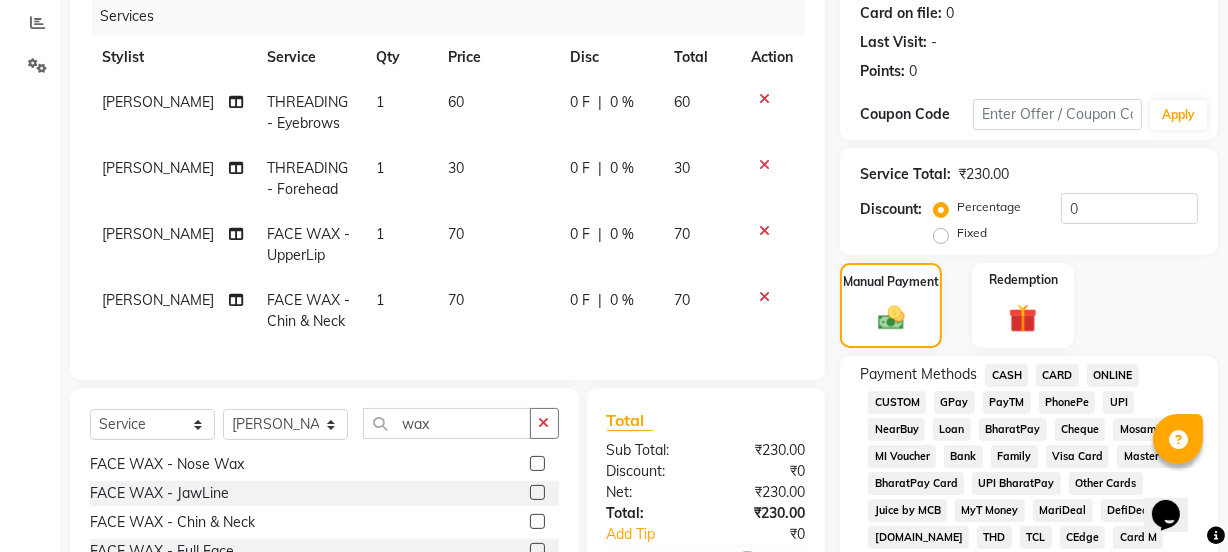 click on "CARD" 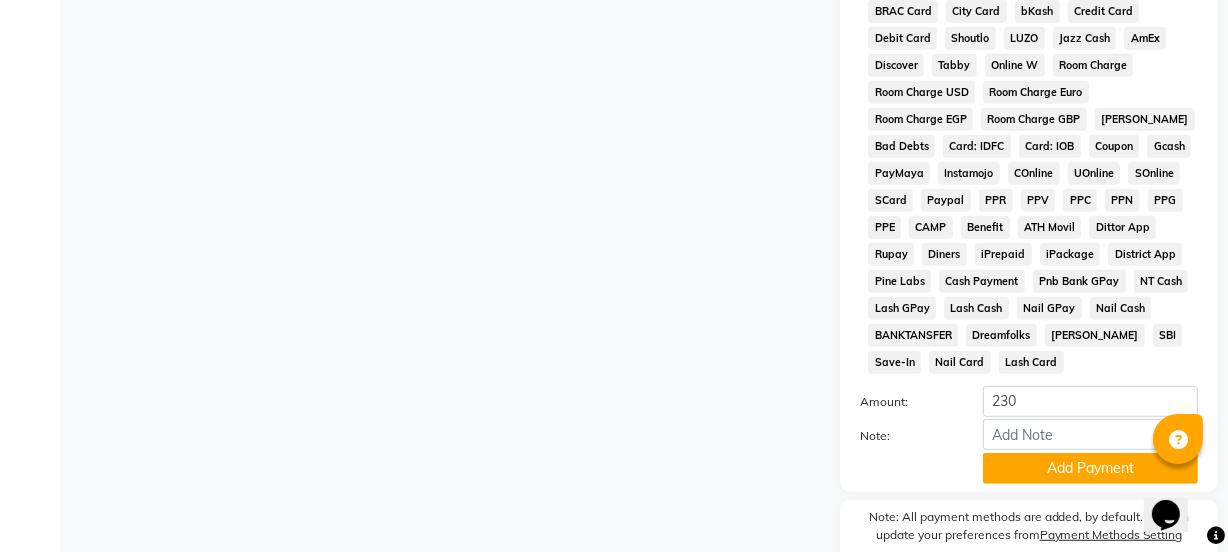 scroll, scrollTop: 1051, scrollLeft: 0, axis: vertical 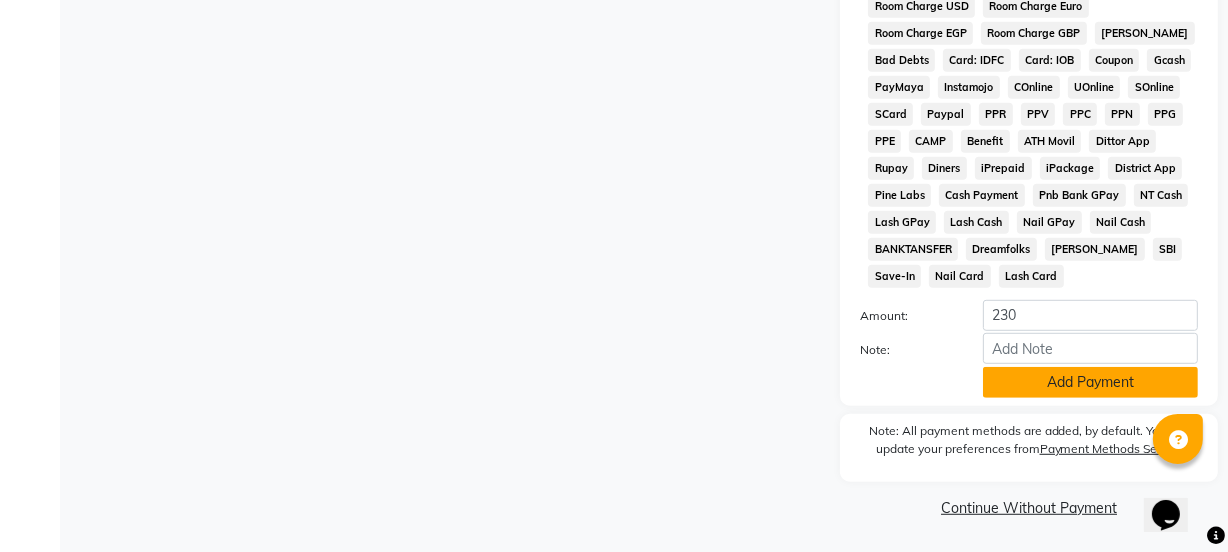 click on "Add Payment" 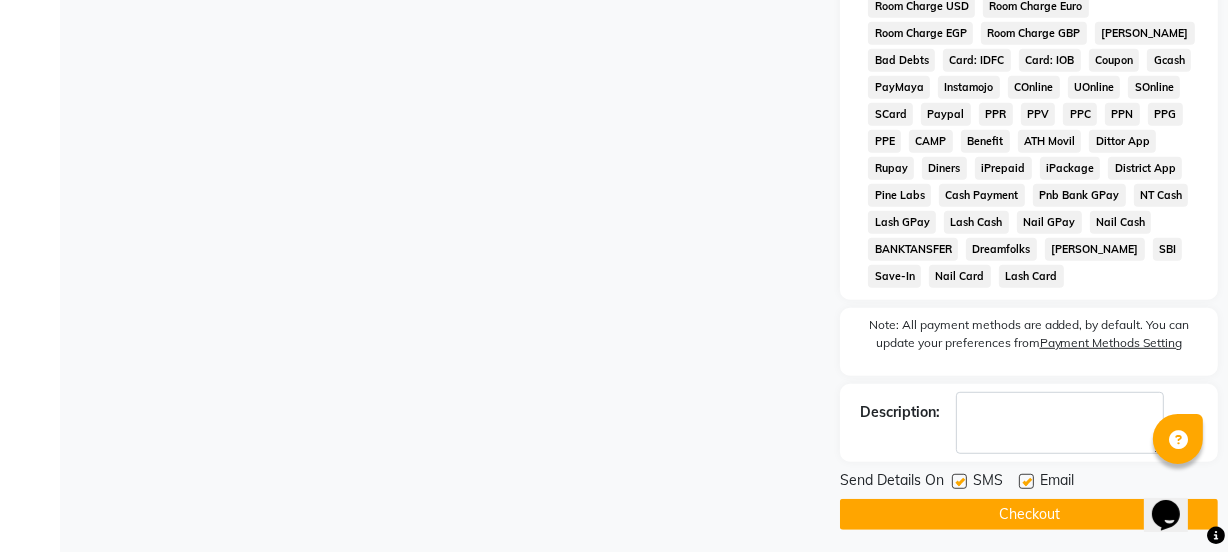 click 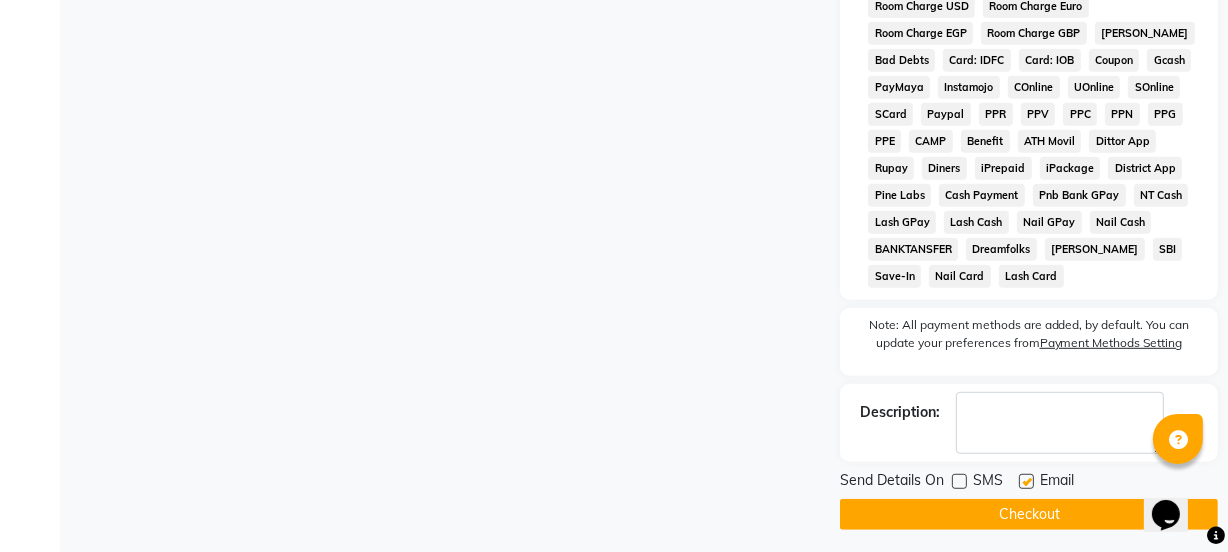 click 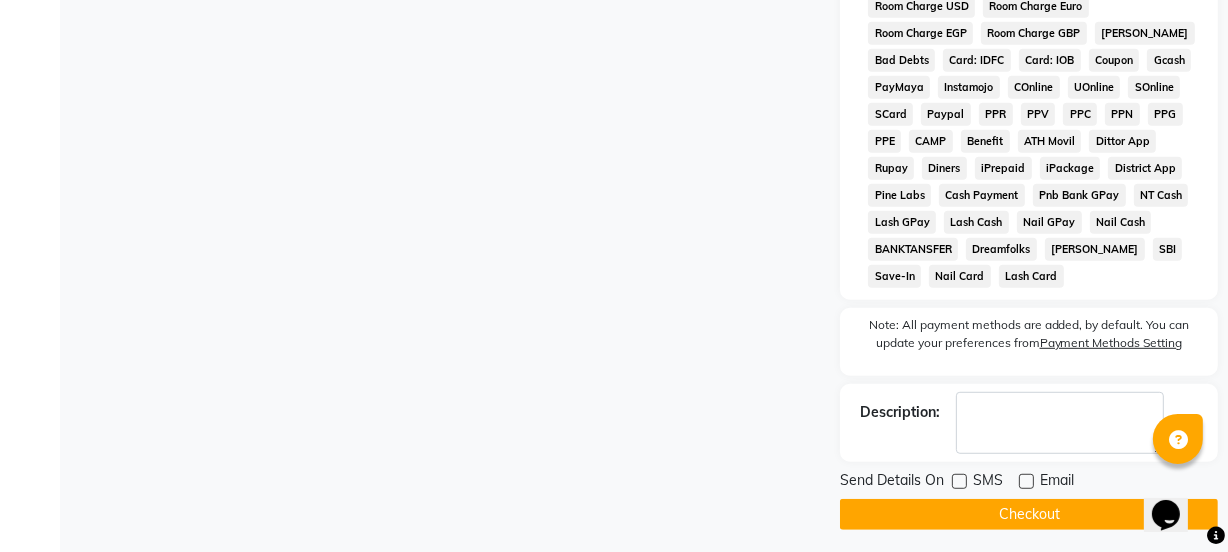click on "Checkout" 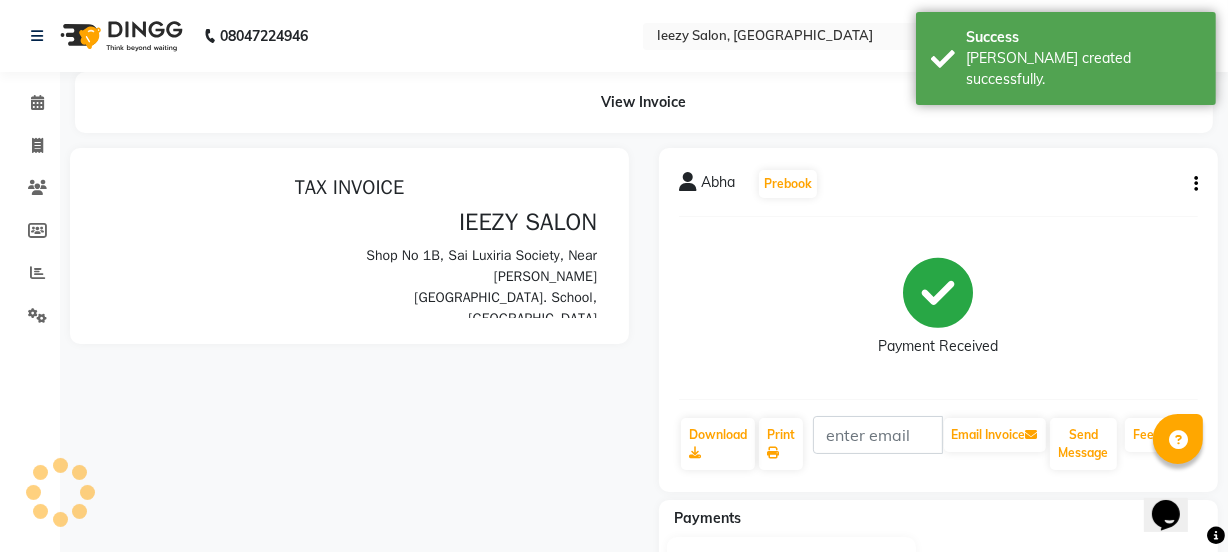 scroll, scrollTop: 0, scrollLeft: 0, axis: both 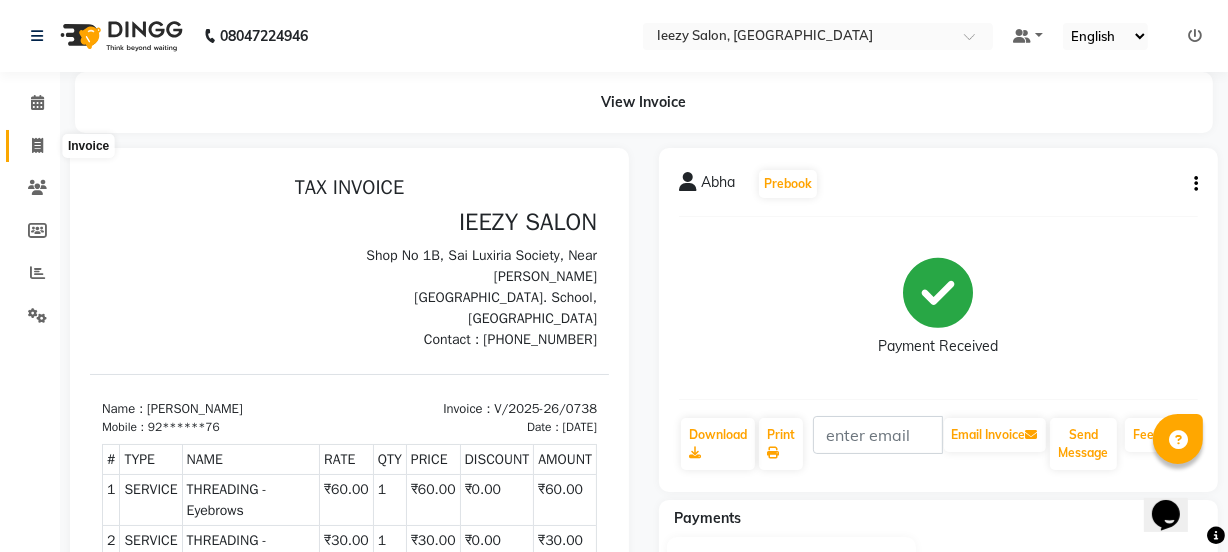 click 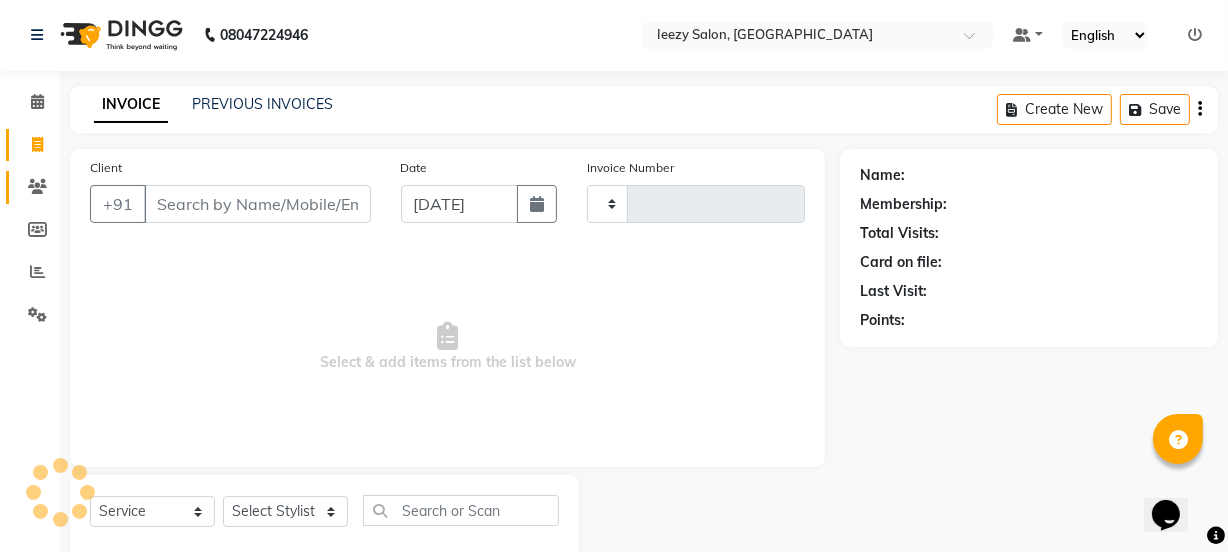 type on "0739" 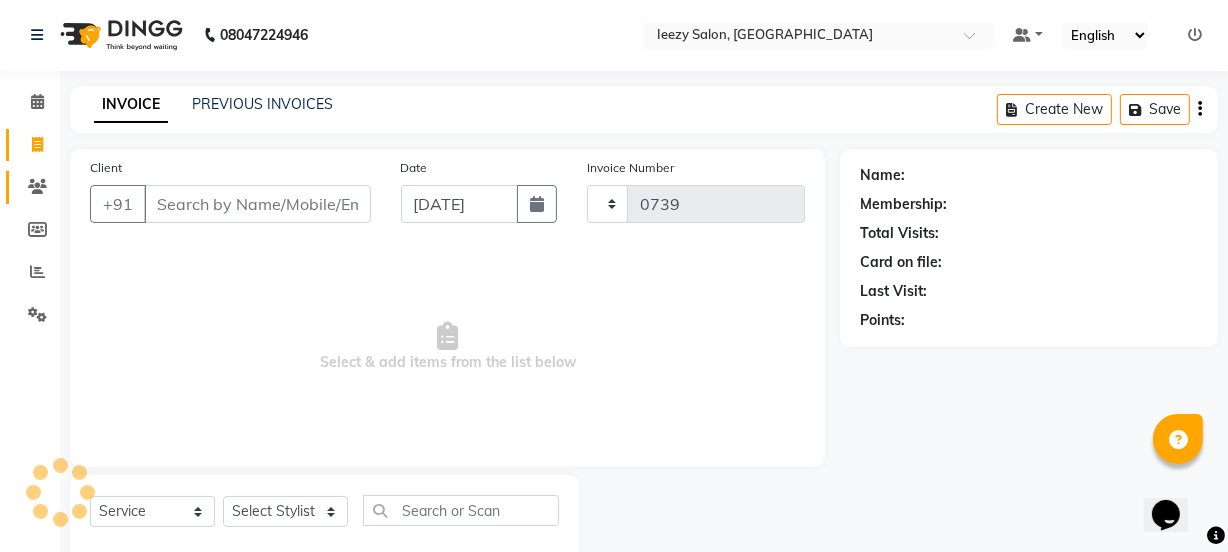 select on "5982" 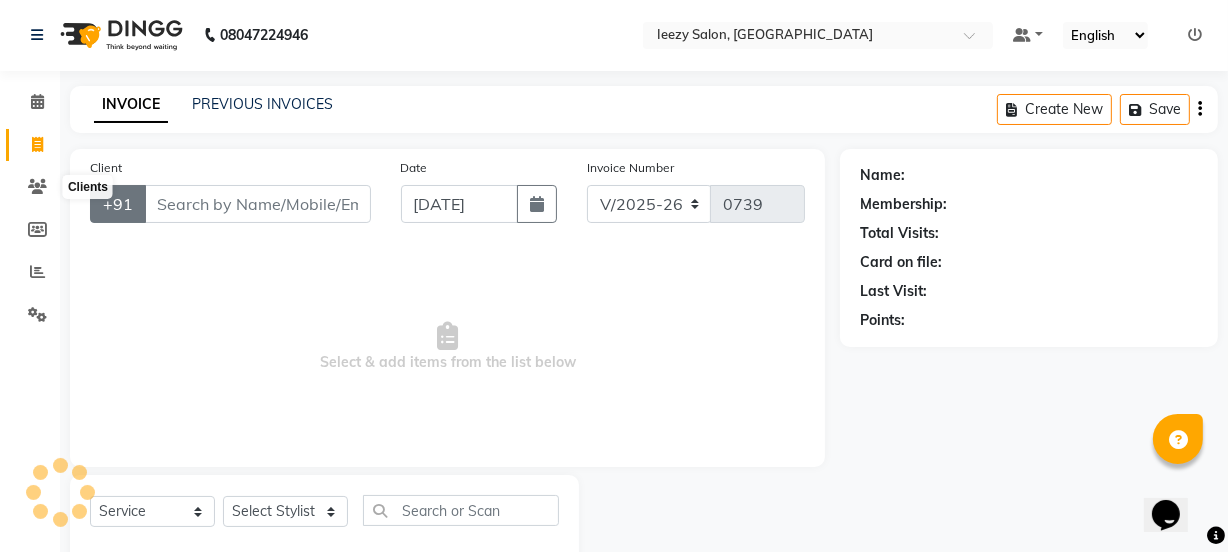 scroll, scrollTop: 50, scrollLeft: 0, axis: vertical 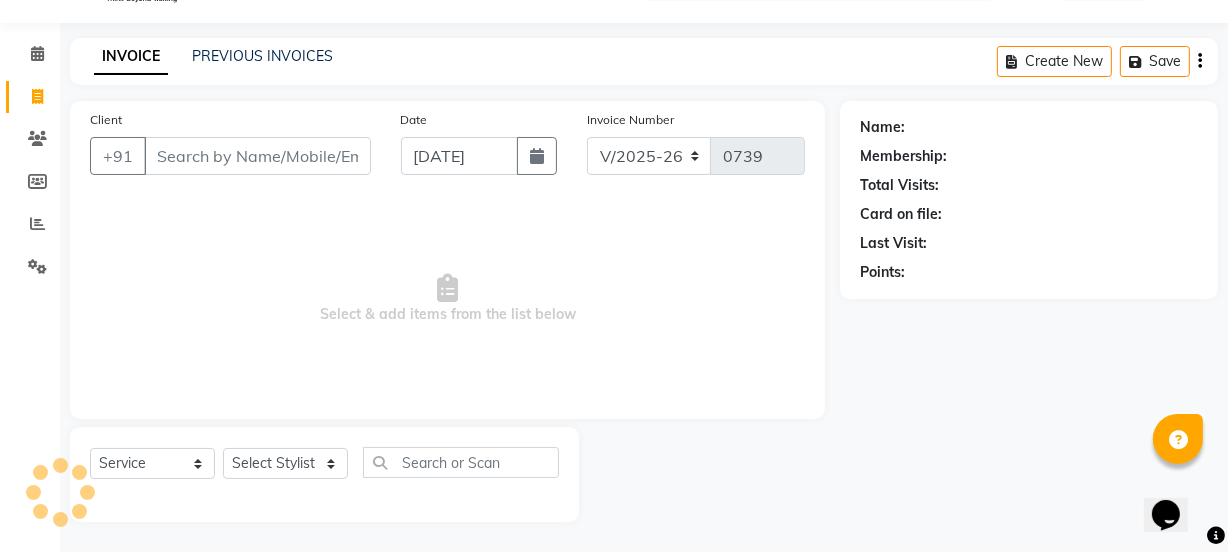 click on "Client" at bounding box center (257, 156) 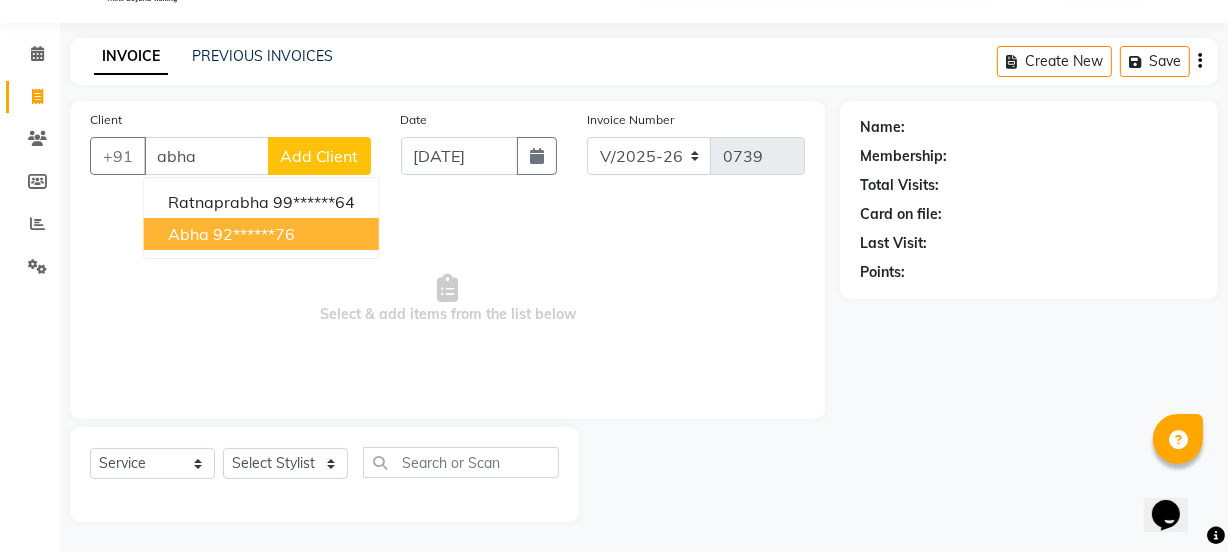 click on "92******76" at bounding box center [254, 234] 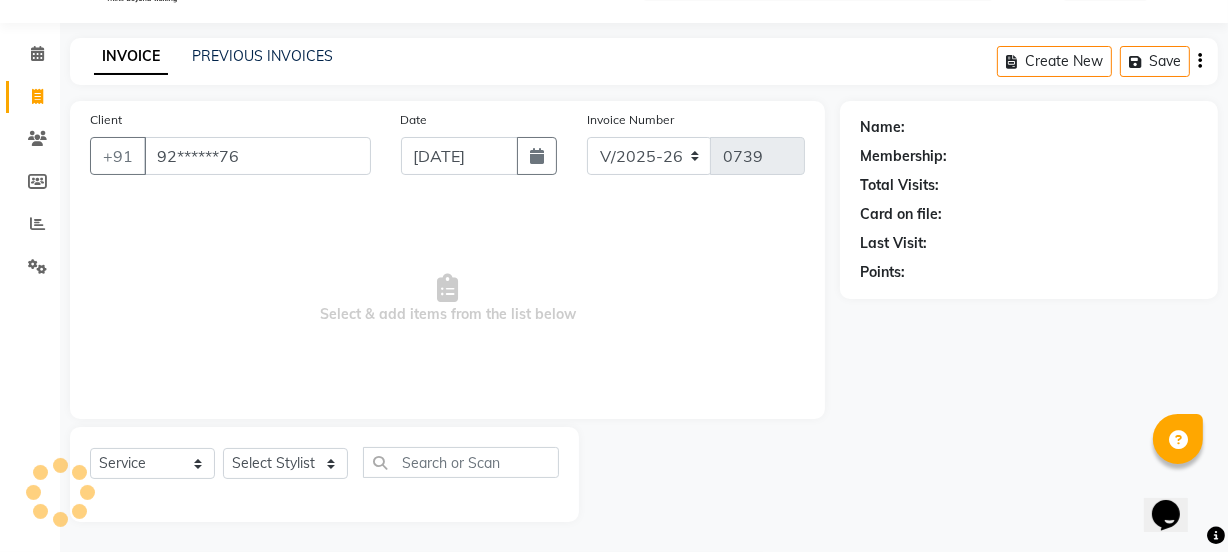 type on "92******76" 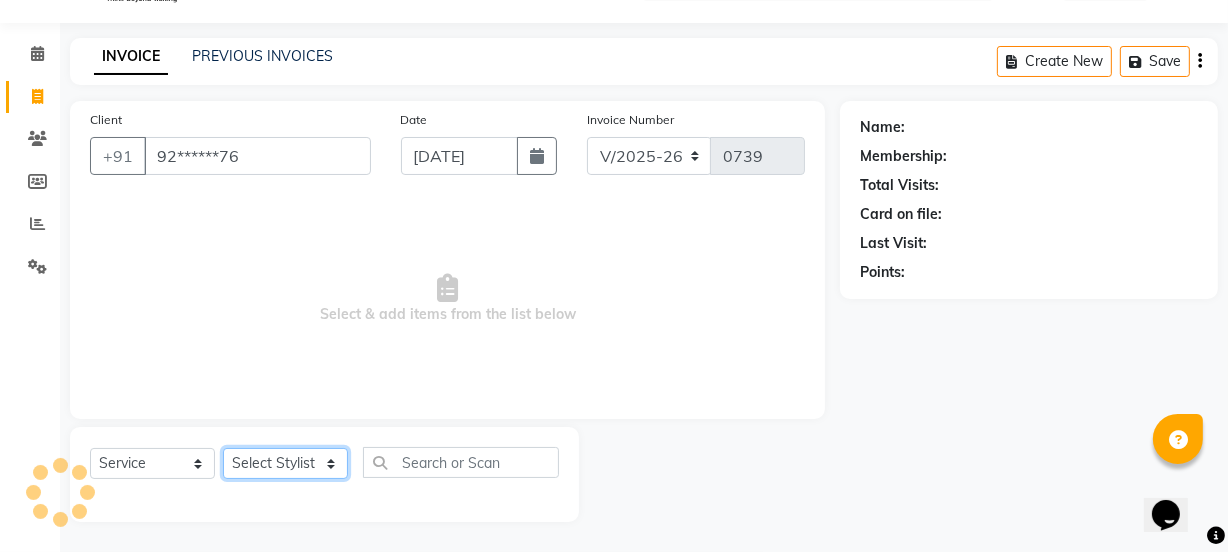 click on "Select Stylist IEEZY -Owner MS [PERSON_NAME]  Ms [PERSON_NAME] [PERSON_NAME]  [PERSON_NAME]Bu Rohini  Stylist Shree" 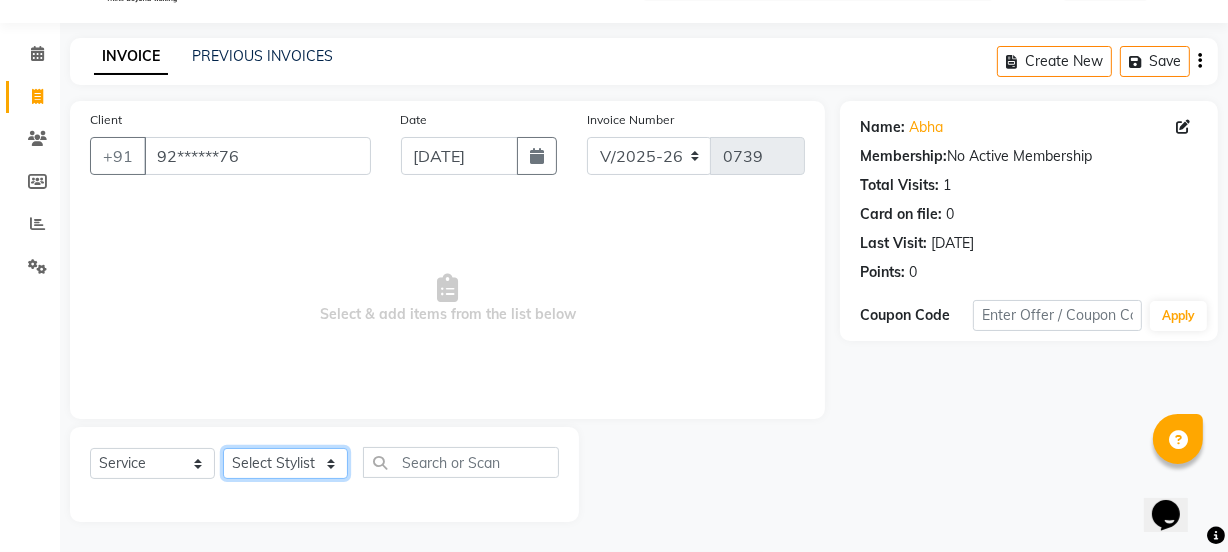 select on "75494" 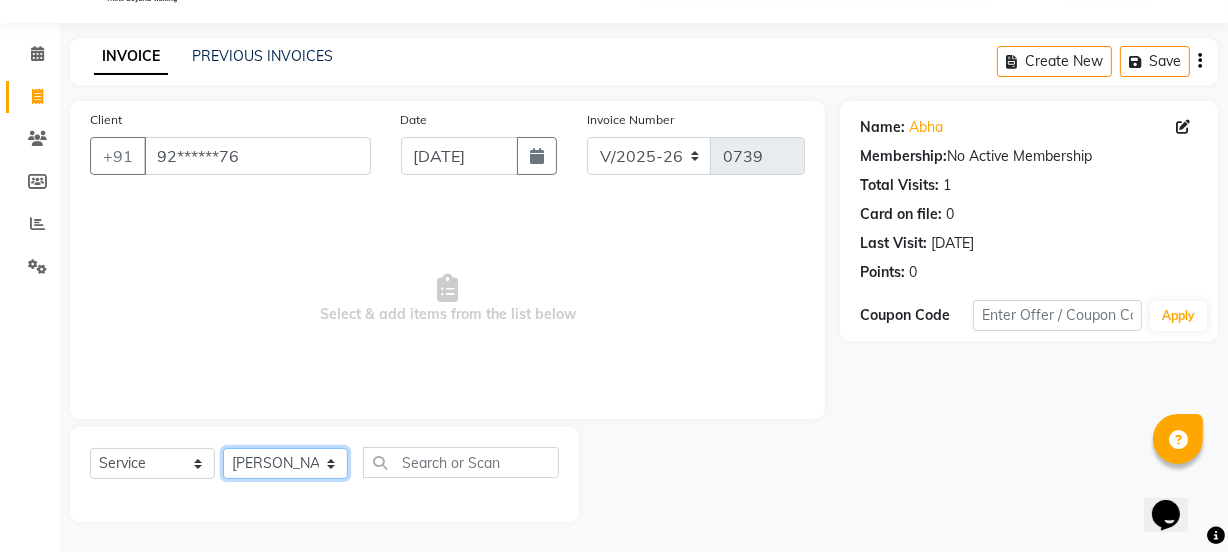 click on "Select Stylist IEEZY -Owner MS [PERSON_NAME]  Ms [PERSON_NAME] [PERSON_NAME]  [PERSON_NAME]Bu Rohini  Stylist Shree" 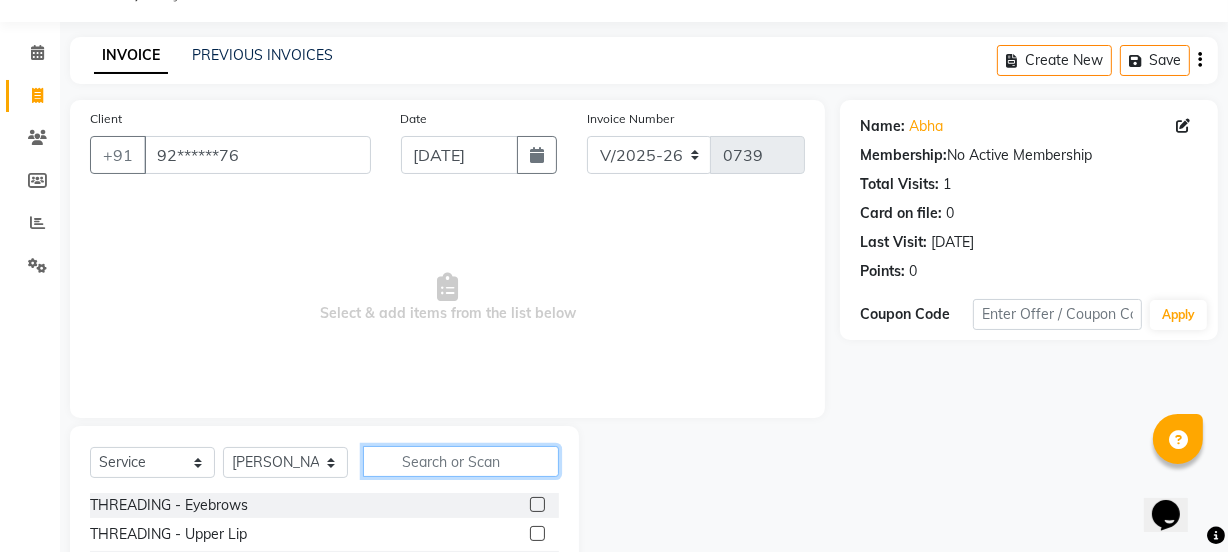 click 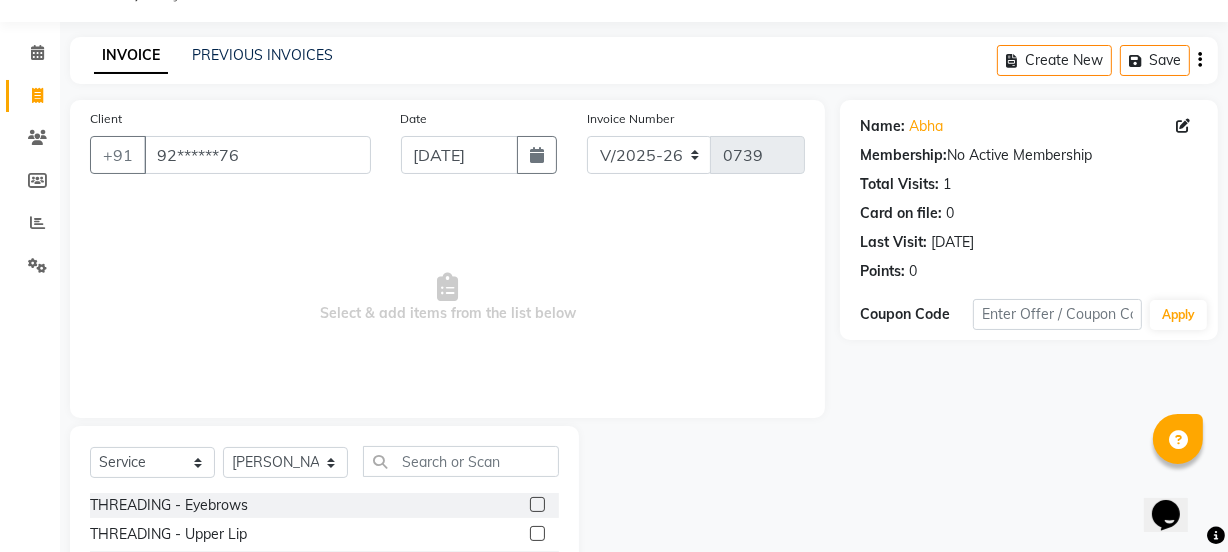 click 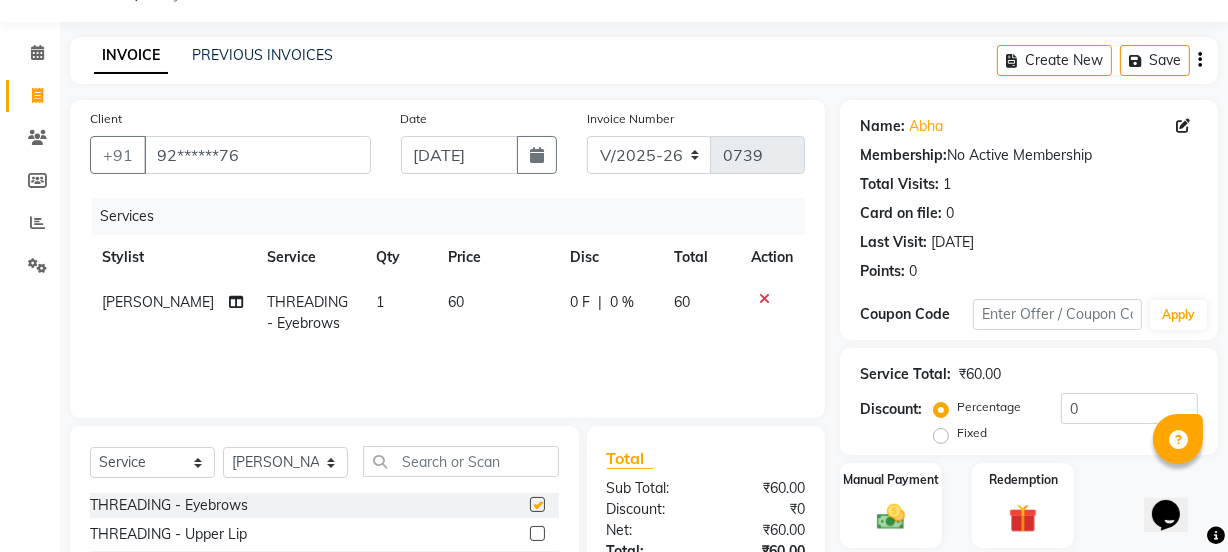 checkbox on "false" 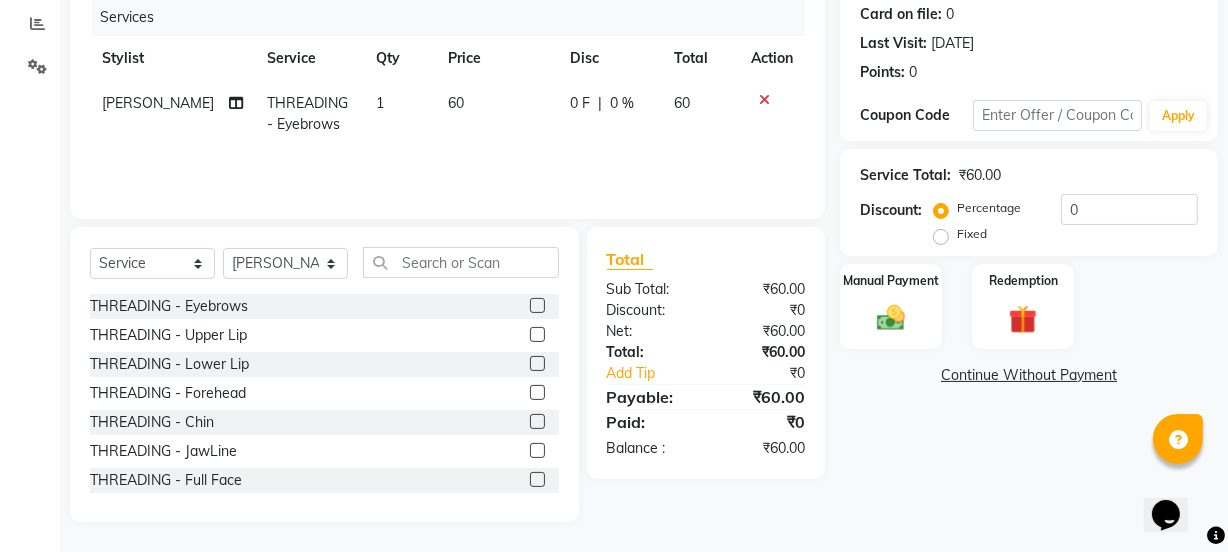 scroll, scrollTop: 250, scrollLeft: 0, axis: vertical 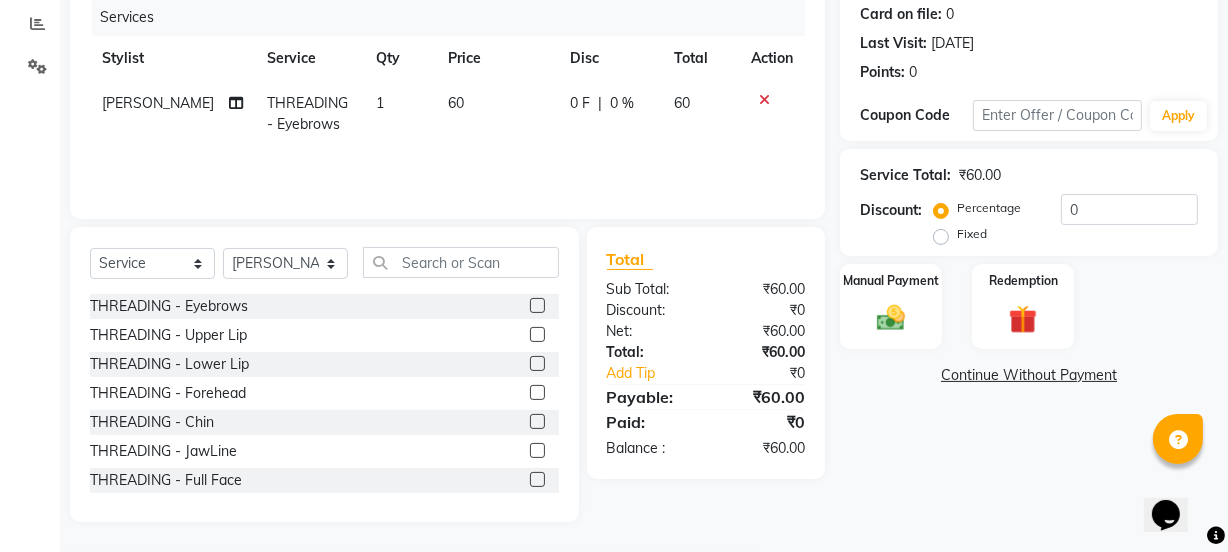 click at bounding box center (536, 393) 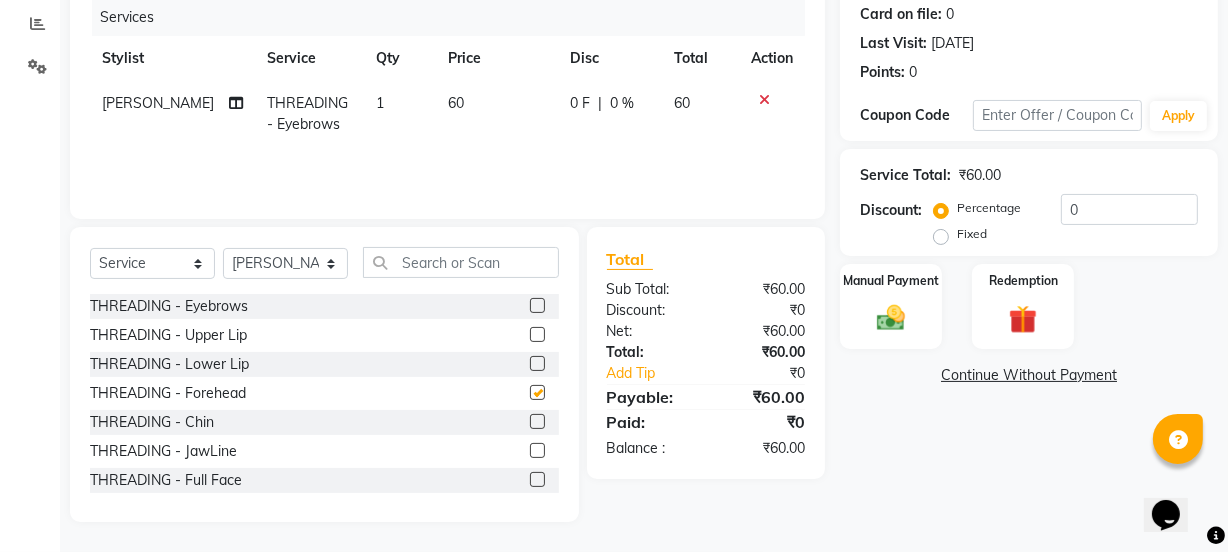 click on "THREADING - Eyebrows  THREADING - Upper Lip  THREADING - Lower Lip  THREADING - Forehead  THREADING - Chin  THREADING - JawLine  THREADING - Full Face  THREADING - Eye+Upp+For  advance peyment   FACE WAX - UpperLip  FACE WAX - LowerLip  FACE WAX - Forehead  FACE WAX - Nose Wax  FACE WAX - JawLine  FACE WAX - Chin & Neck  FACE WAX - Full Face  WAXING - Standard Hands Wax + Underarms  WAXING - Standard Underarms  WAXING - Standard Hand Wax  WAXING - Standard Full Legs  WAXING - Standard Half Legs  WAXING - Standard Tummy  WAXING - Italian Hands Wax + Underarms  WAXING - Italian Underarms  WAXING - Italian Hand Wax  WAXING - Italian Full Legs  WAXING - Italian Half Legs  WAXING - Italian Tummy  WAXING - Standard Full Front  WAXING - Standard Full Back  WAXING - Standard Bikini Line  WAXING - Standard [PERSON_NAME]  WAXING - Standard Full Body  WAXING - Standard BikiniWax(Peel Of Wax/Rica Wax)  WAXING - Italian Full Front  WAXING - Italian Full Back  WAXING - Italian Bikini Line  WAXING - Italian [PERSON_NAME]  [PERSON_NAME] PACK - Face" 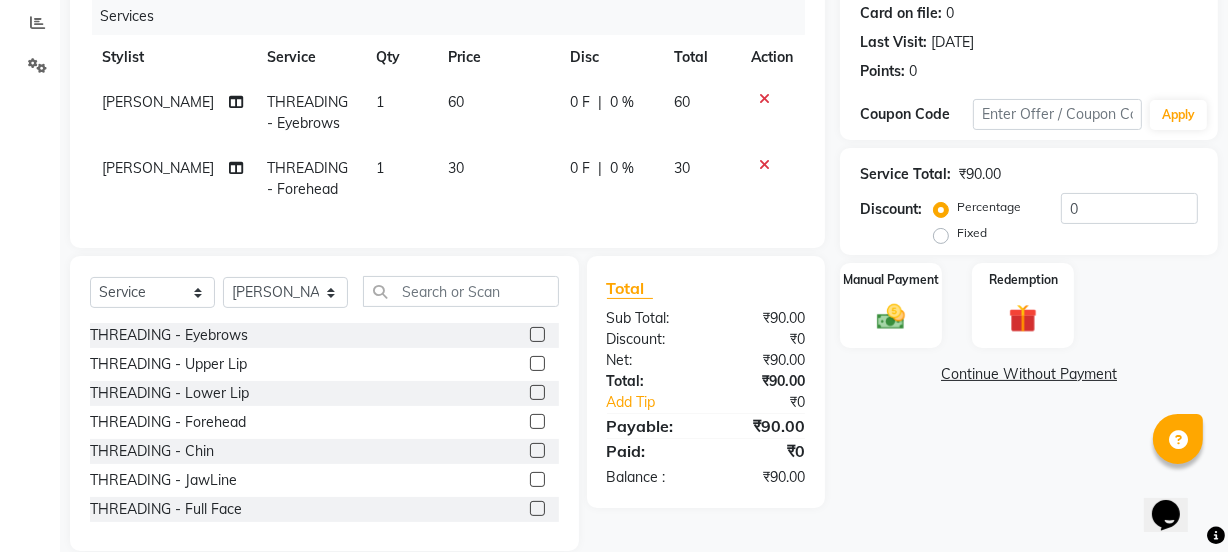 checkbox on "false" 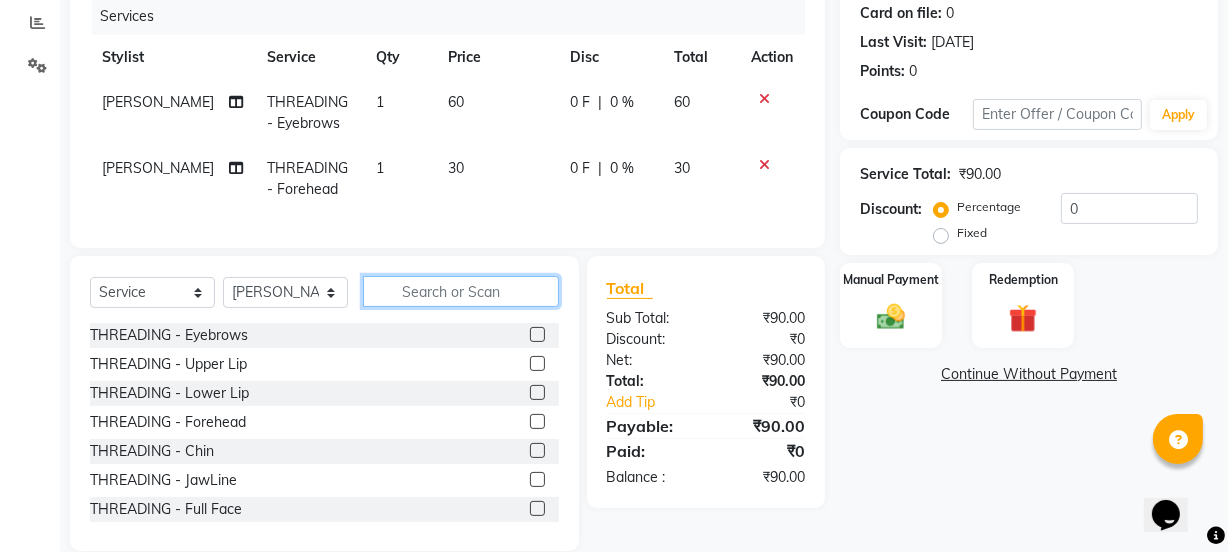 click 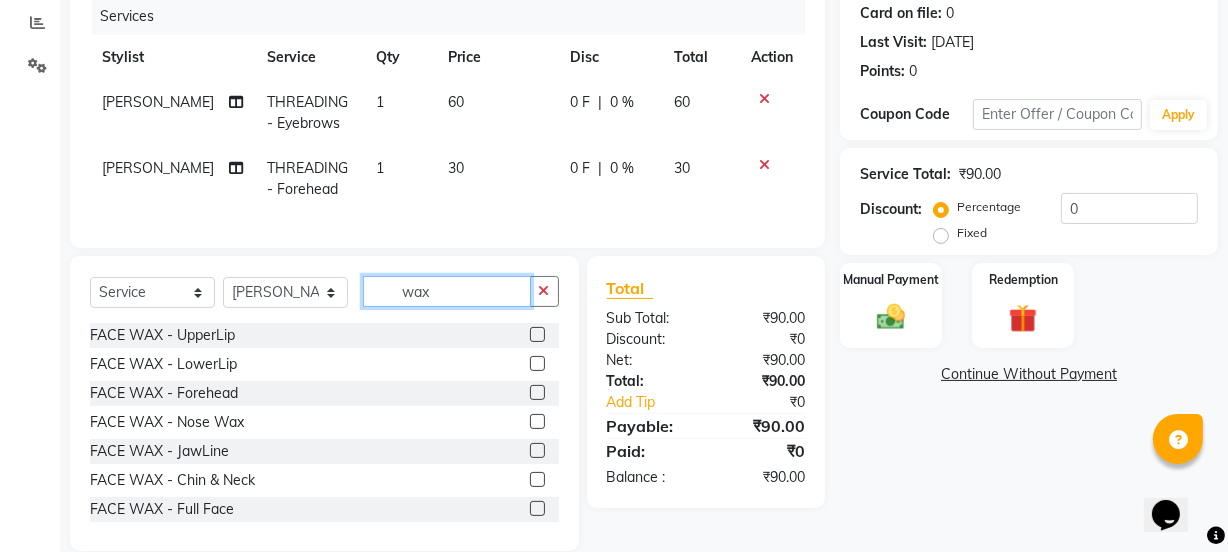 type on "wax" 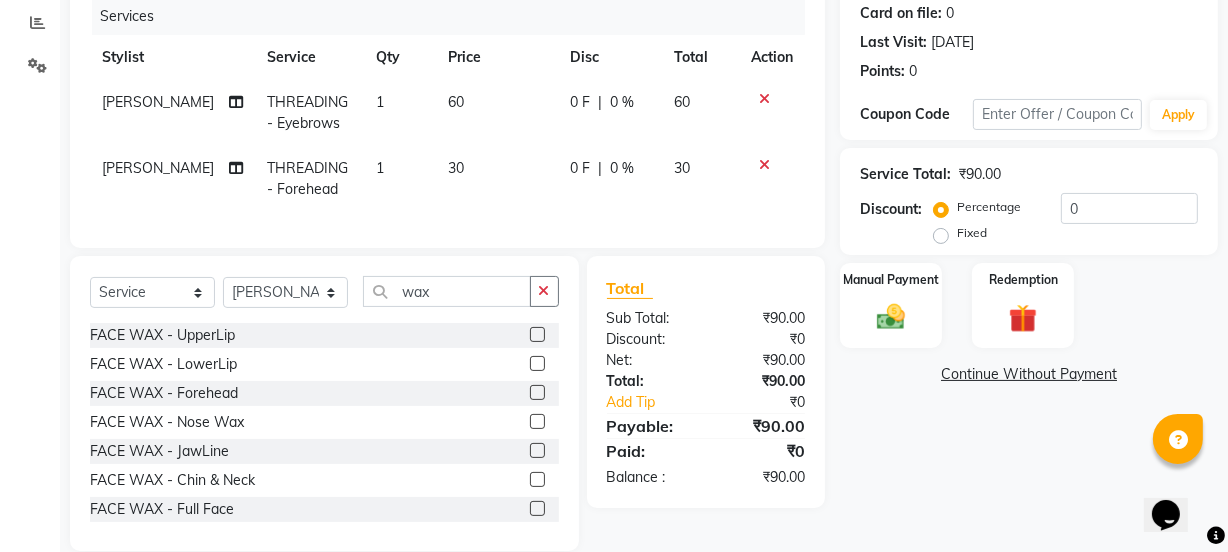 click 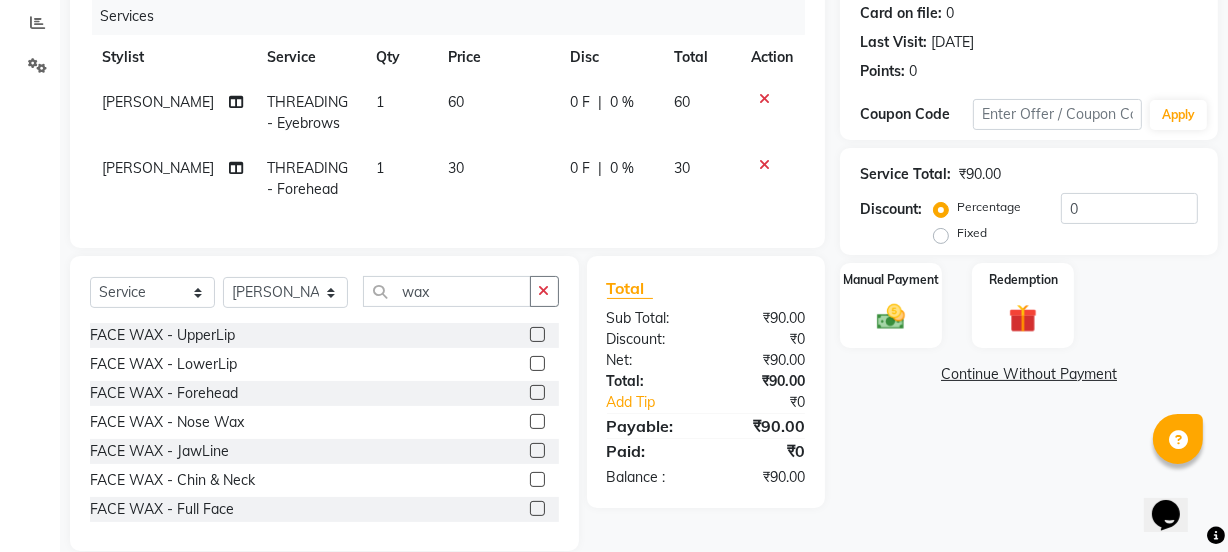 click at bounding box center [536, 335] 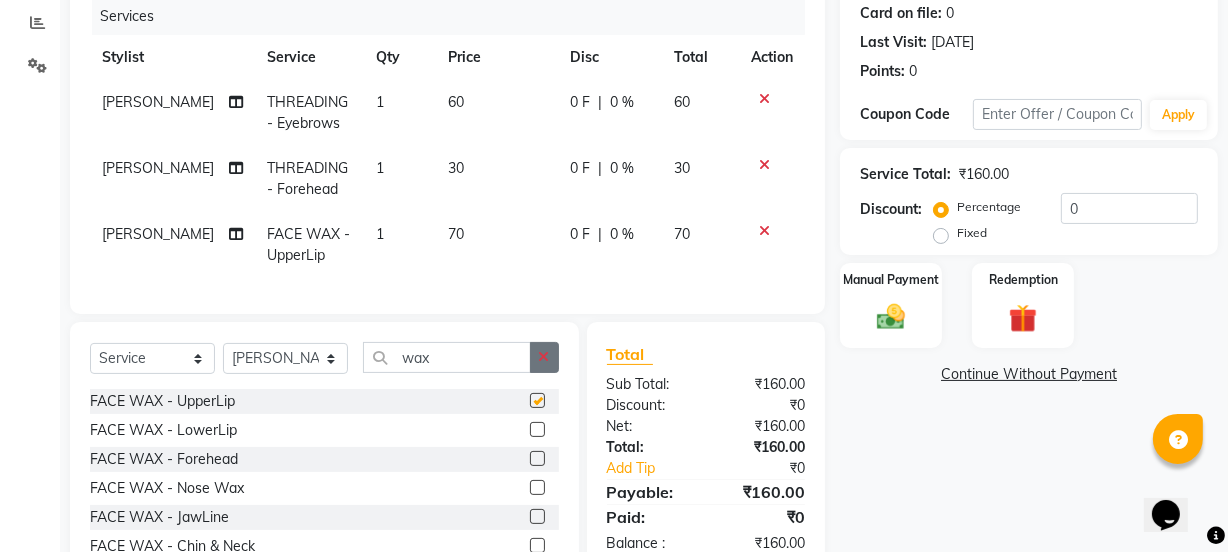 checkbox on "false" 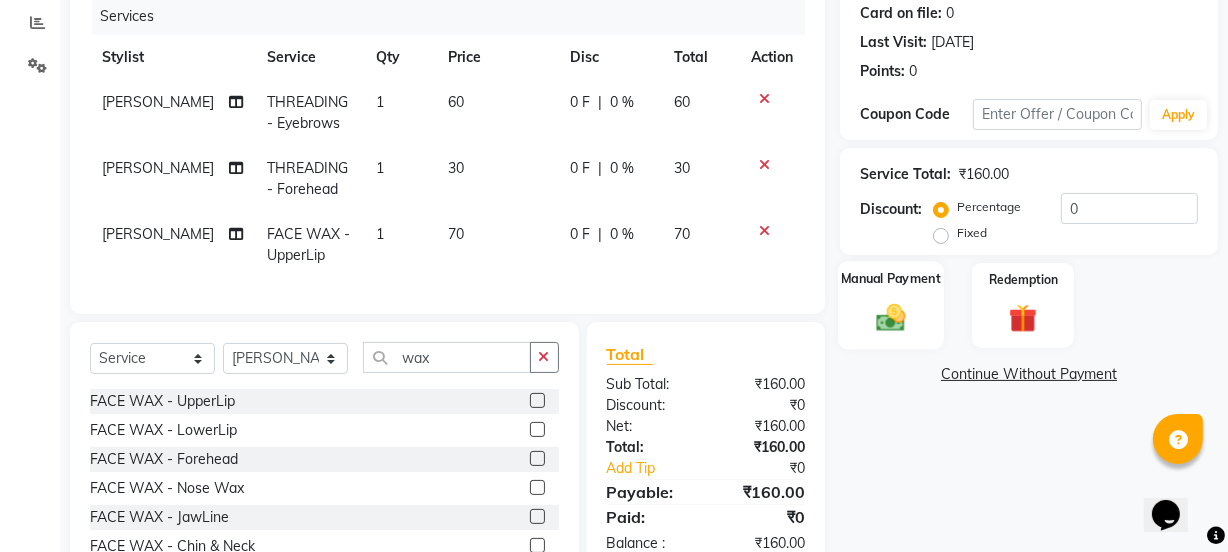 click 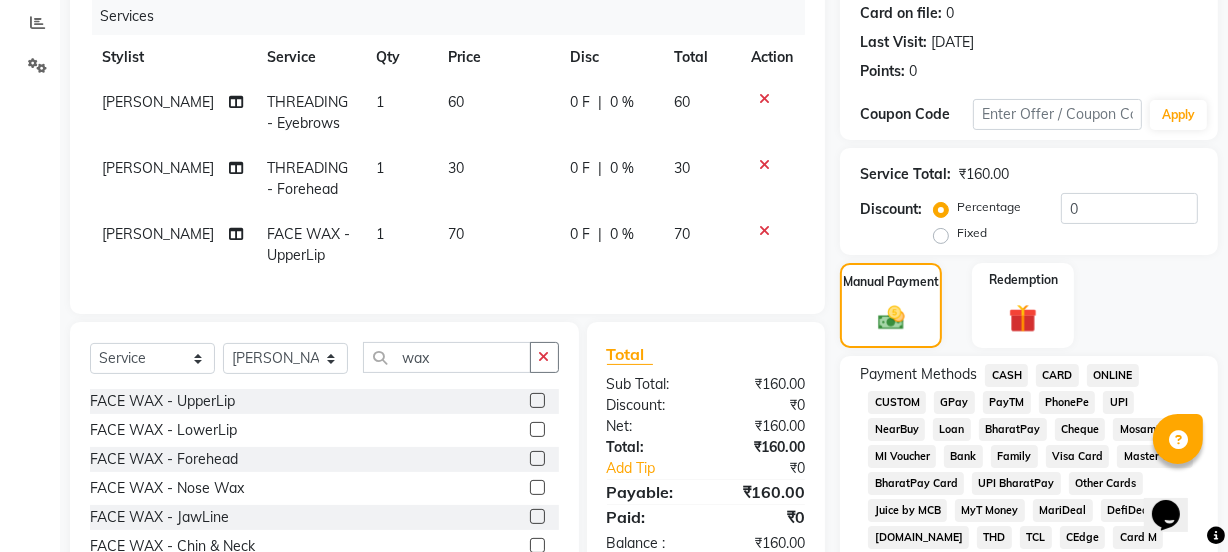 click on "CARD" 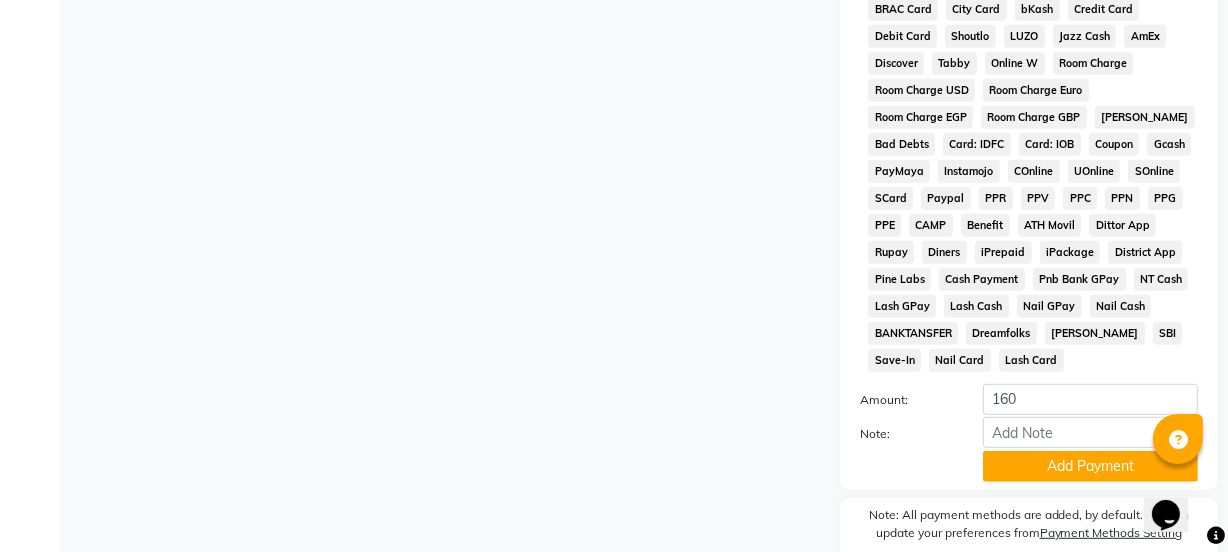 scroll, scrollTop: 977, scrollLeft: 0, axis: vertical 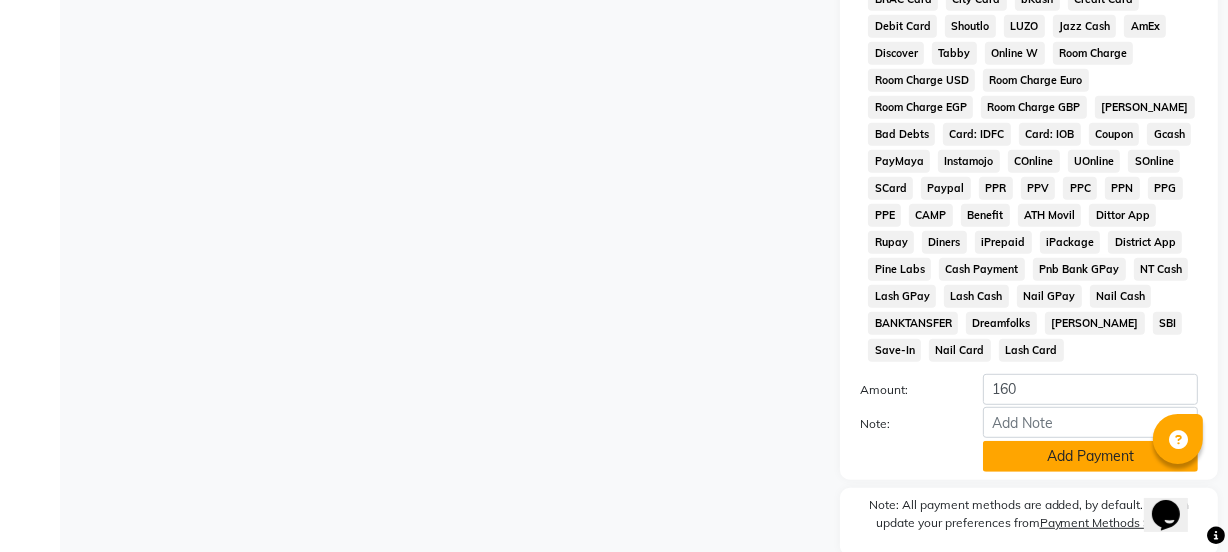 click on "Add Payment" 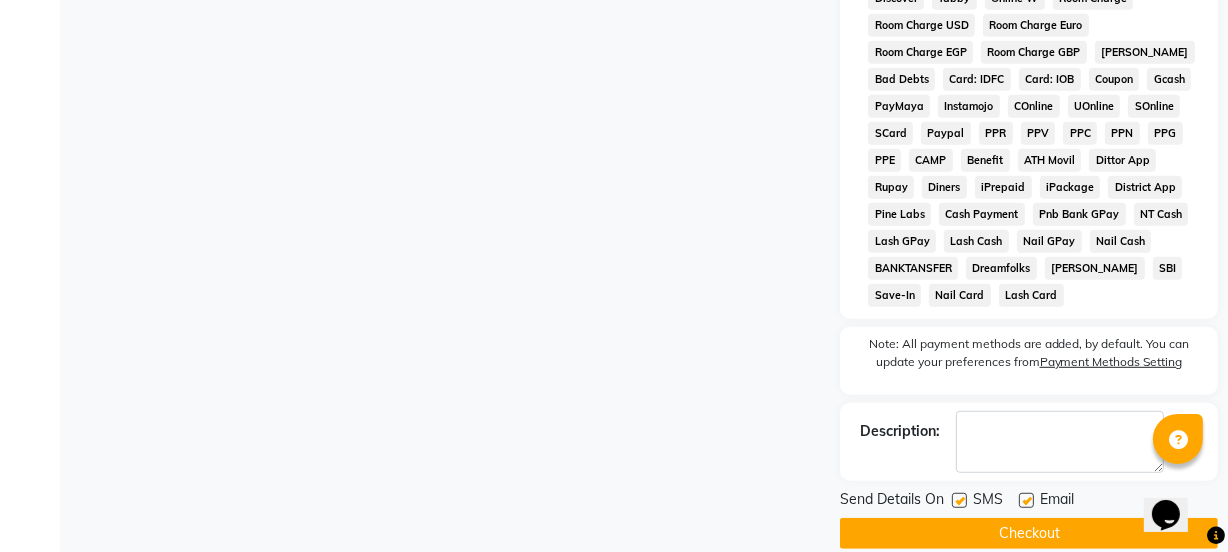 scroll, scrollTop: 1058, scrollLeft: 0, axis: vertical 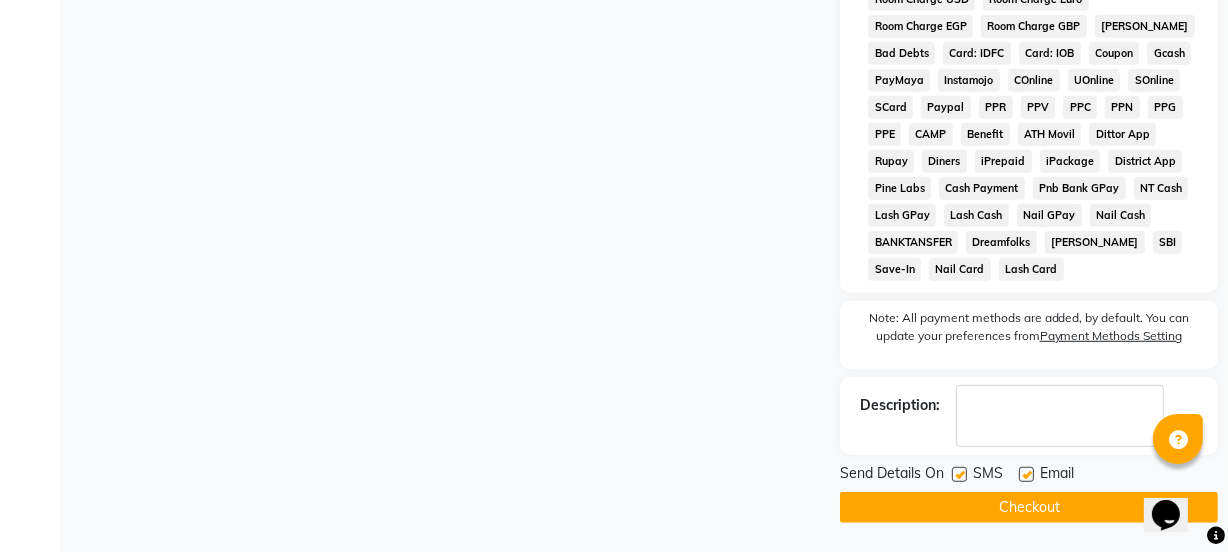 click 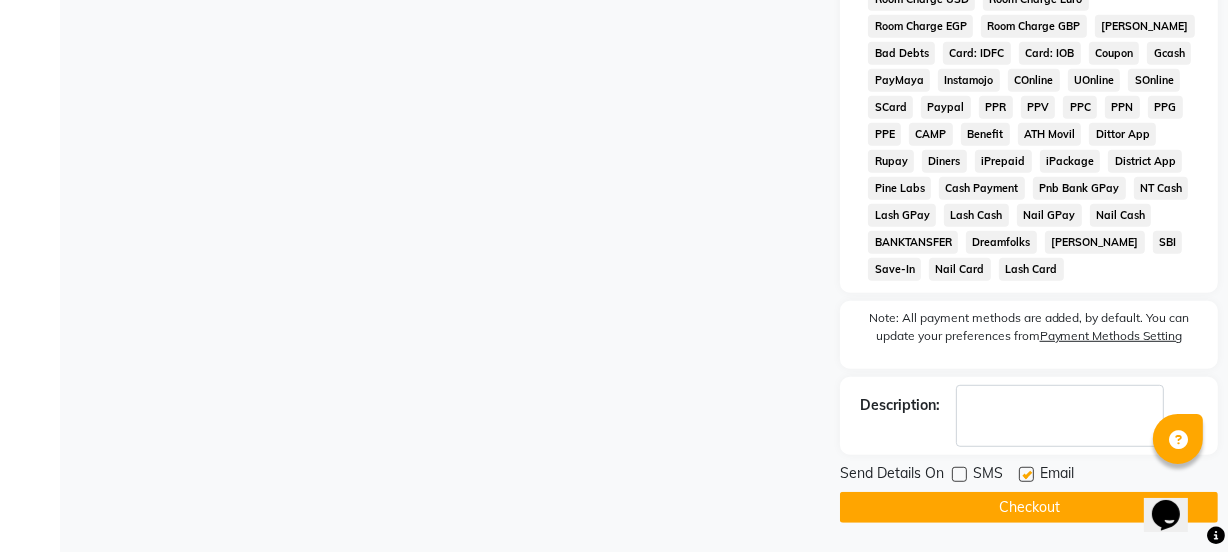 click 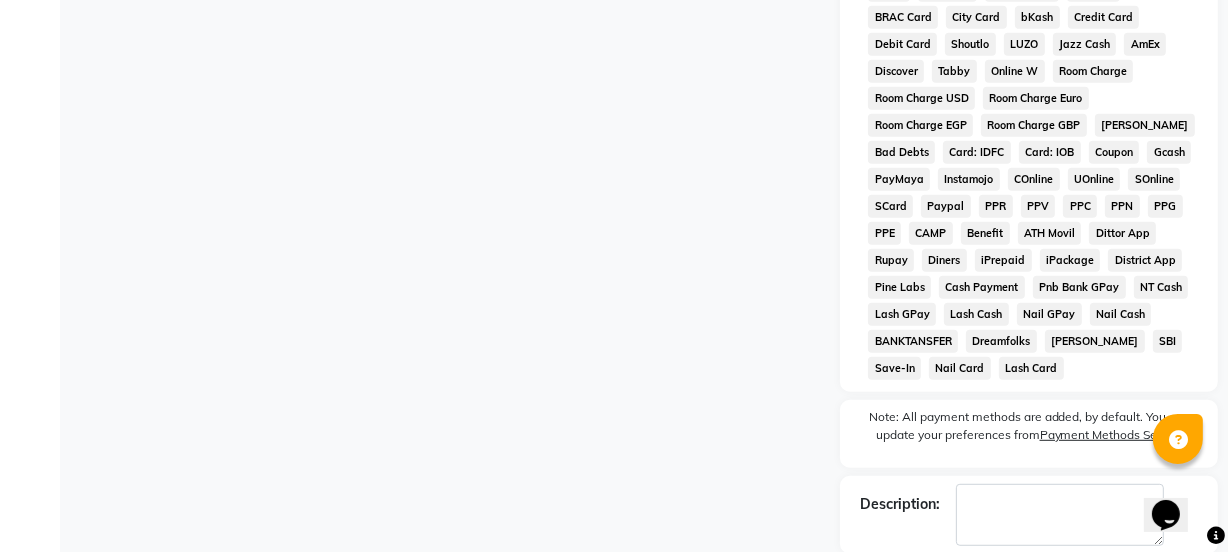 scroll, scrollTop: 1058, scrollLeft: 0, axis: vertical 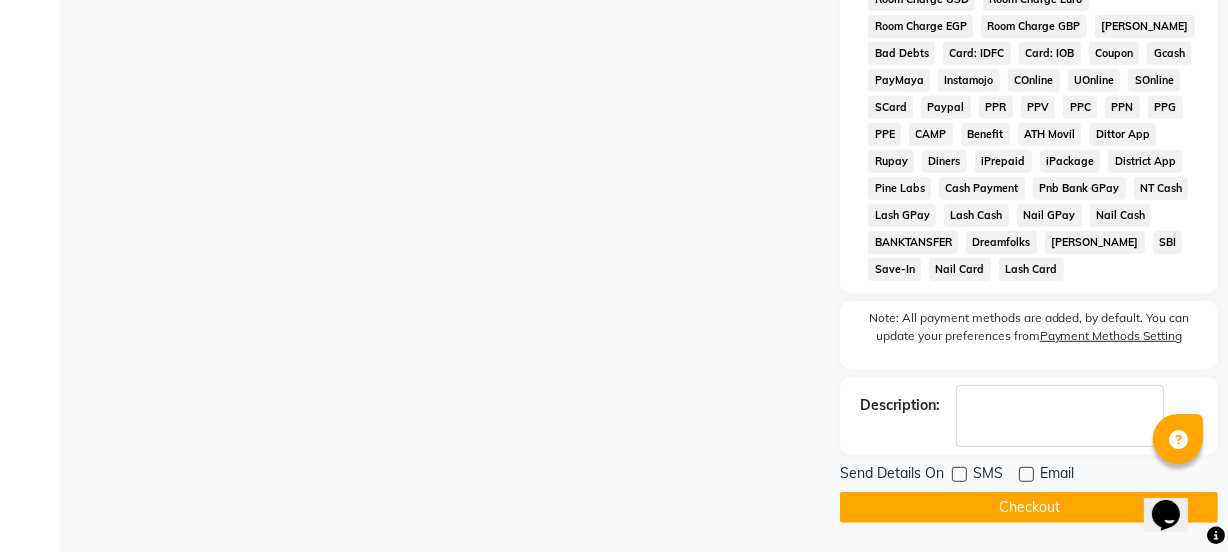 click on "Checkout" 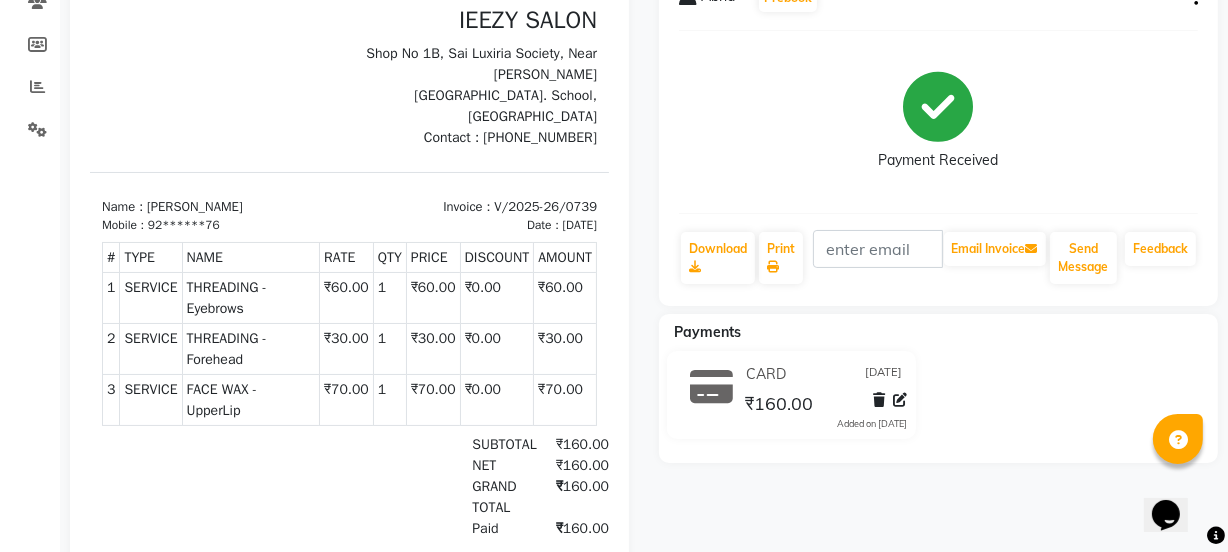 scroll, scrollTop: 0, scrollLeft: 0, axis: both 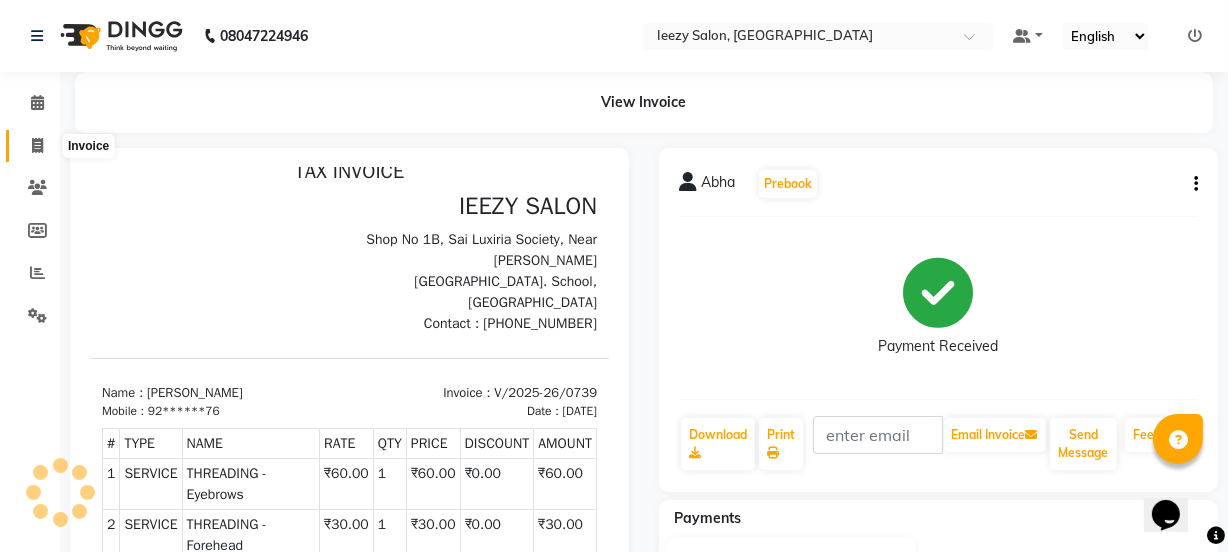 click 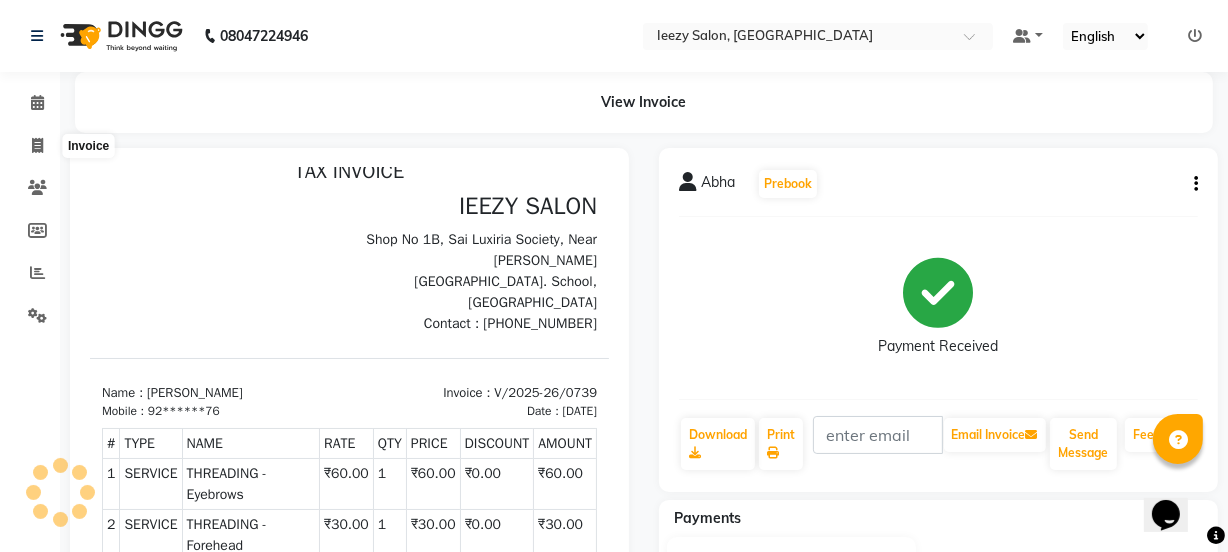 select on "service" 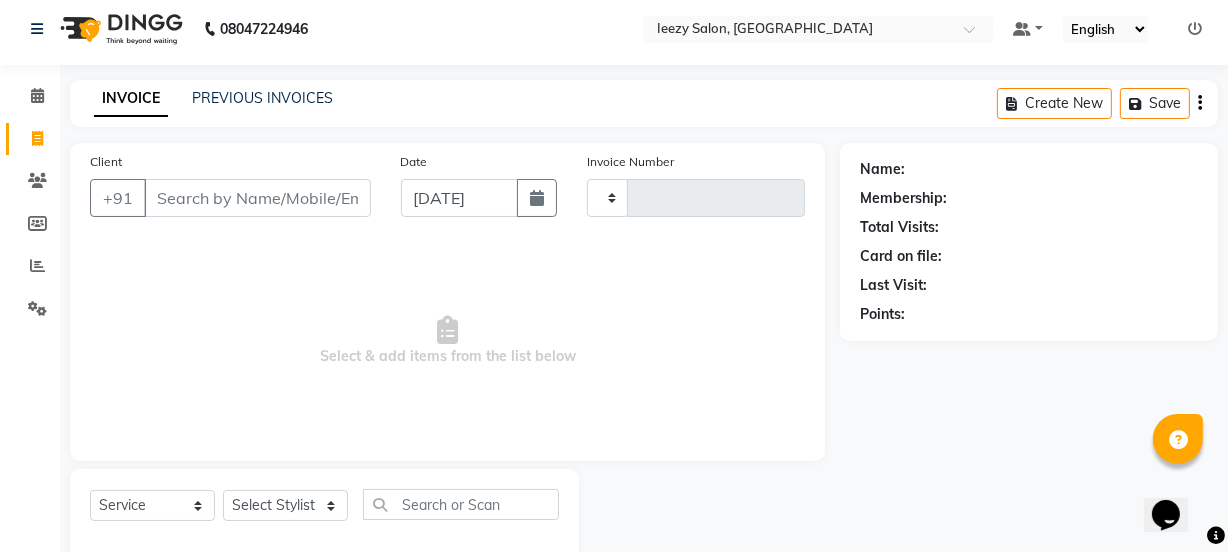 type on "0740" 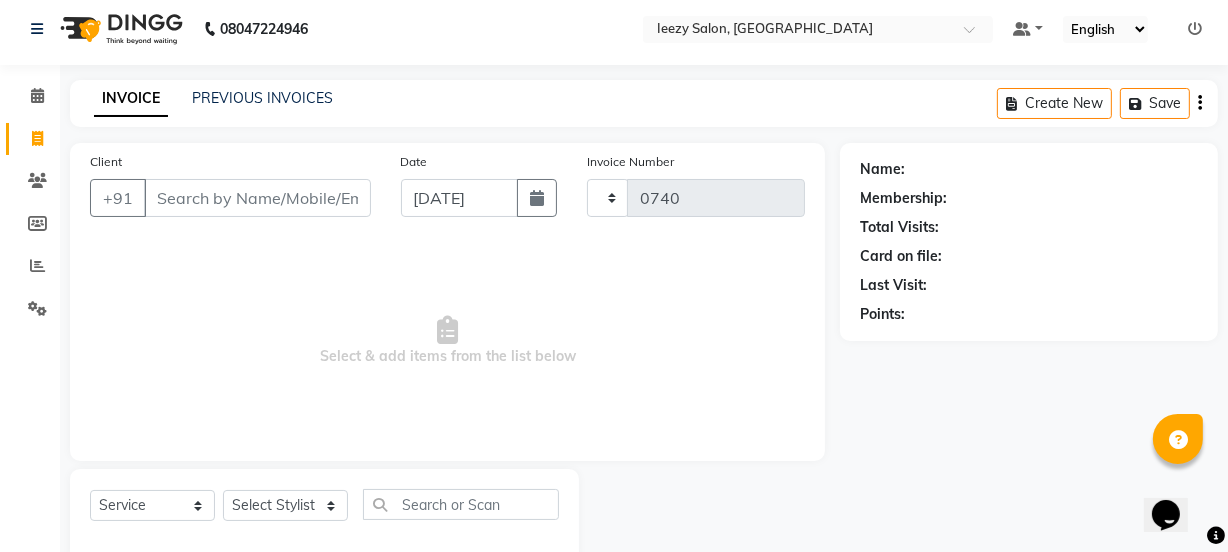select on "5982" 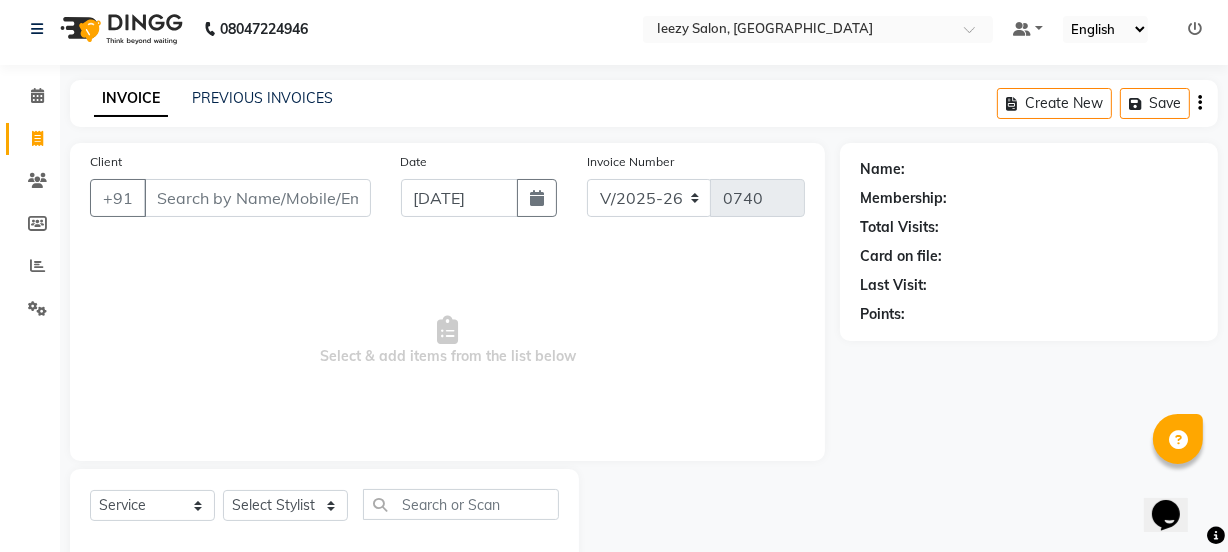 scroll, scrollTop: 50, scrollLeft: 0, axis: vertical 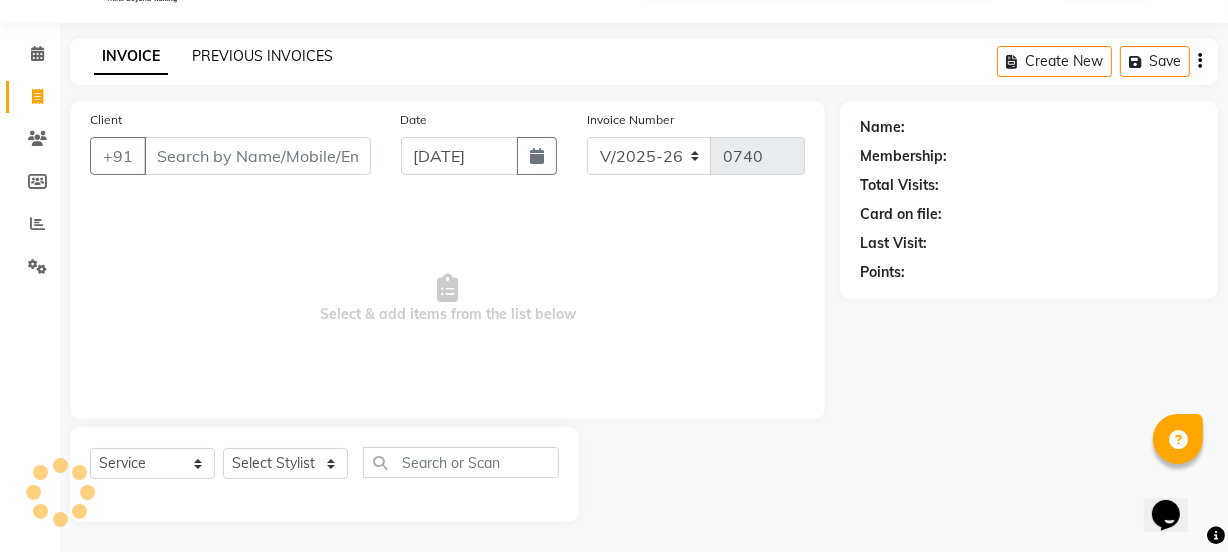 click on "PREVIOUS INVOICES" 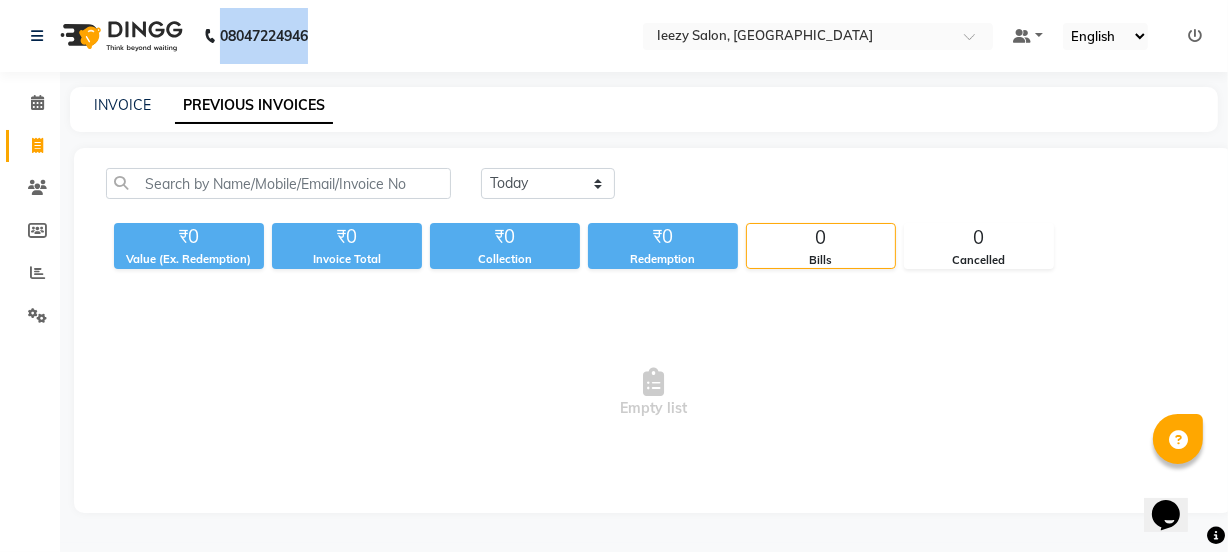 scroll, scrollTop: 0, scrollLeft: 0, axis: both 